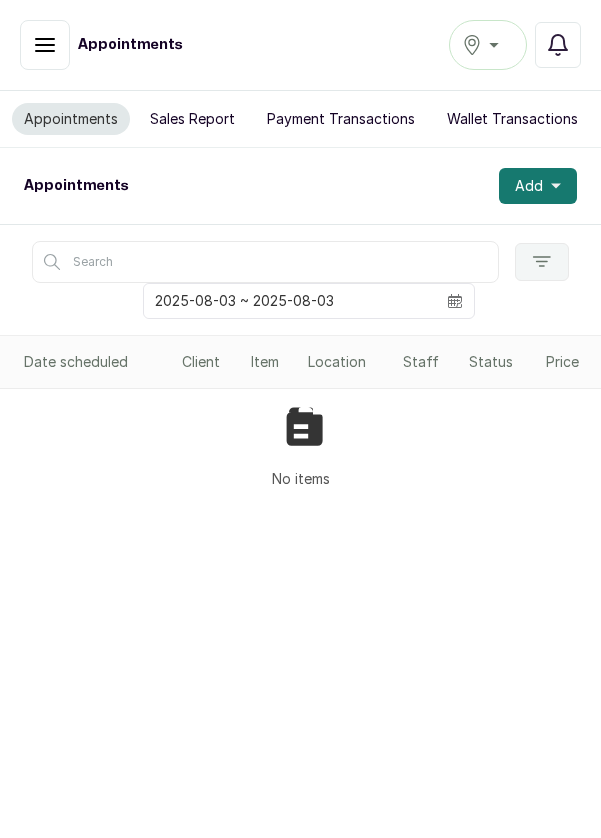 scroll, scrollTop: 0, scrollLeft: 0, axis: both 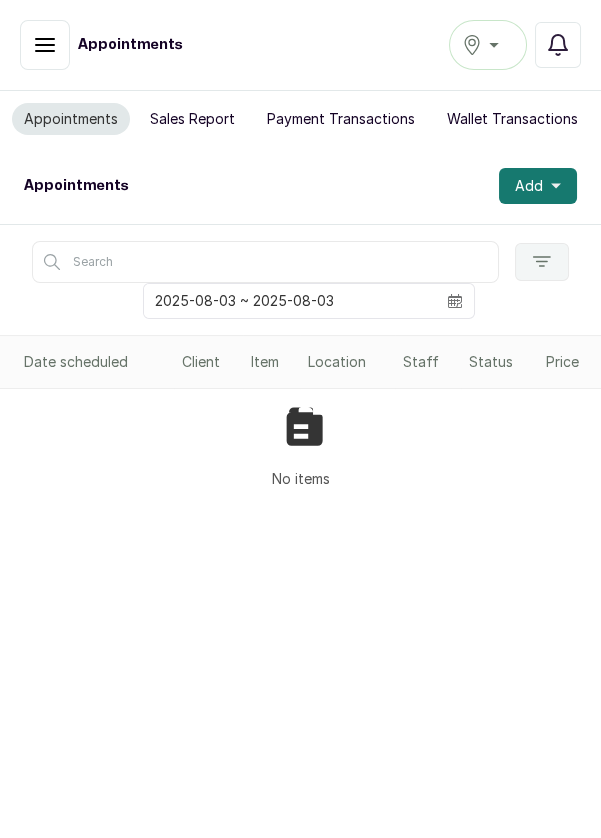 click on "Ikoyi" at bounding box center (488, 45) 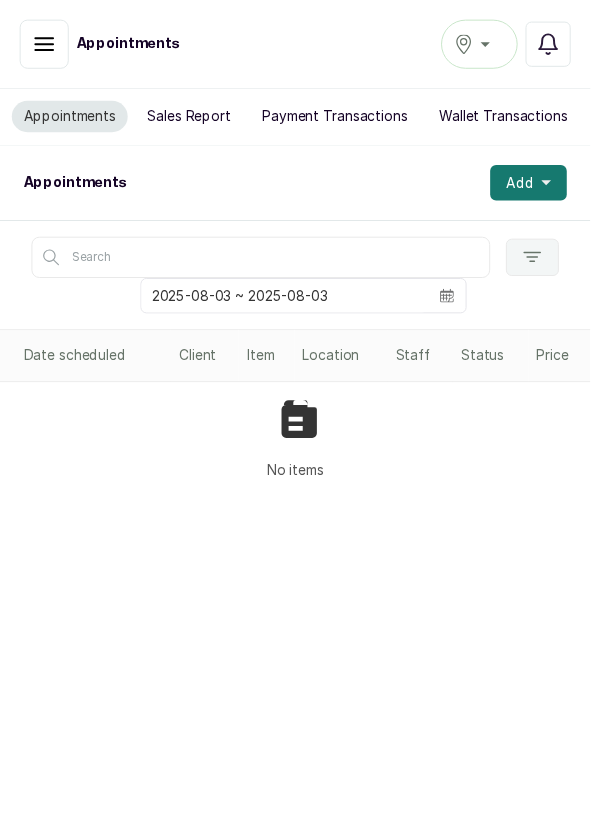 click on "Ikoyi" at bounding box center (488, 45) 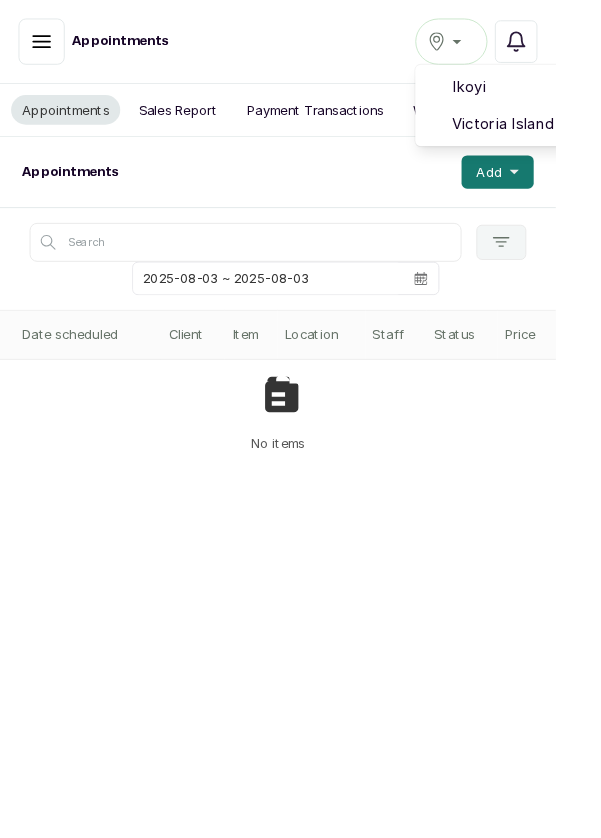 click on "Victoria Island" at bounding box center [561, 134] 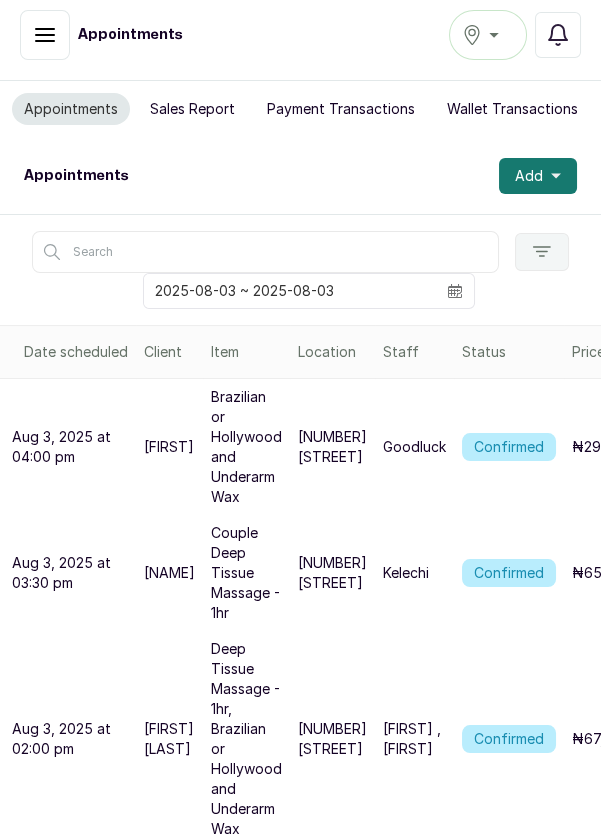 scroll, scrollTop: 0, scrollLeft: 0, axis: both 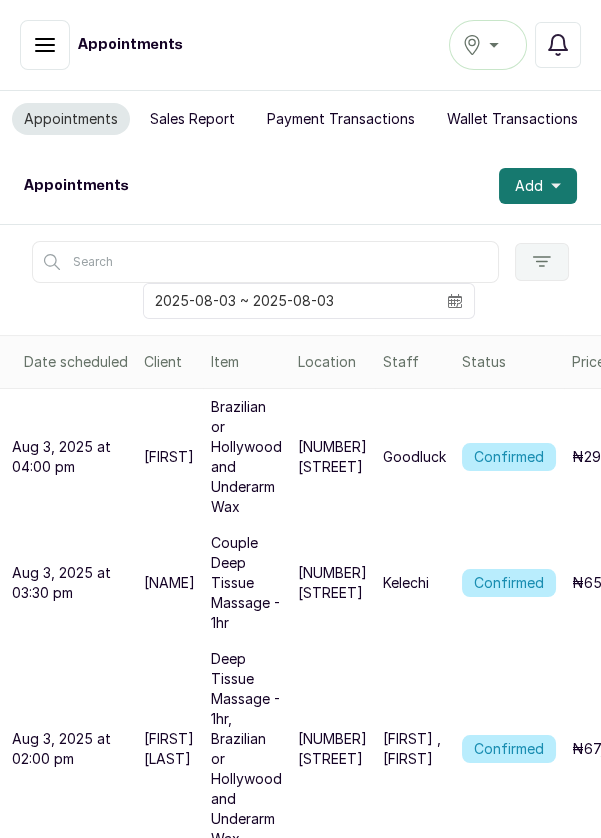 click on "Confirmed" at bounding box center (509, 457) 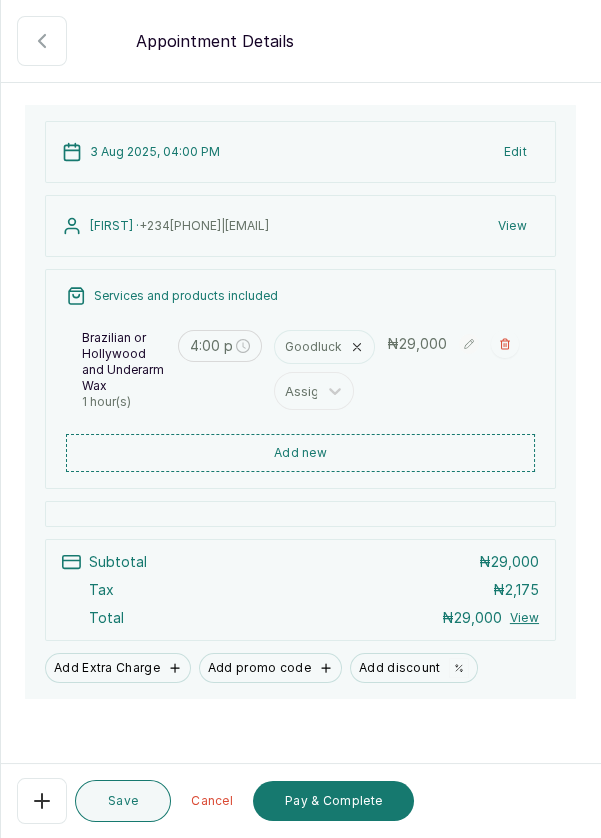 scroll, scrollTop: 100, scrollLeft: 0, axis: vertical 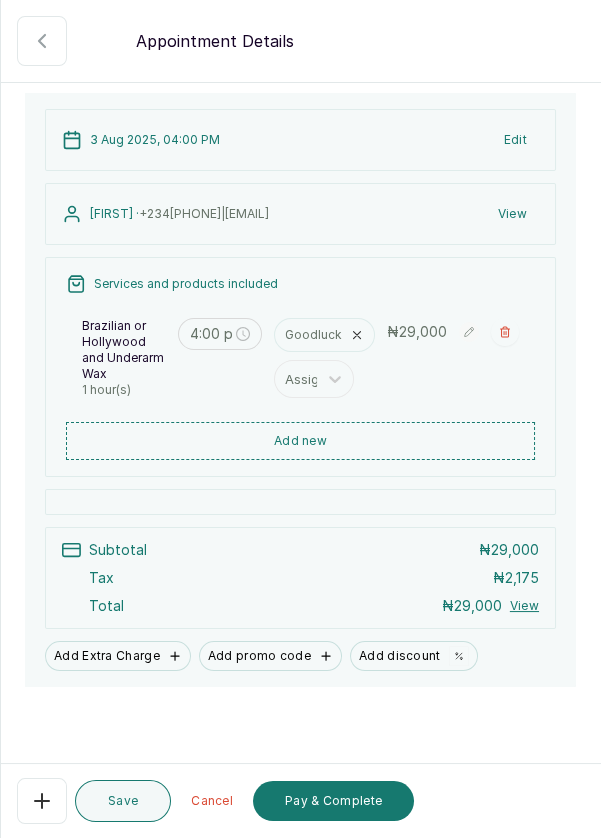 click at bounding box center [42, 801] 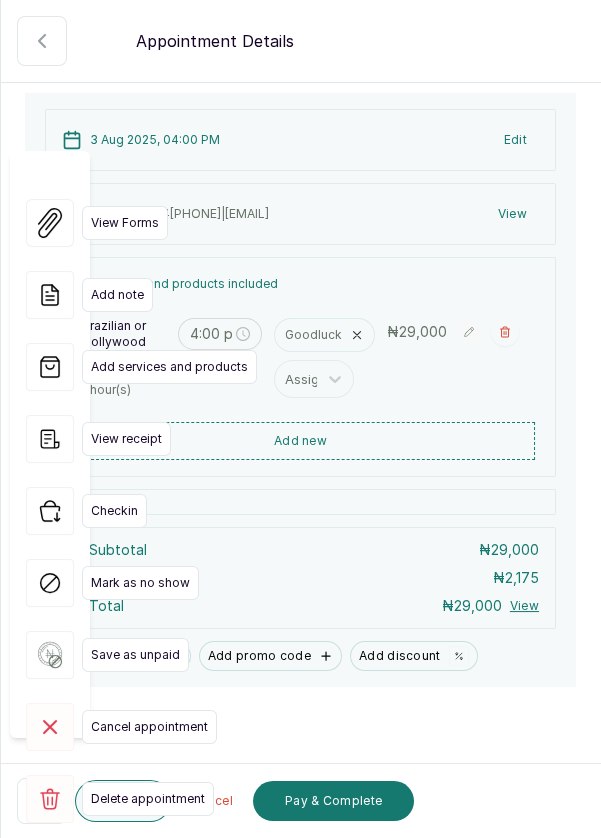 click 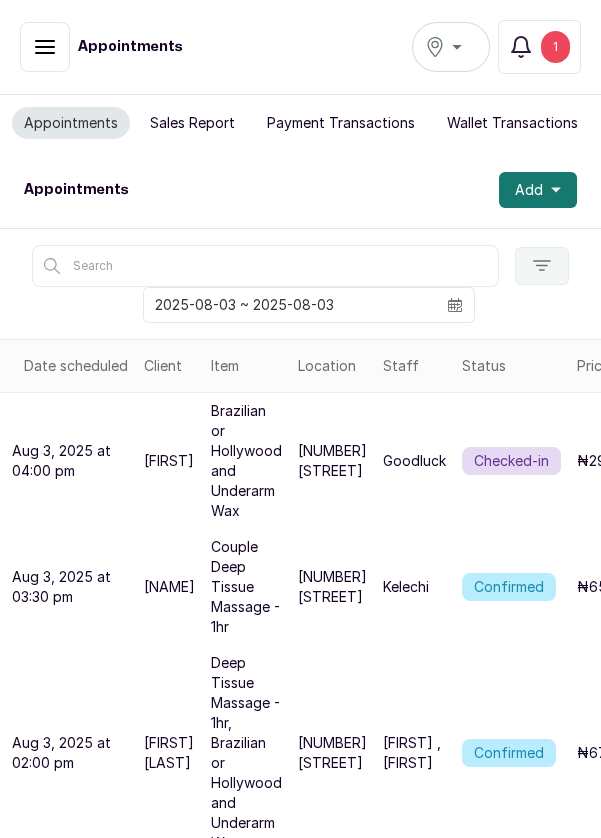 scroll, scrollTop: 14, scrollLeft: 0, axis: vertical 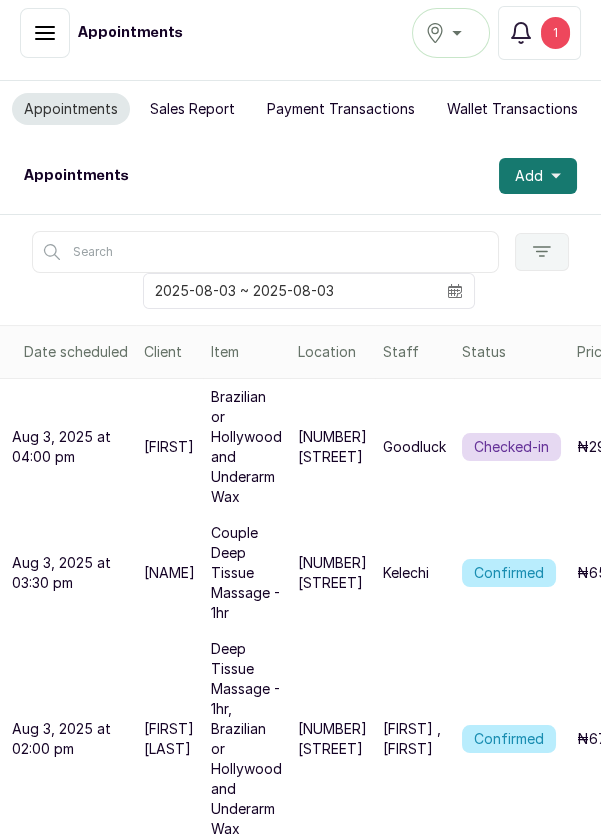 click on "Confirmed" at bounding box center (509, 739) 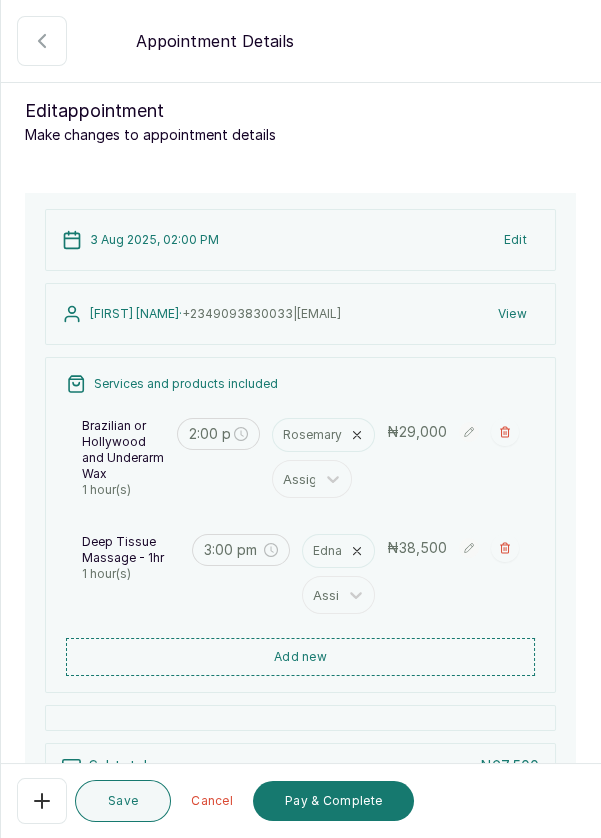 click on "Add new" at bounding box center (300, 657) 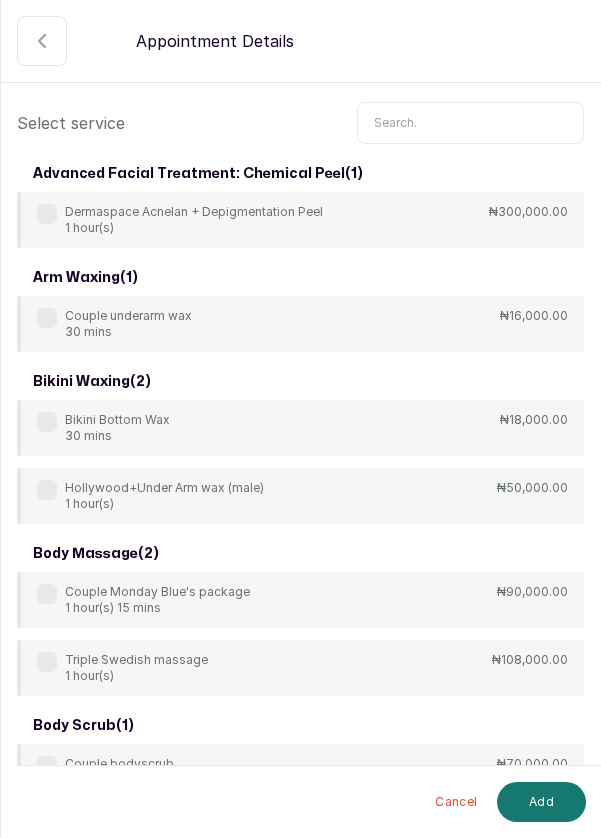 scroll, scrollTop: 0, scrollLeft: 0, axis: both 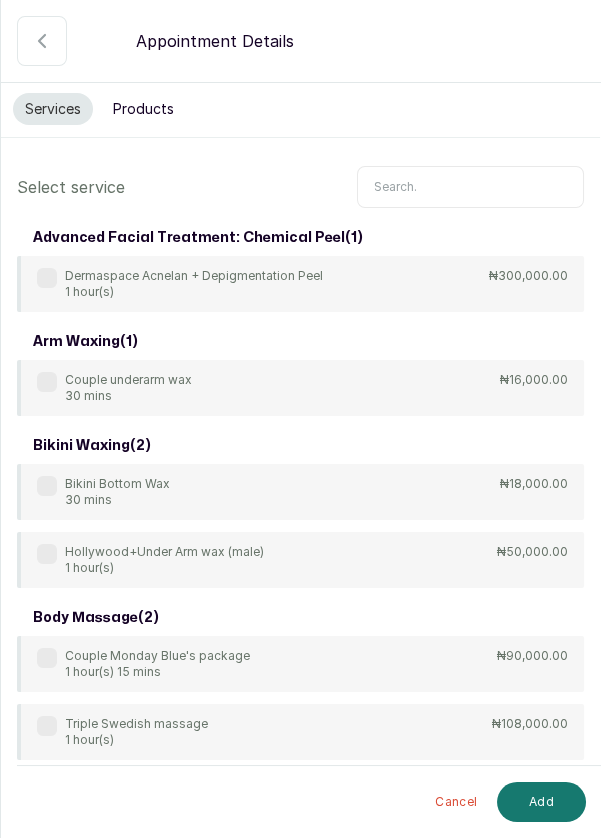 click at bounding box center [470, 187] 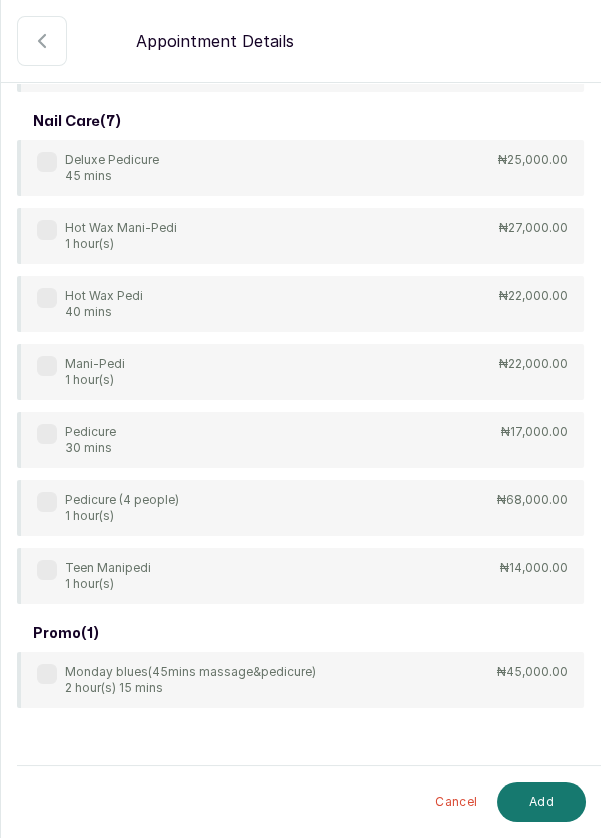 scroll, scrollTop: 432, scrollLeft: 0, axis: vertical 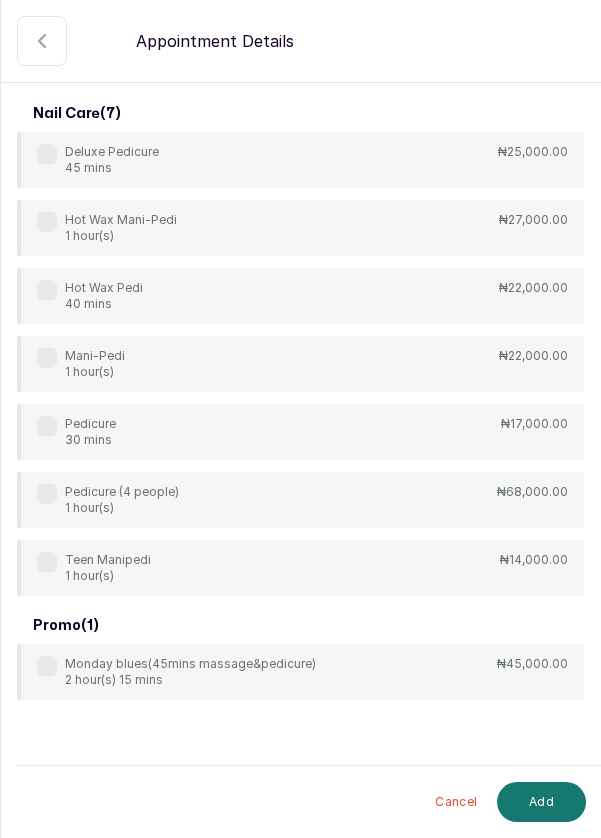 type on "Ped" 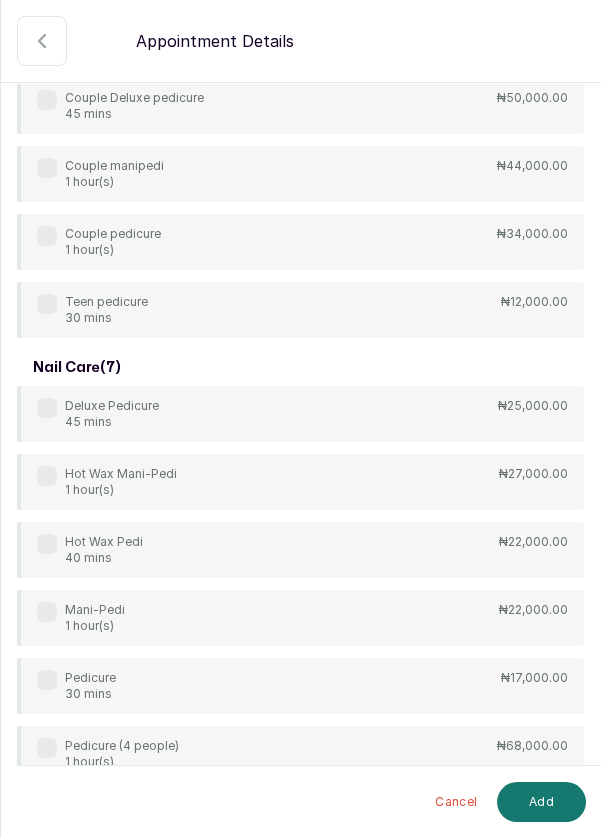 click on "Pedicure 30 mins ₦17,000.00" at bounding box center (300, 686) 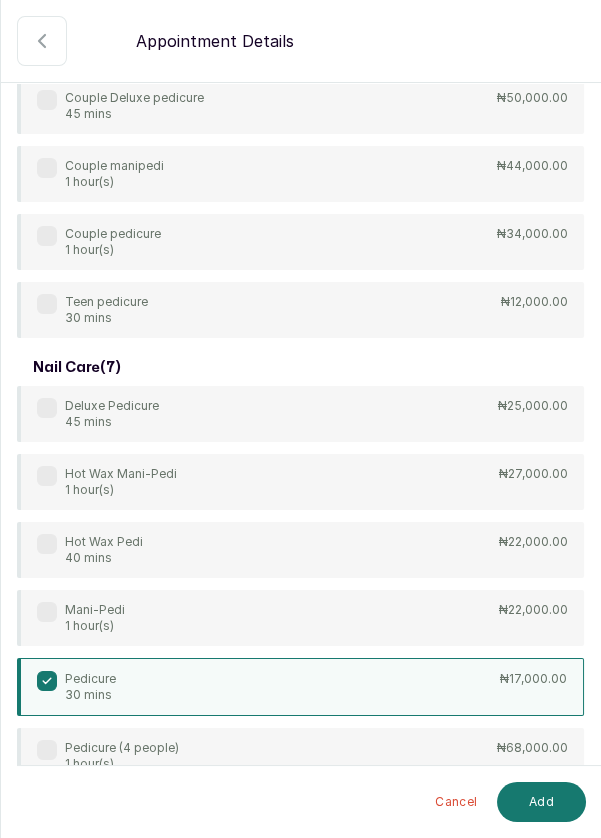click on "Add" at bounding box center (541, 802) 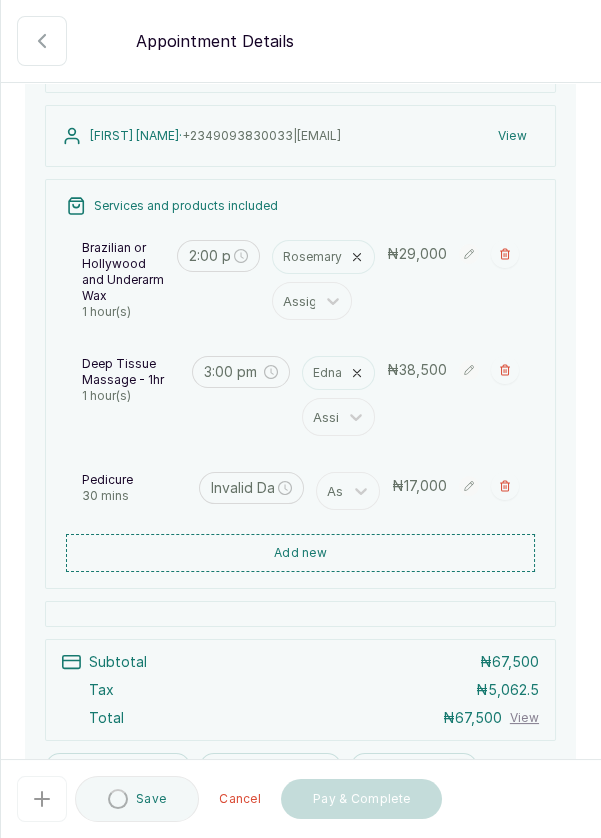 type on "4:00 pm" 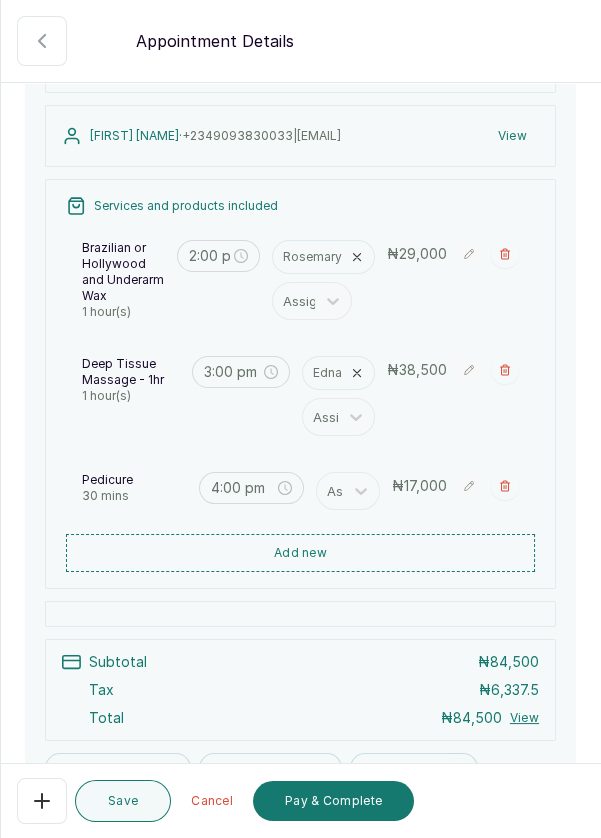 click at bounding box center [329, 491] 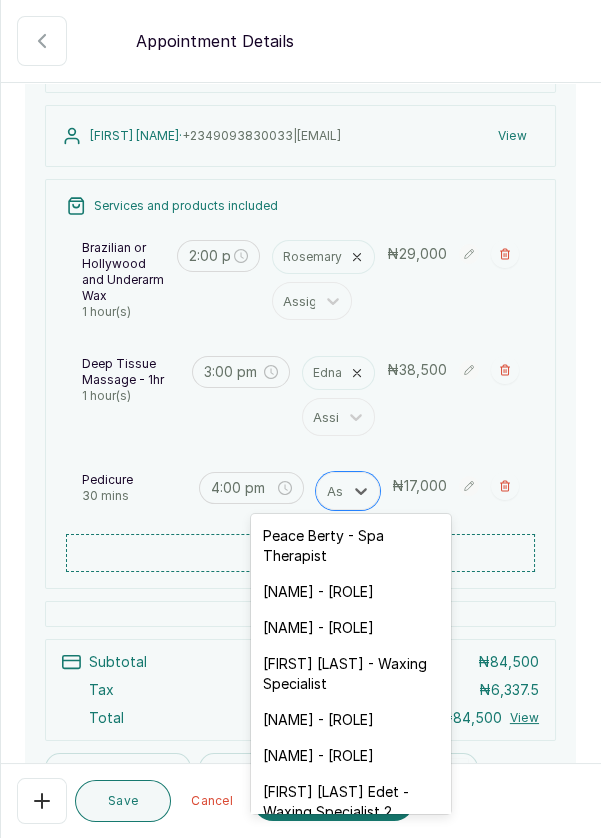 scroll, scrollTop: 290, scrollLeft: 0, axis: vertical 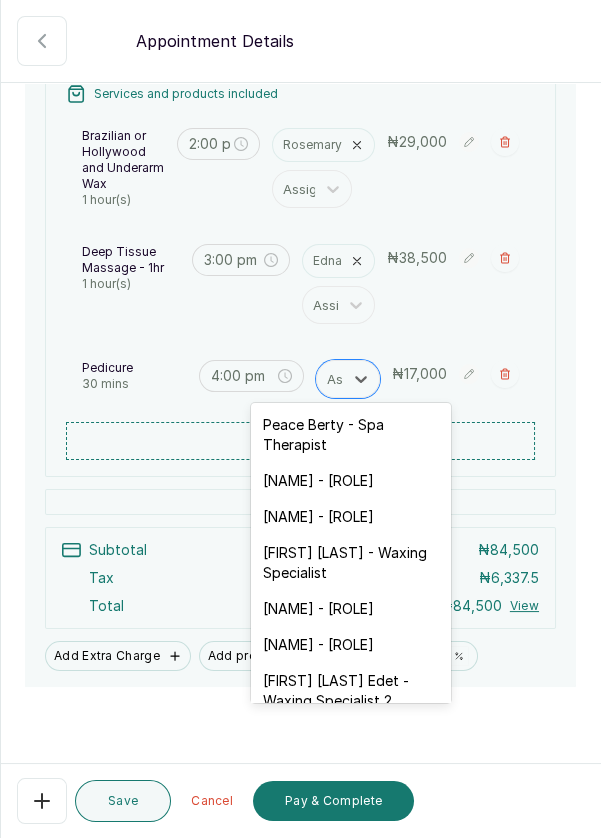 click on "Peace  Berty - Spa Therapist" at bounding box center [351, 435] 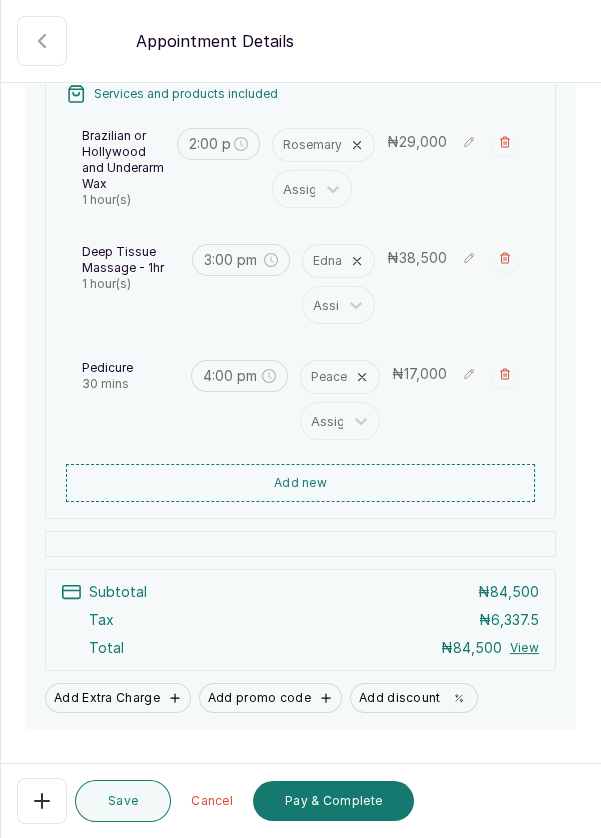scroll, scrollTop: 332, scrollLeft: 0, axis: vertical 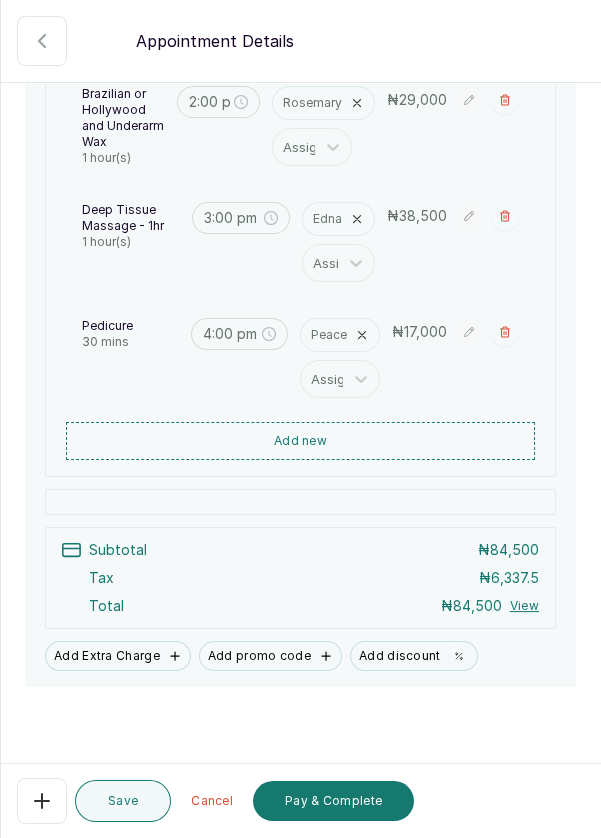 click at bounding box center (42, 801) 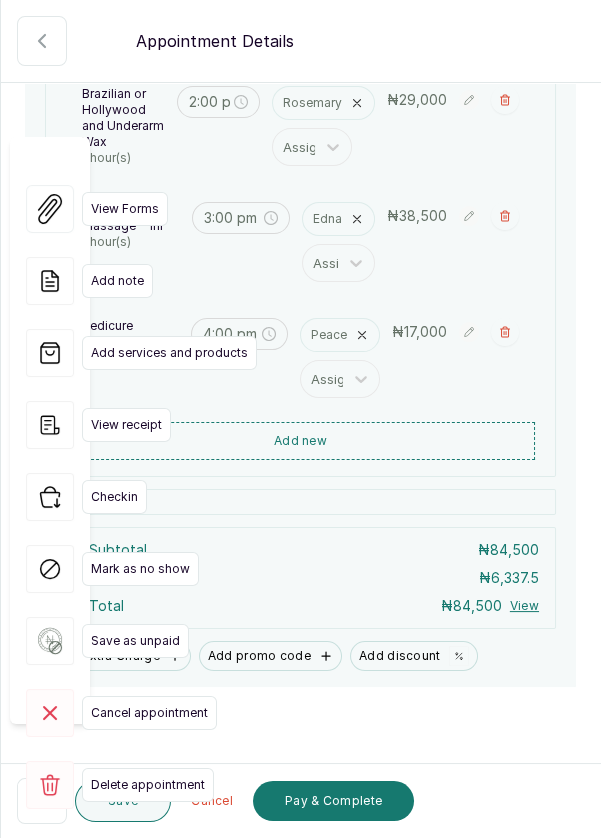click 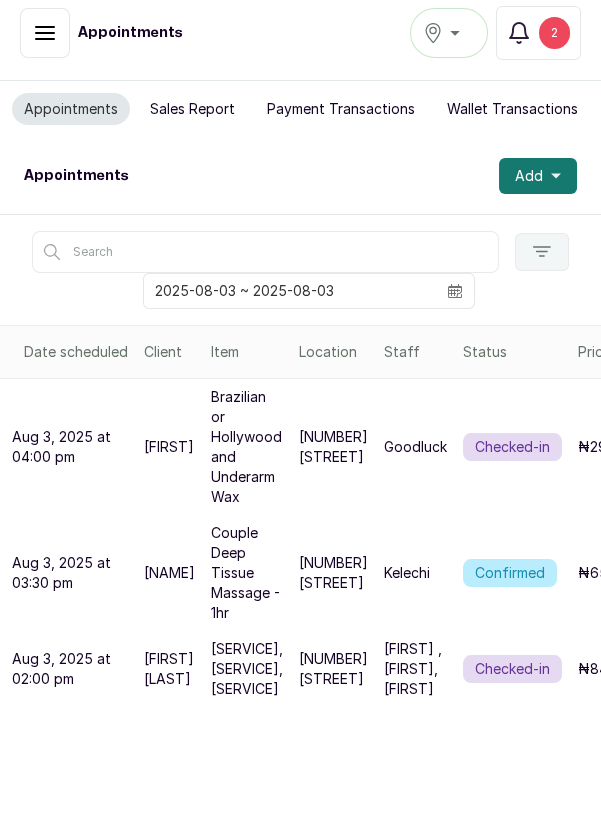 click on "Add" at bounding box center (538, 176) 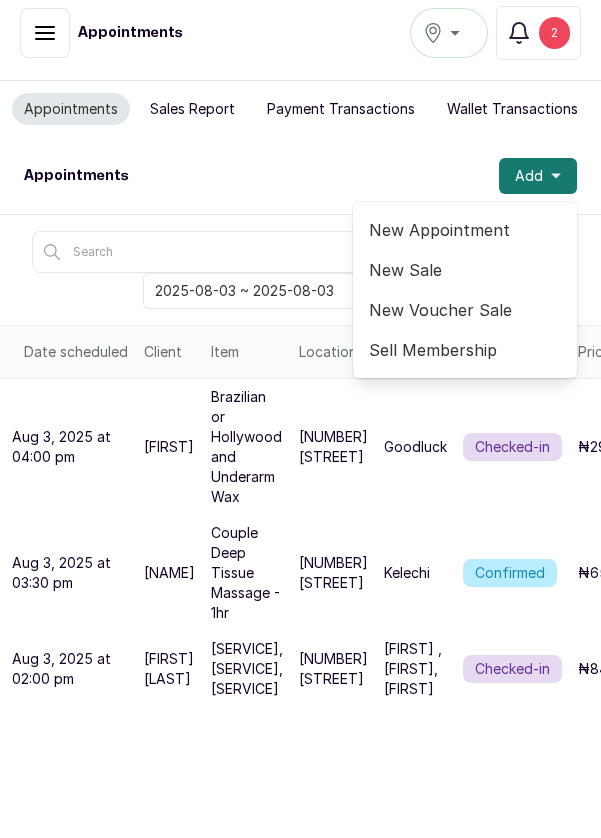 click on "New Appointment" at bounding box center (465, 230) 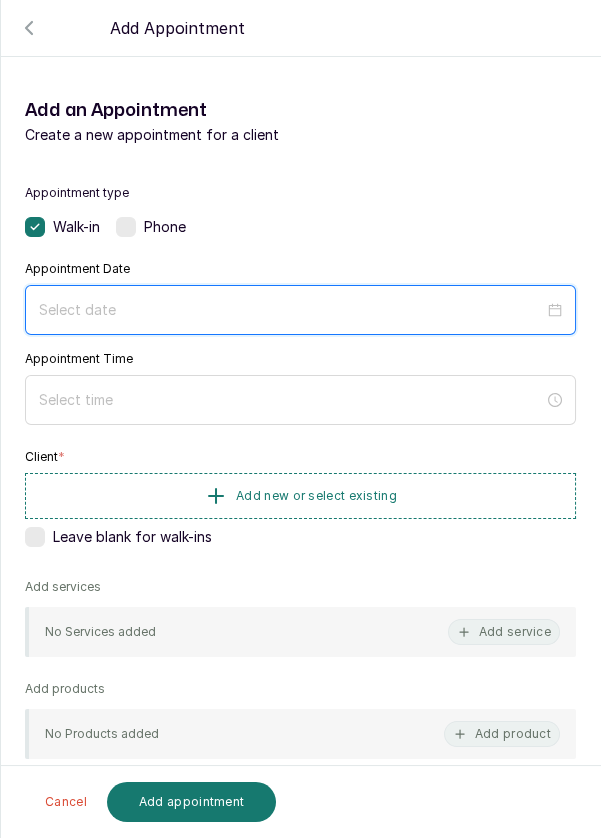 click at bounding box center [291, 310] 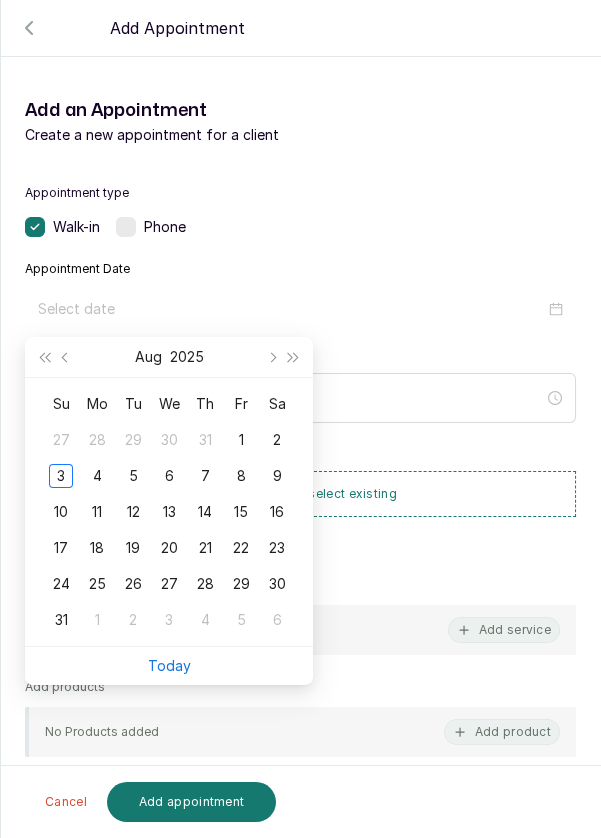 click on "3" at bounding box center [61, 476] 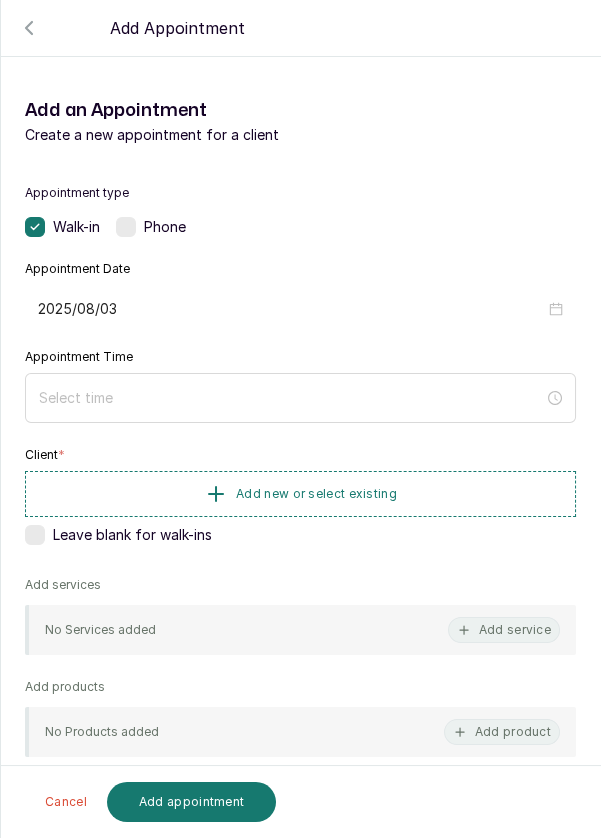 type on "2025/08/03" 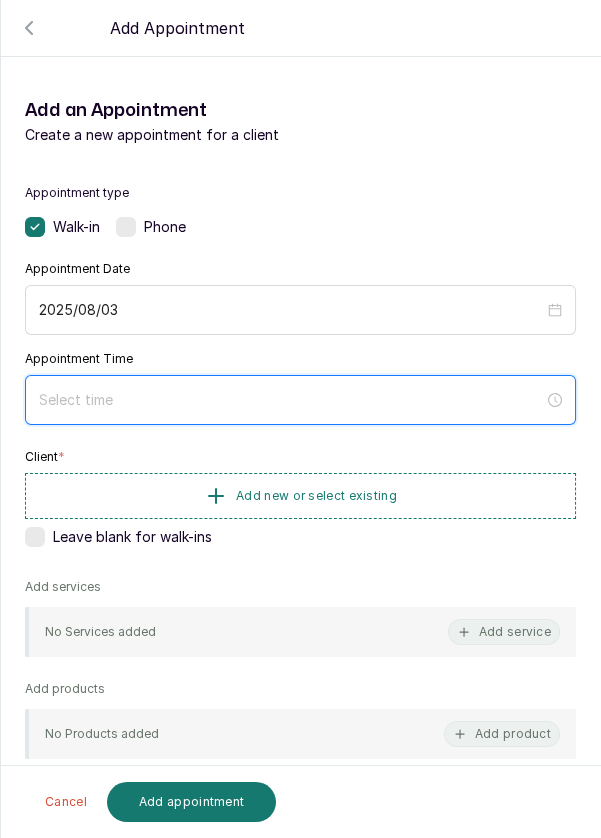 click at bounding box center (291, 400) 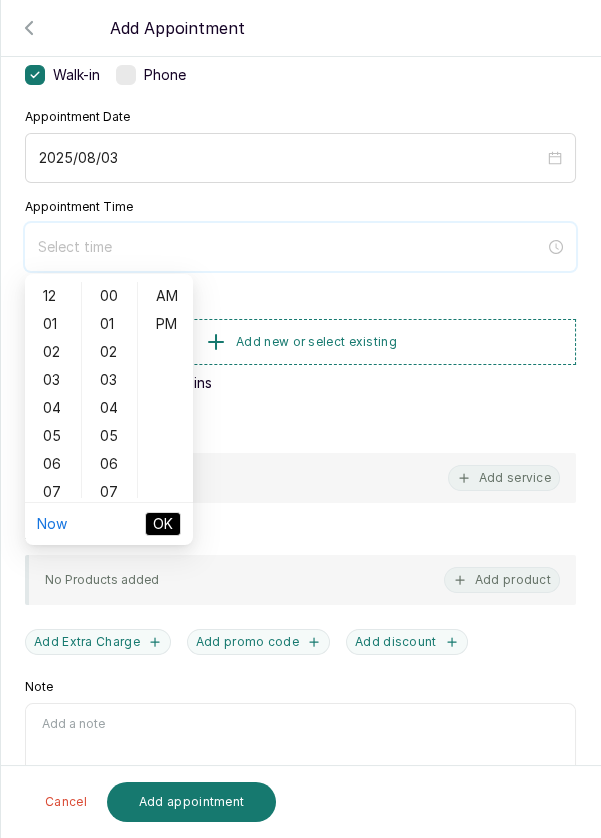 scroll, scrollTop: 162, scrollLeft: 0, axis: vertical 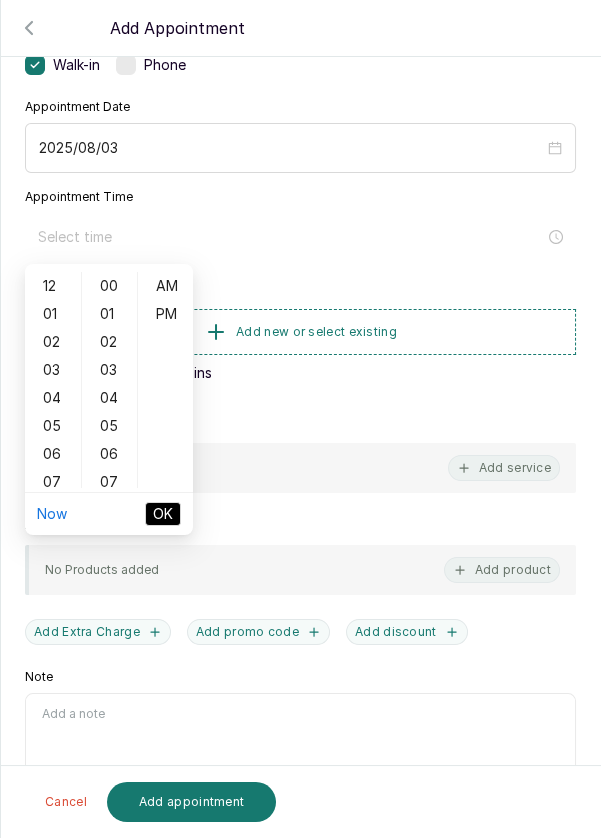 click on "02" at bounding box center (53, 342) 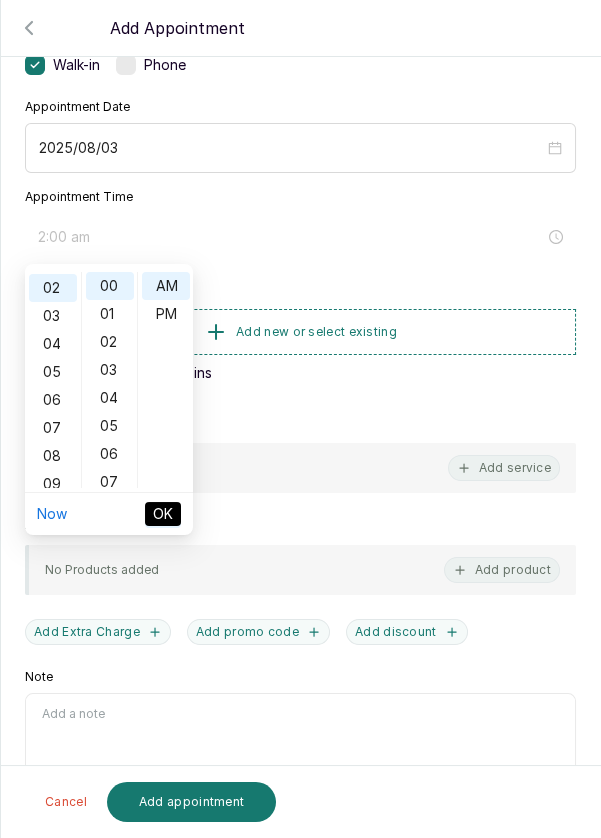scroll, scrollTop: 56, scrollLeft: 0, axis: vertical 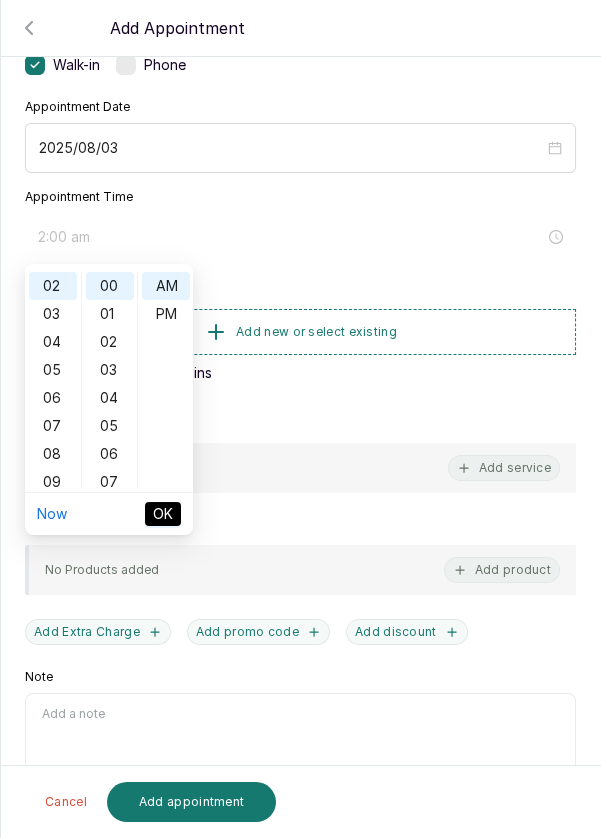 click on "PM" at bounding box center (166, 314) 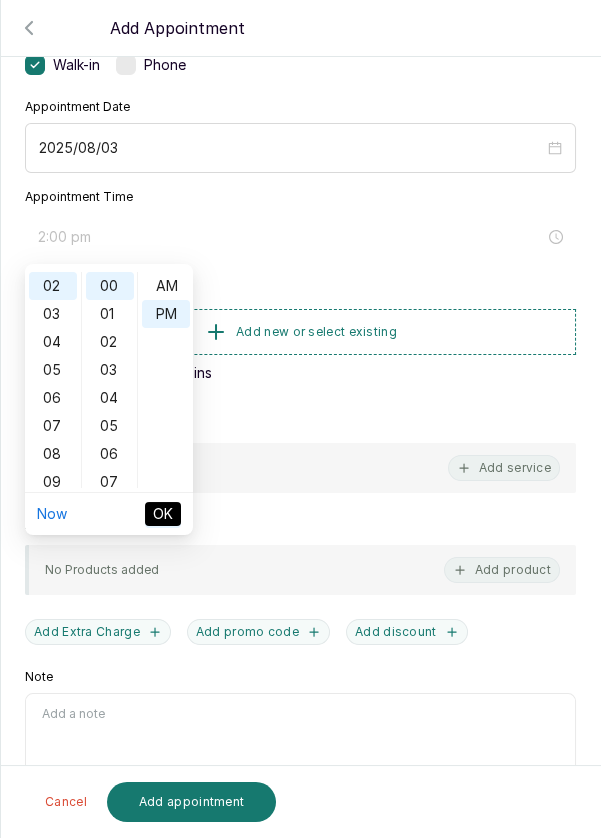 click on "OK" at bounding box center [163, 514] 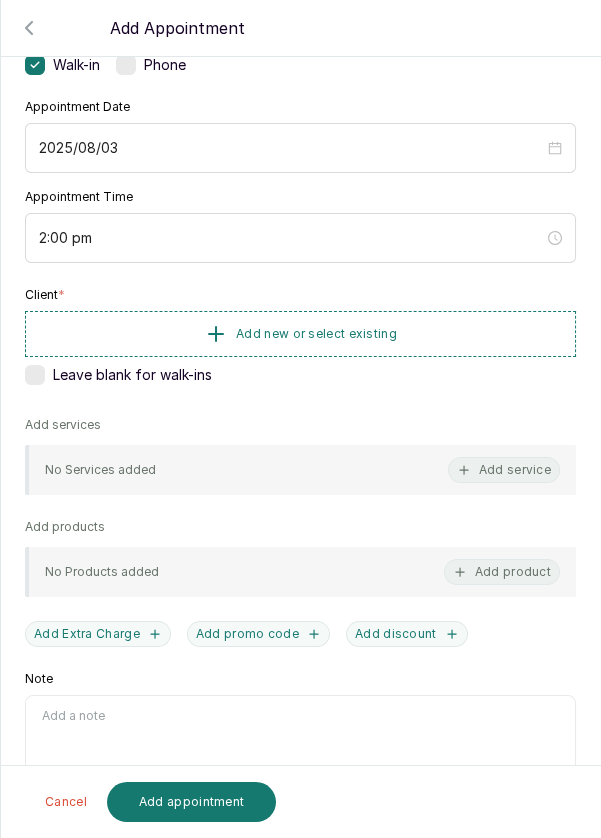 click on "Add new or select existing" at bounding box center (300, 334) 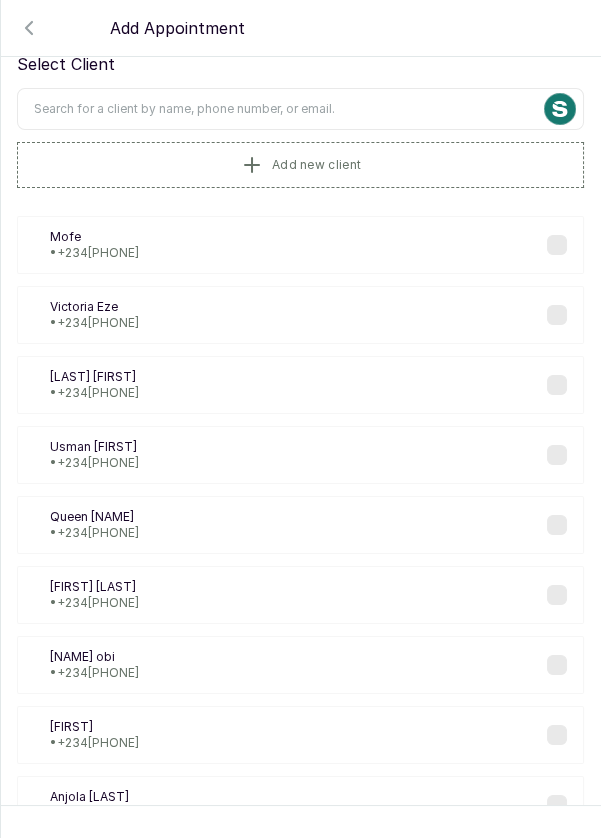 scroll, scrollTop: 0, scrollLeft: 0, axis: both 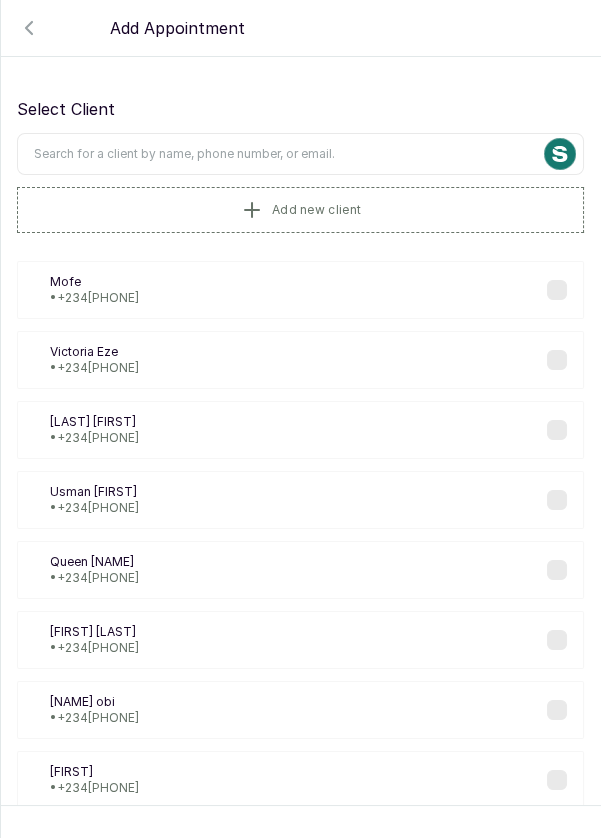 click at bounding box center [300, 154] 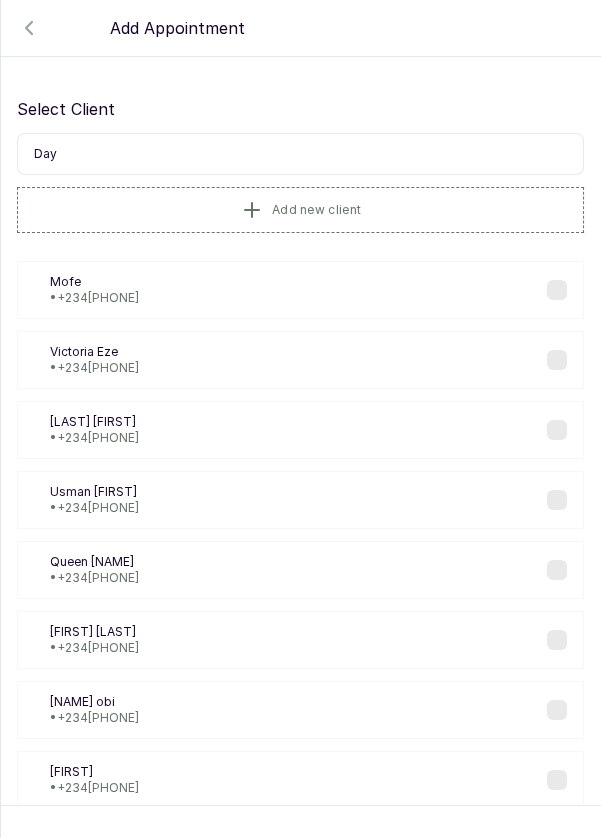type on "[FIRST]" 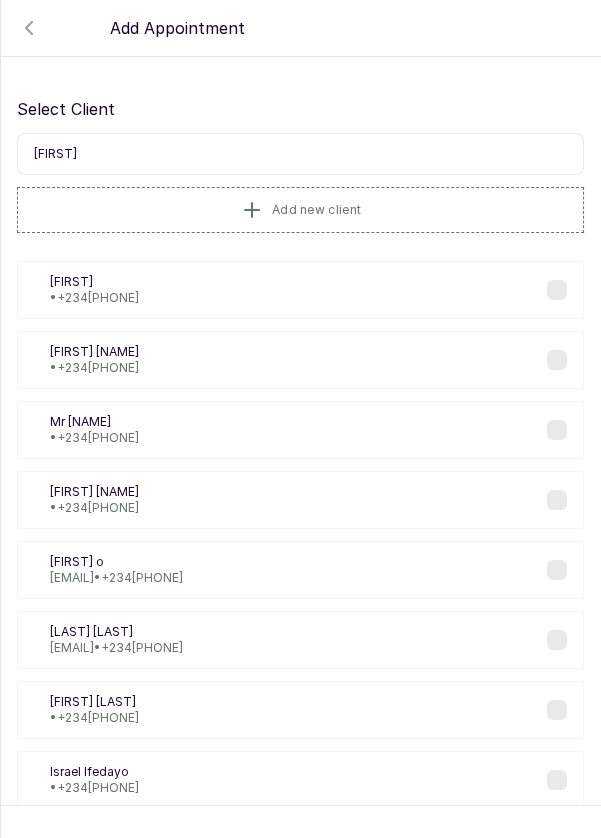 scroll, scrollTop: 51, scrollLeft: 0, axis: vertical 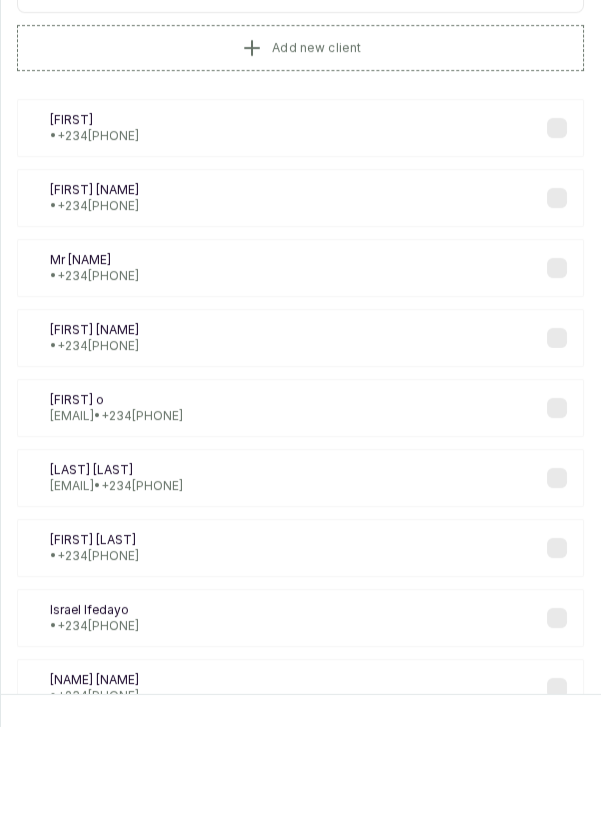 click on "[NAME] • [PHONE]" at bounding box center (300, 449) 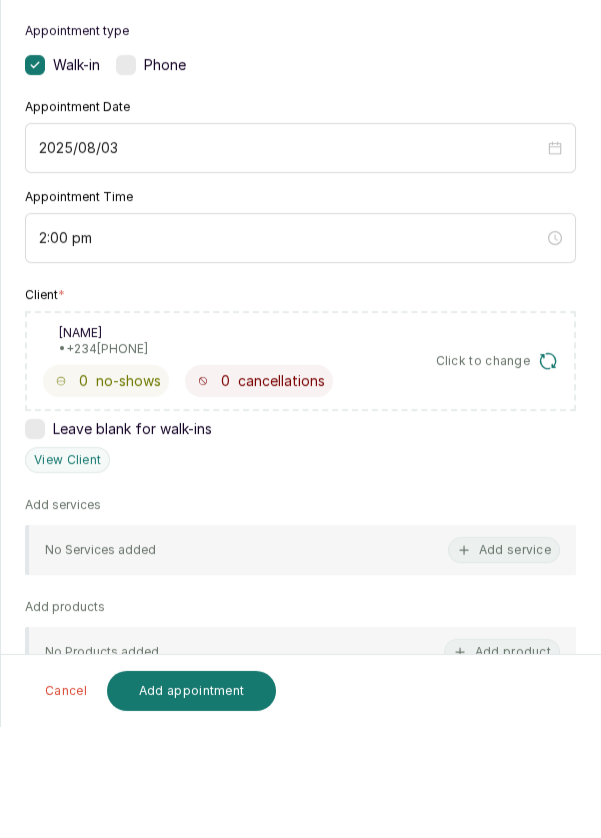 scroll, scrollTop: 14, scrollLeft: 0, axis: vertical 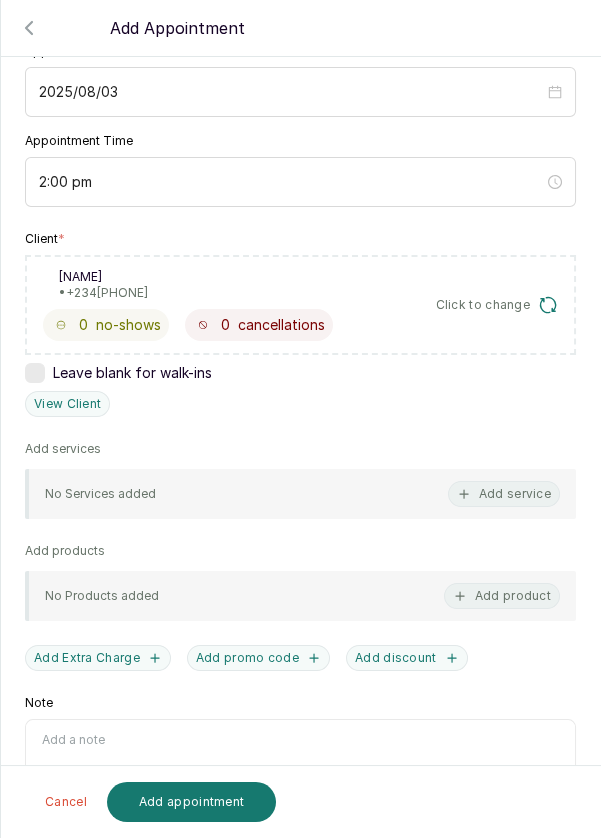 click on "Add service" at bounding box center (504, 494) 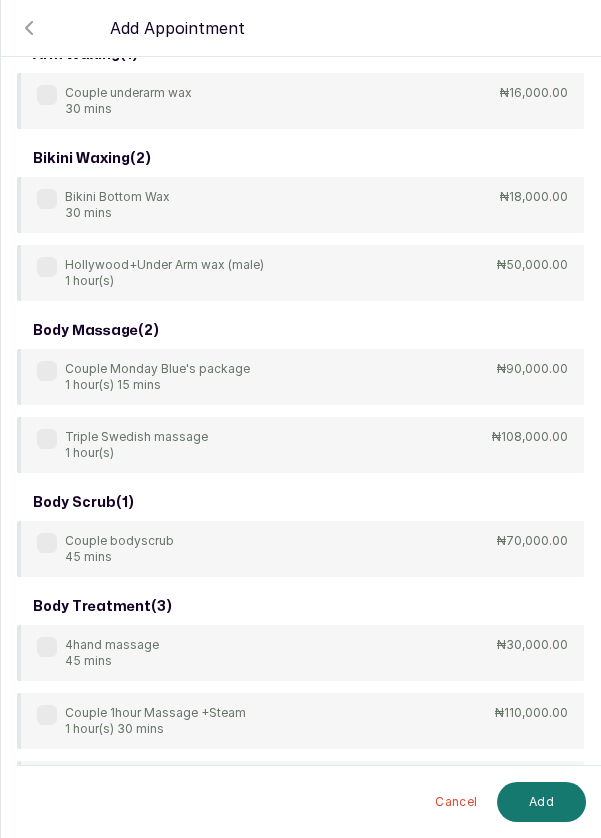 scroll, scrollTop: 0, scrollLeft: 0, axis: both 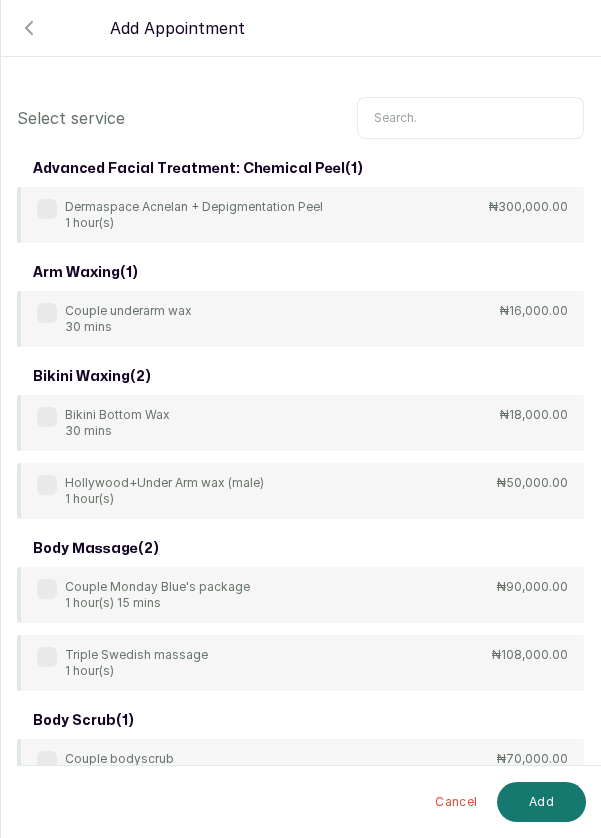click at bounding box center (470, 118) 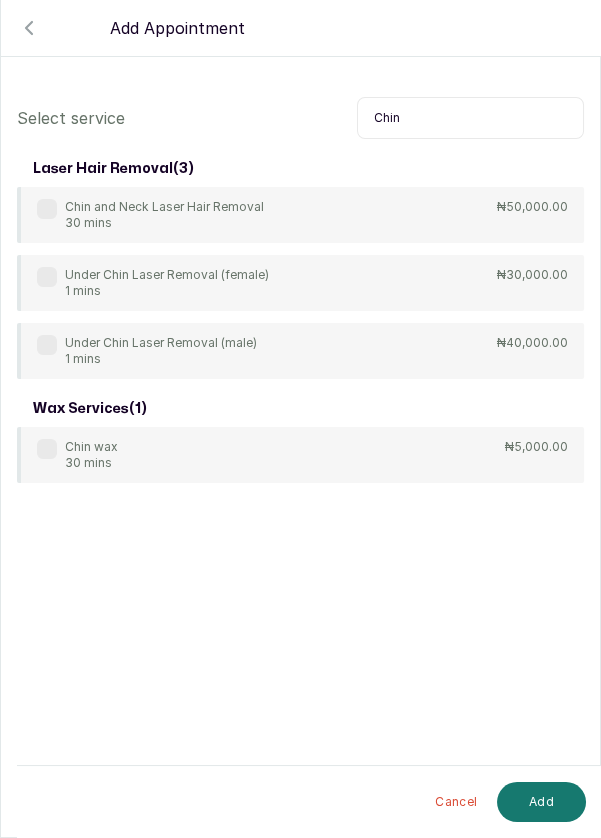 click on "Chin wax 30 mins ₦5,000.00" at bounding box center (300, 455) 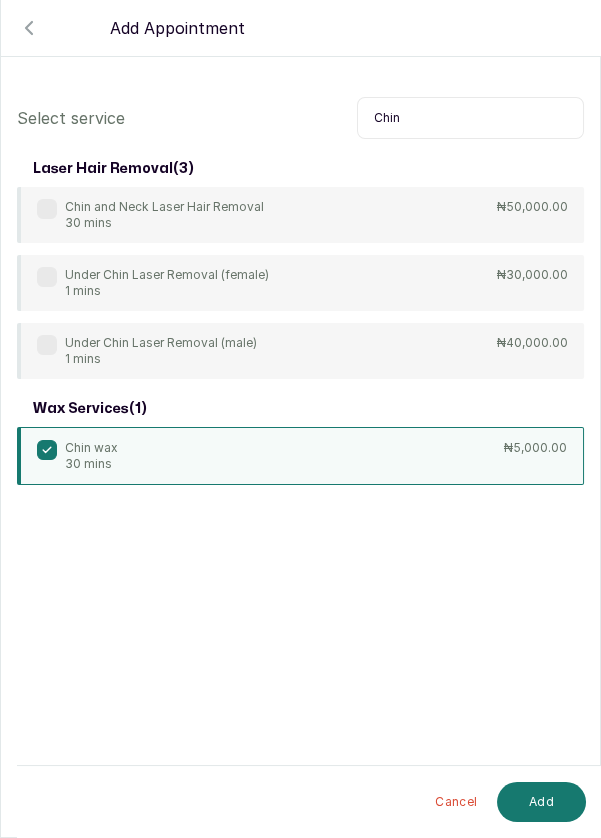 click on "Chin" at bounding box center [470, 118] 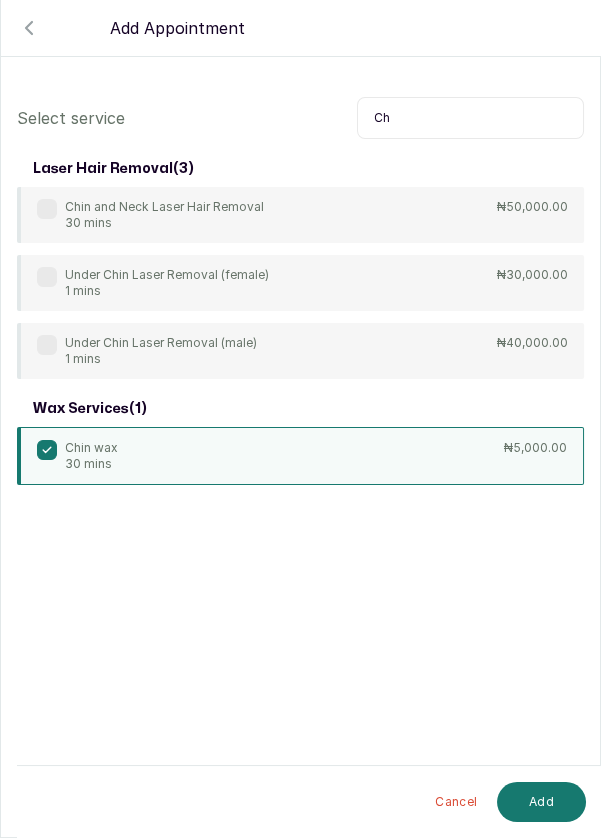 type on "C" 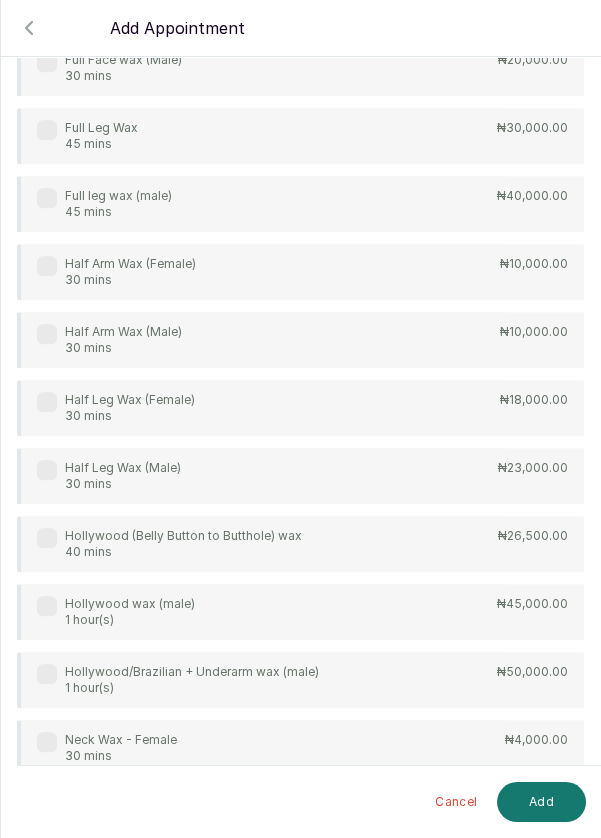 scroll, scrollTop: 2080, scrollLeft: 0, axis: vertical 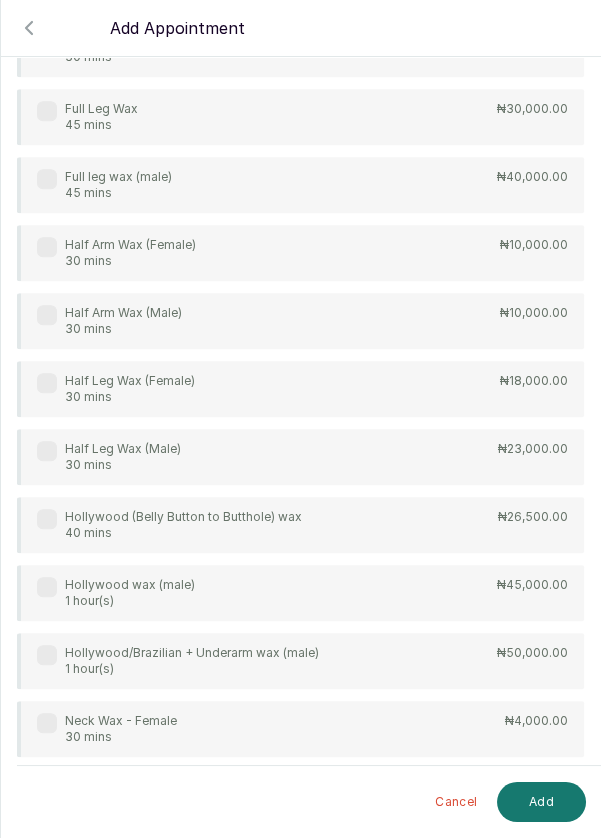 type on "Wax" 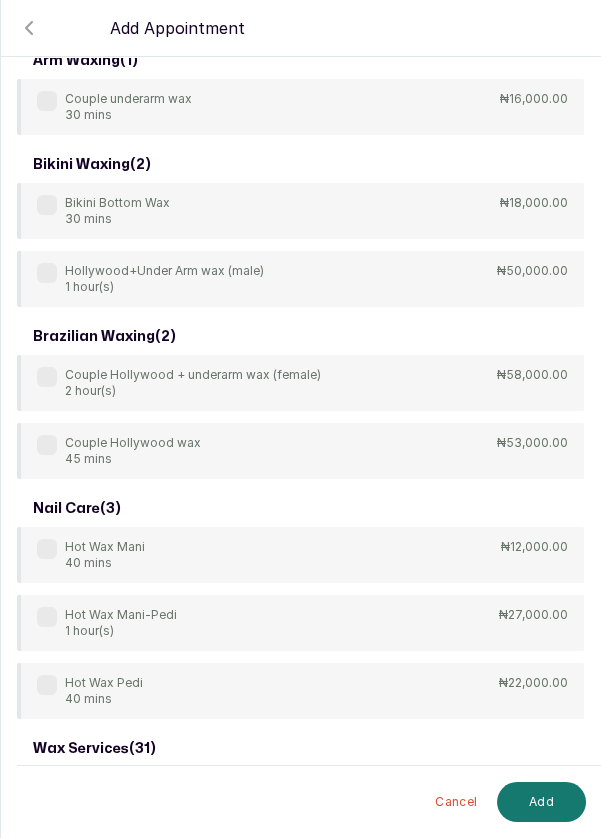 click on "Couple Hollywood + underarm wax (female) 2 hour(s) ₦58,000.00" at bounding box center [300, 383] 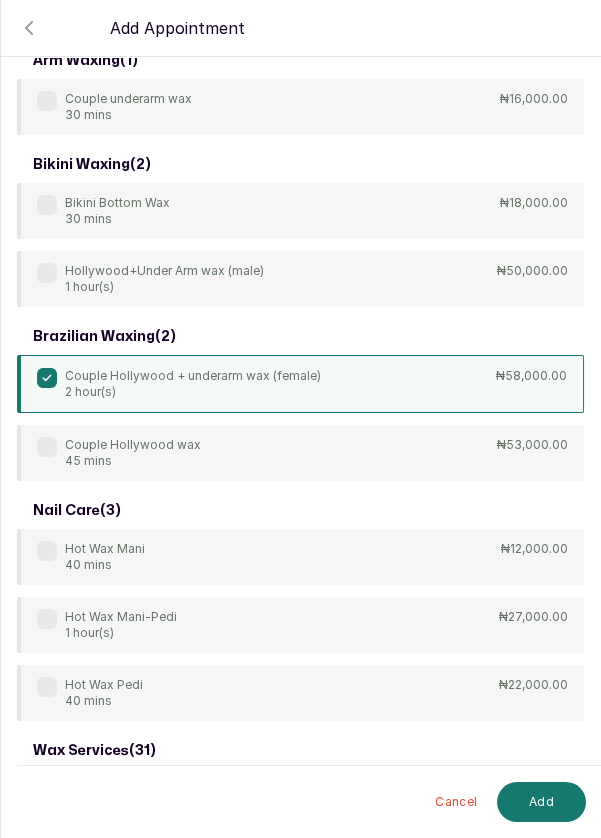 click on "Couple Hollywood + underarm wax (female) 2 hour(s) ₦58,000.00" at bounding box center (300, 384) 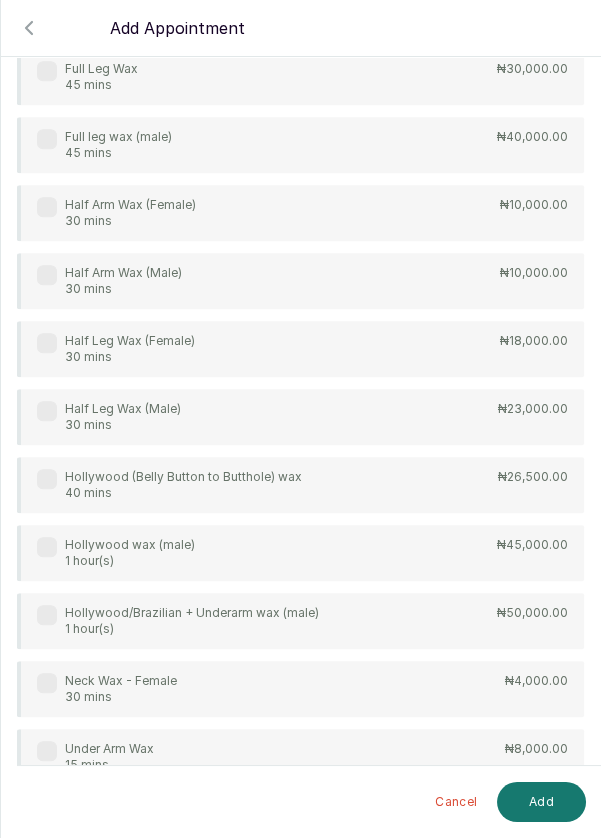 scroll, scrollTop: 2134, scrollLeft: 0, axis: vertical 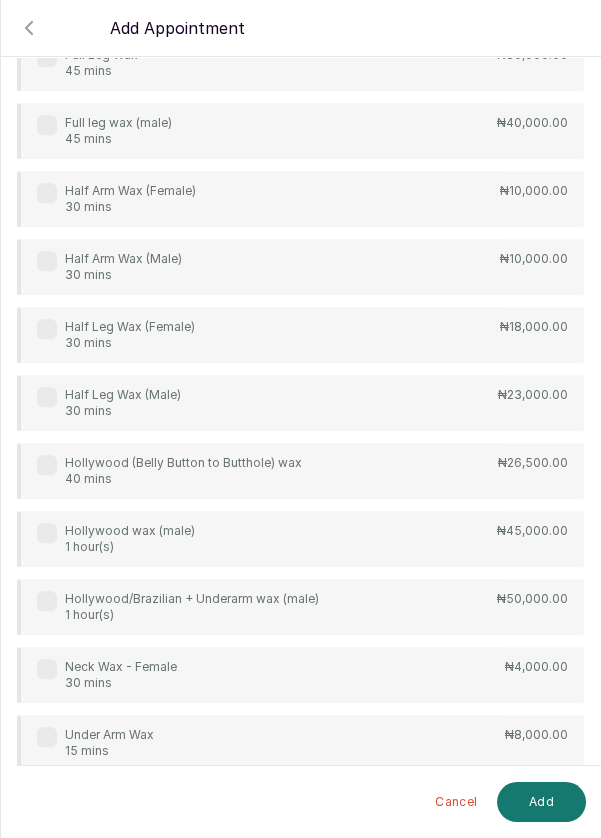click on "₦18,000.00" at bounding box center [534, 327] 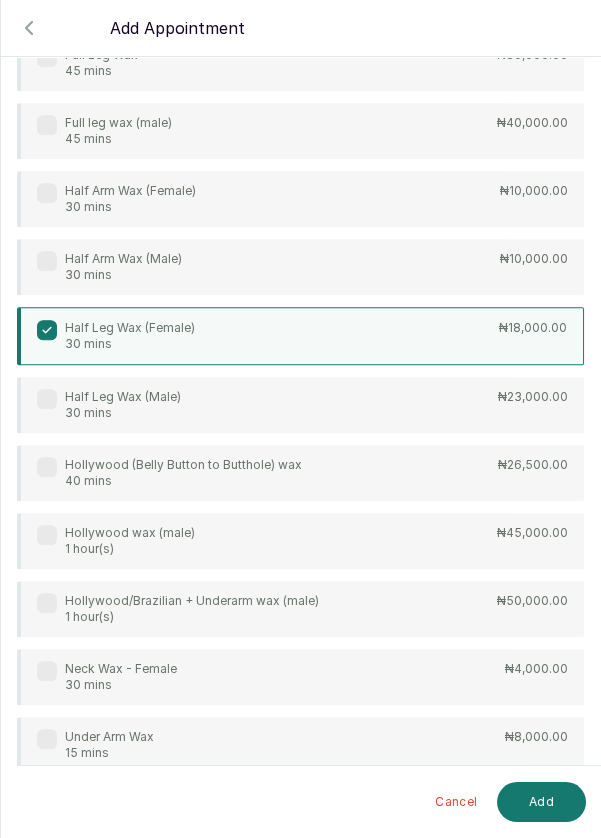 scroll, scrollTop: 0, scrollLeft: 0, axis: both 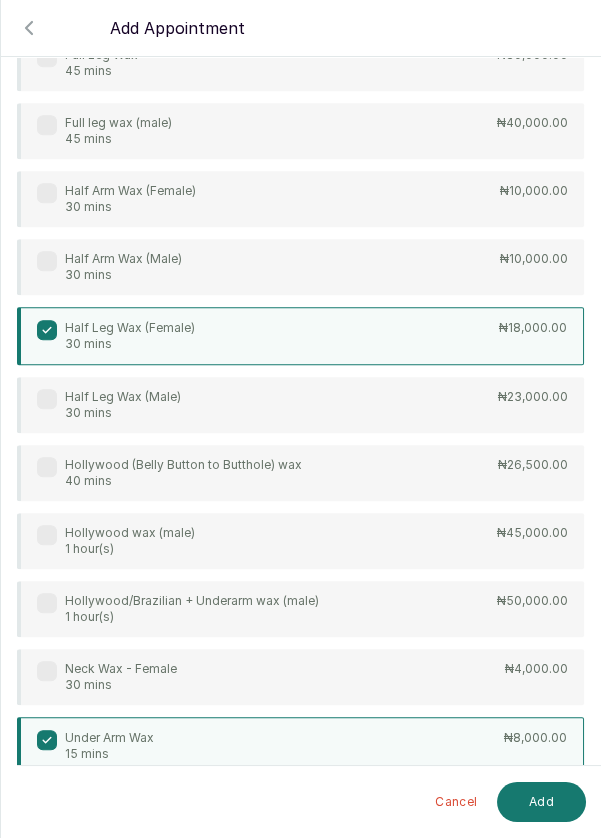 click on "Add" at bounding box center [541, 802] 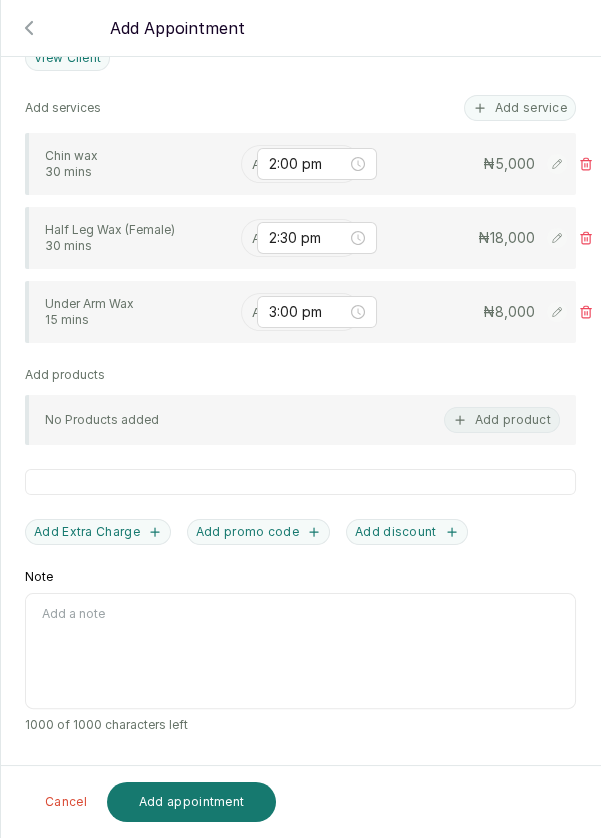 scroll, scrollTop: 461, scrollLeft: 0, axis: vertical 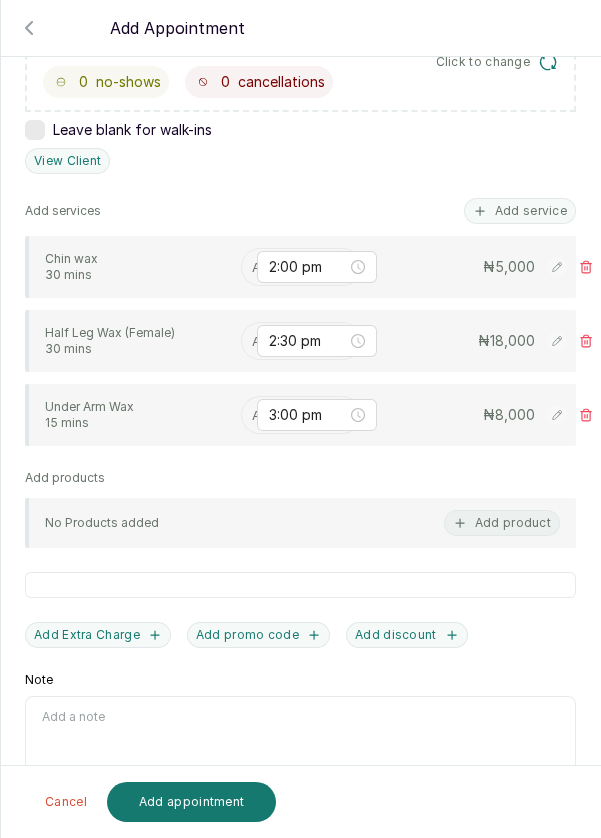 click at bounding box center (254, 267) 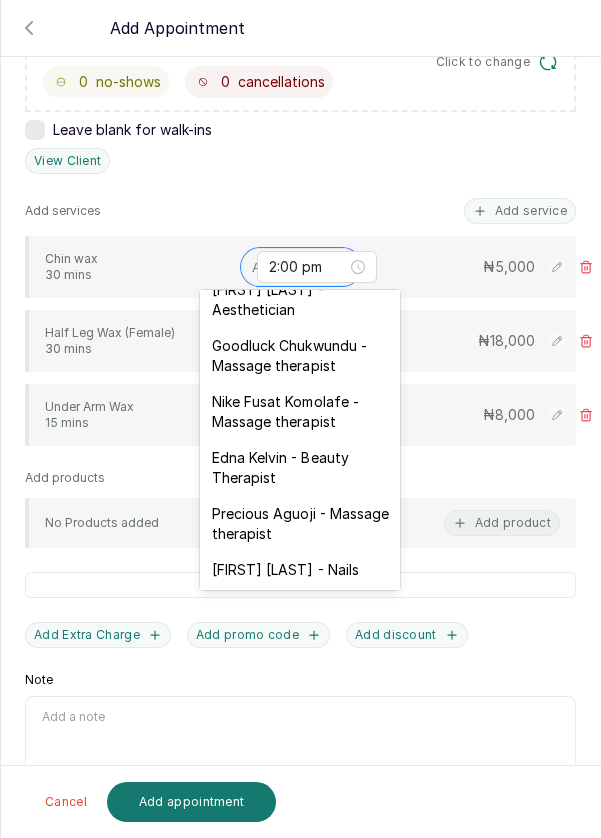 scroll, scrollTop: 519, scrollLeft: 0, axis: vertical 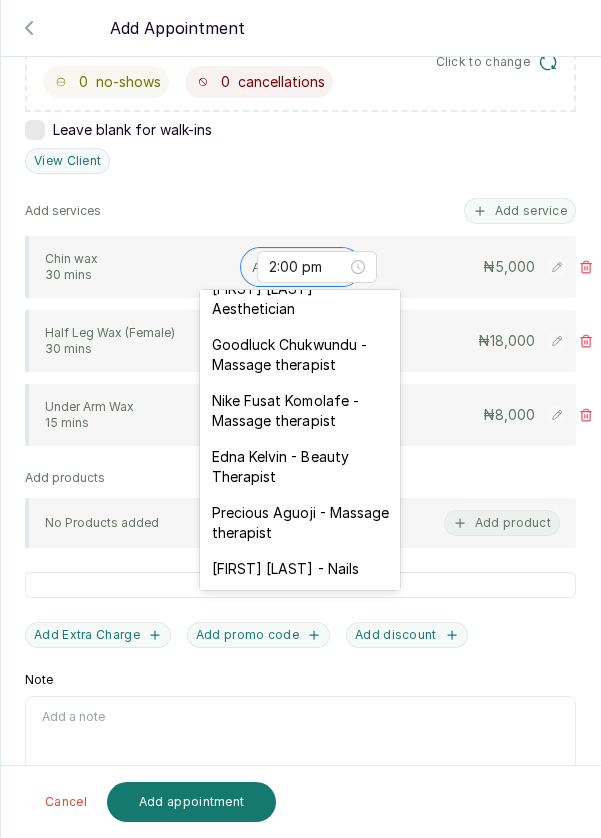 click on "Goodluck Chukwundu  - Massage therapist" at bounding box center (300, 355) 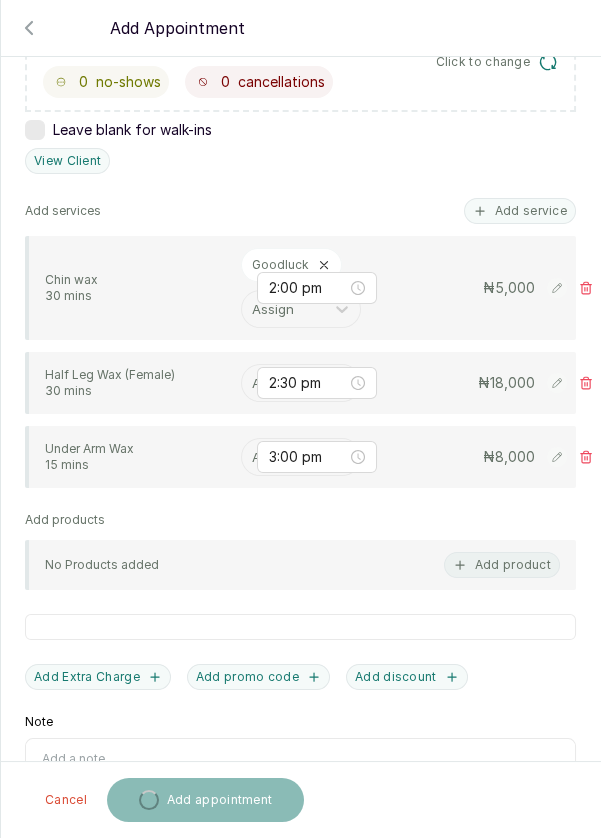 click at bounding box center (254, 383) 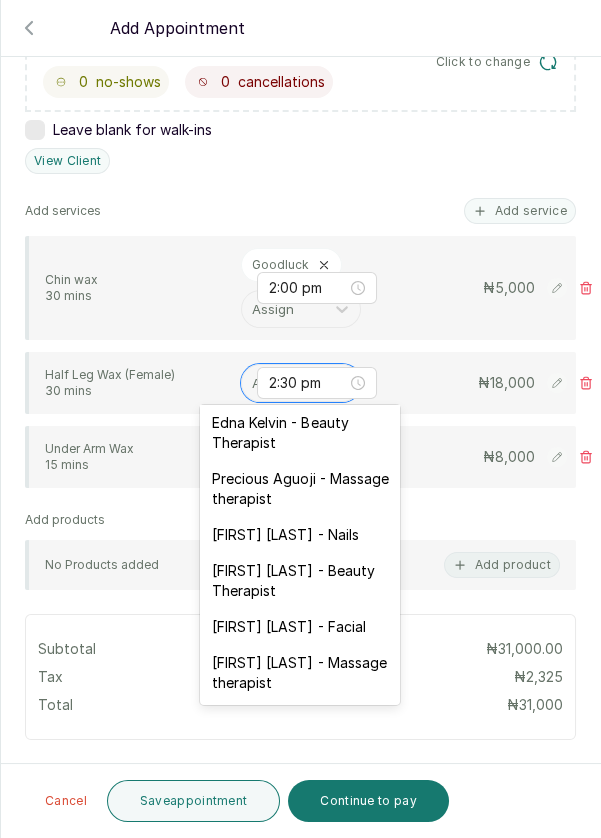 scroll, scrollTop: 787, scrollLeft: 0, axis: vertical 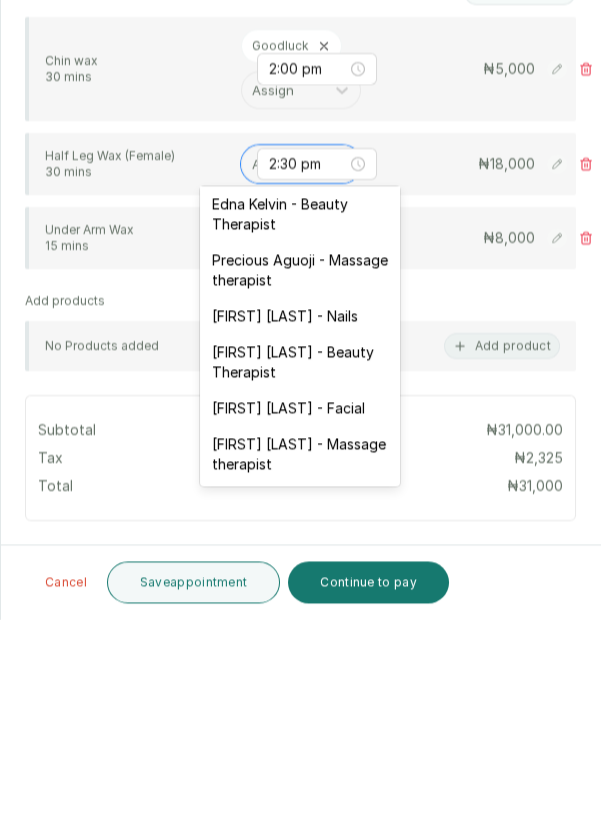 click on "[FIRST] [LAST] - Nails" at bounding box center (300, 535) 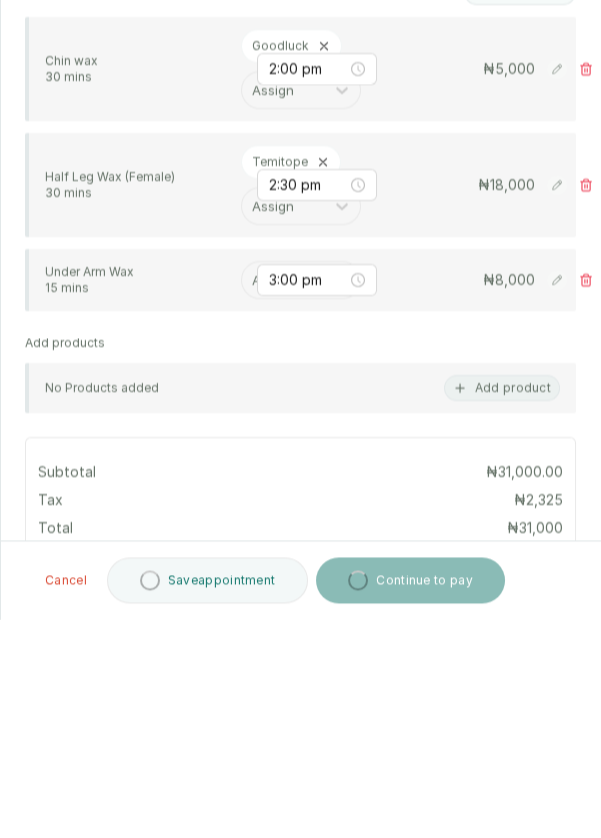 scroll, scrollTop: 14, scrollLeft: 0, axis: vertical 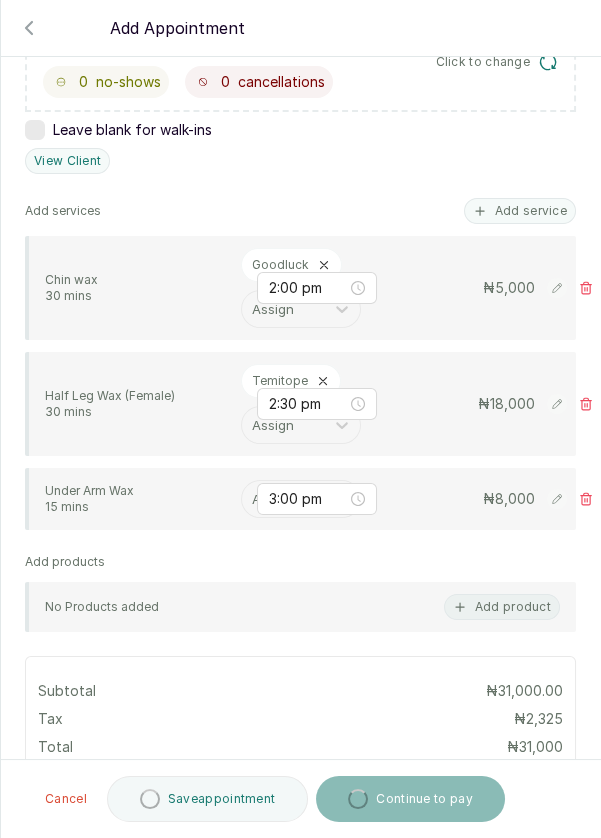 click at bounding box center [254, 499] 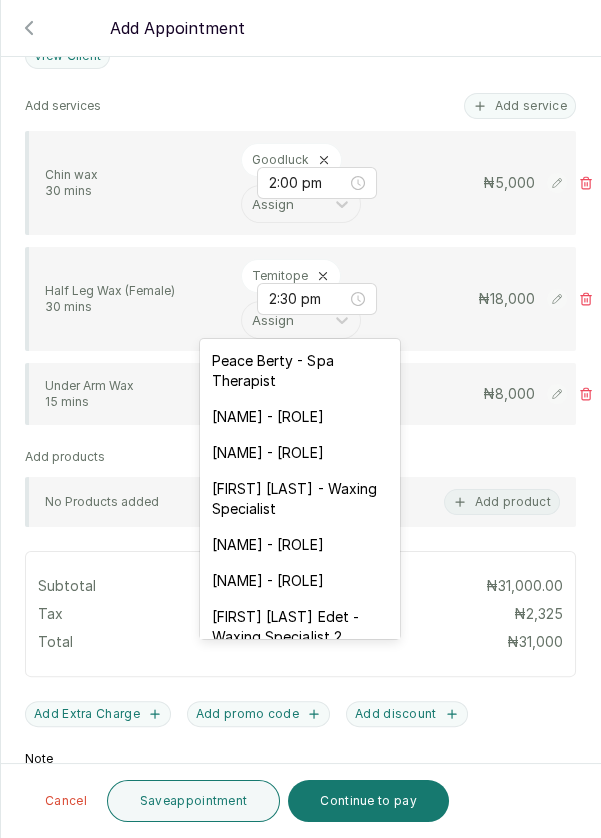 scroll, scrollTop: 645, scrollLeft: 0, axis: vertical 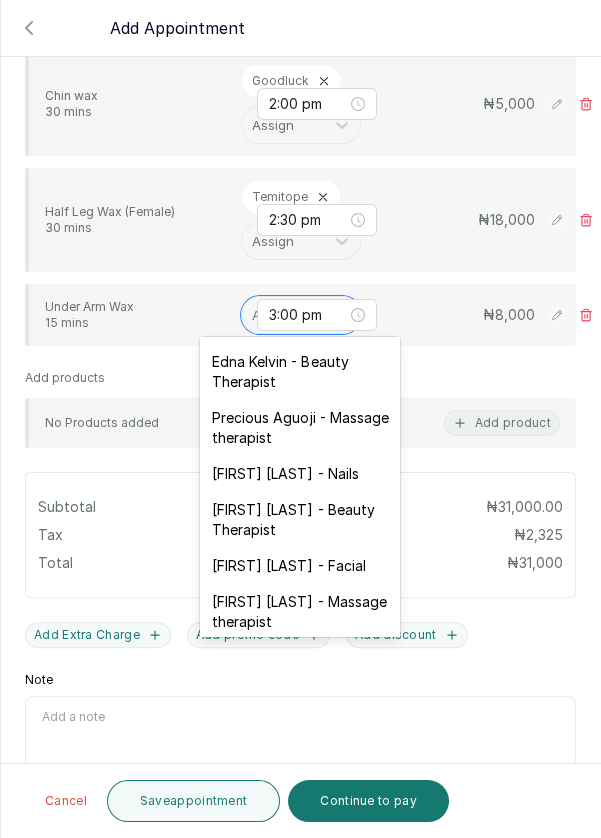 click on "Goodluck Chukwundu  - Massage therapist" at bounding box center (300, 260) 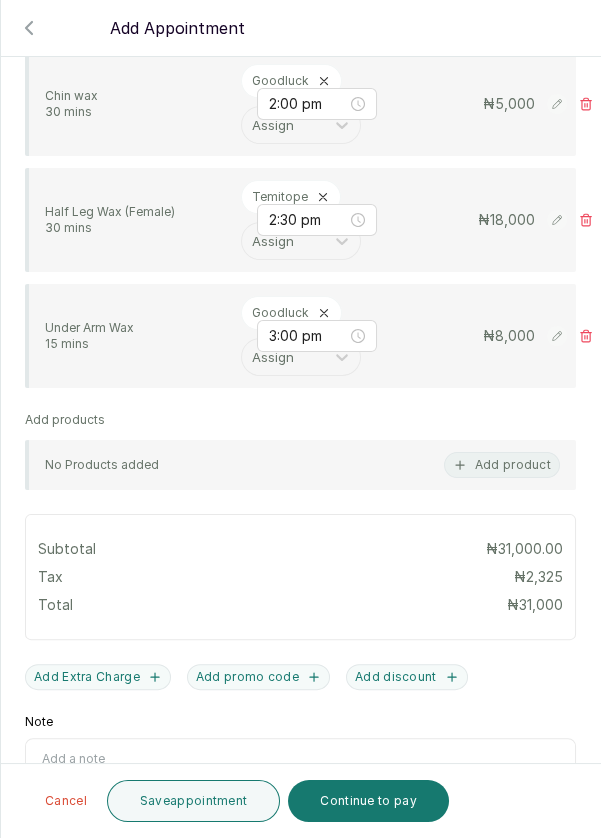 scroll, scrollTop: 686, scrollLeft: 0, axis: vertical 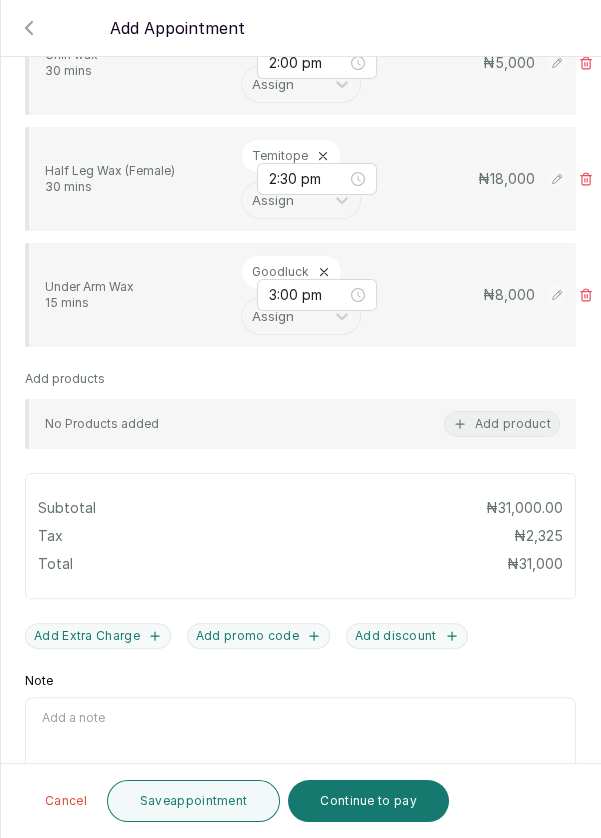 click on "Continue to pay" at bounding box center [368, 801] 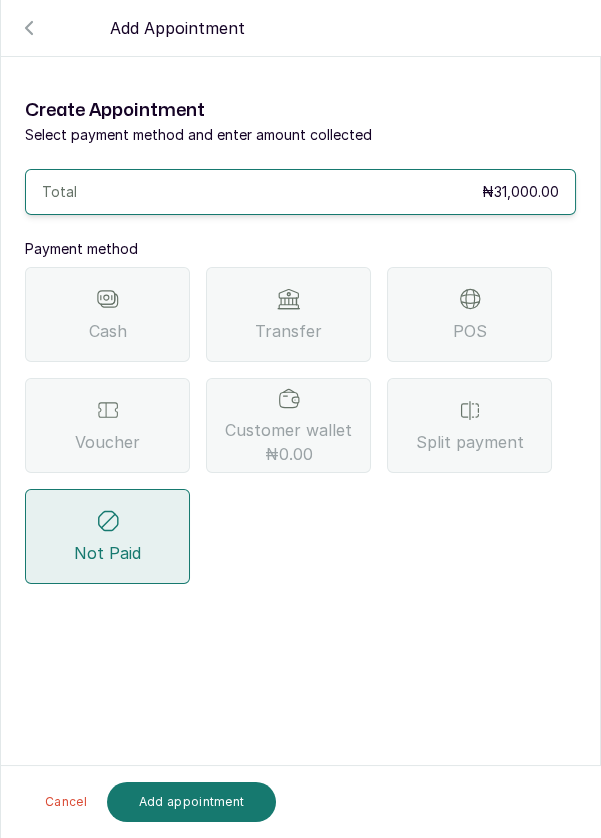 scroll, scrollTop: 0, scrollLeft: 0, axis: both 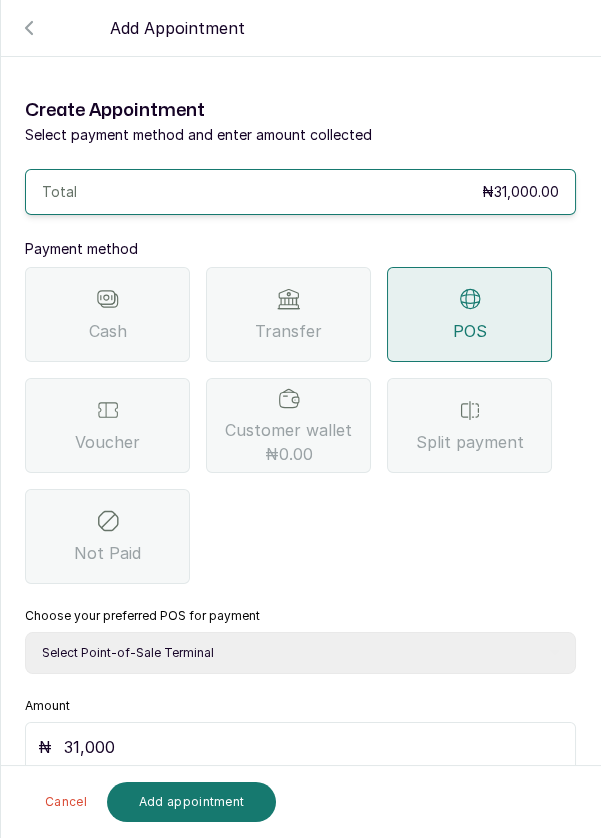click on "Select Point-of-Sale Terminal Pos- Flutterwave  Zenith Bank POS - Paga Paga POS - Access Access Bank POS - Sterling Sterling Bank" at bounding box center (300, 653) 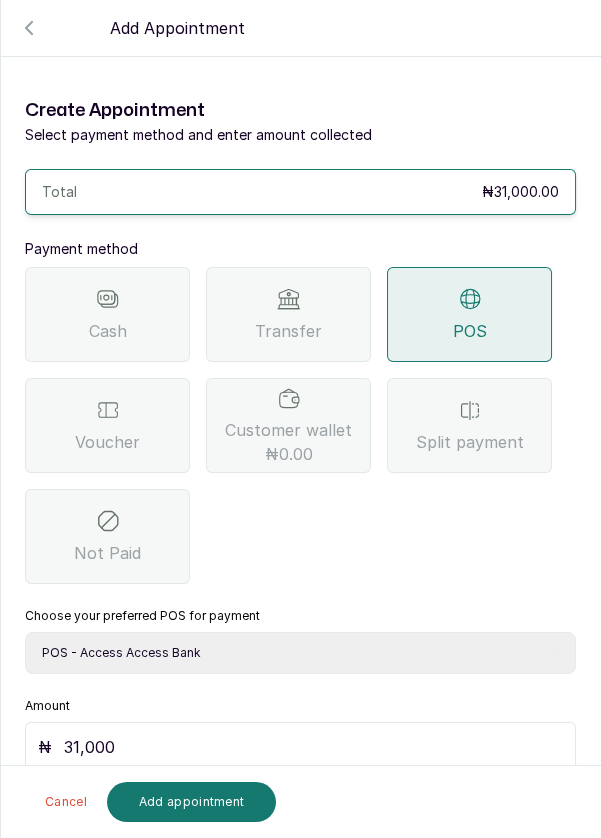 click on "Add appointment" at bounding box center (192, 802) 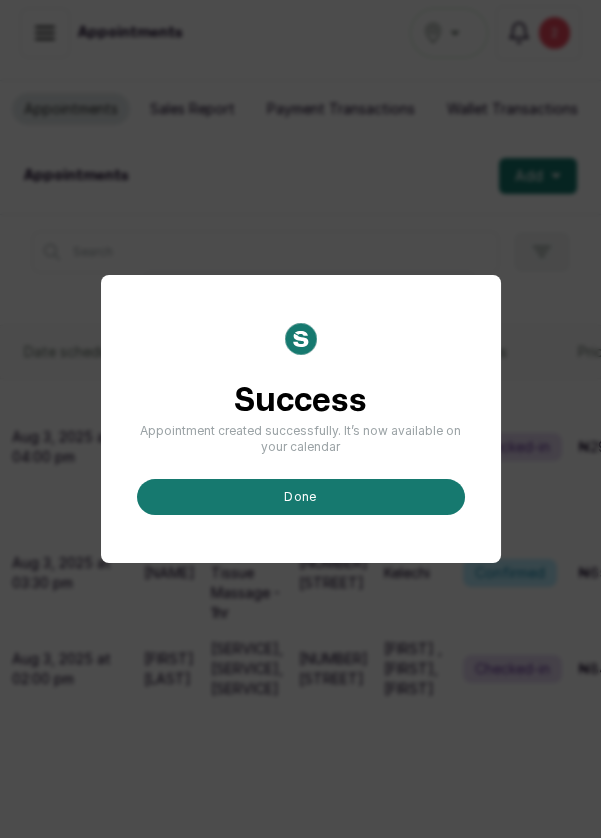 click on "done" at bounding box center (301, 497) 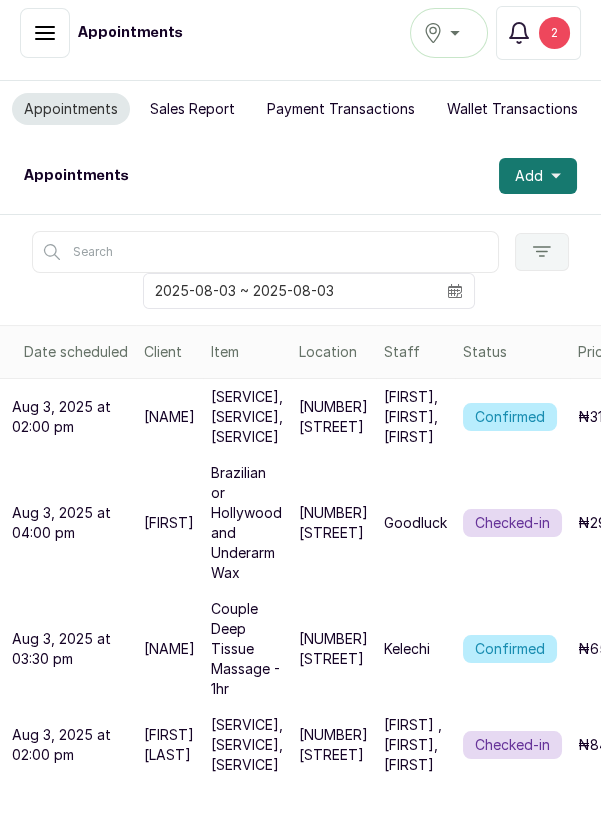click on "Confirmed" at bounding box center [510, 417] 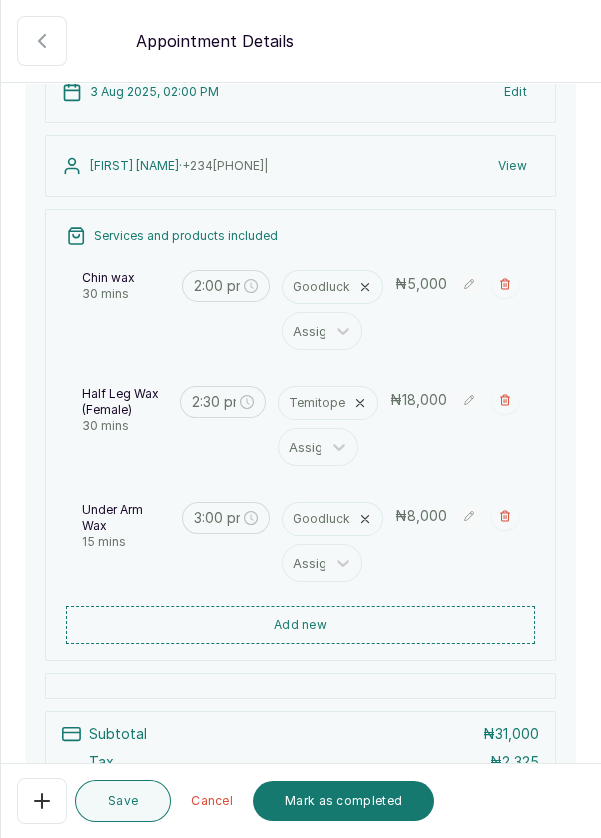 scroll, scrollTop: 404, scrollLeft: 0, axis: vertical 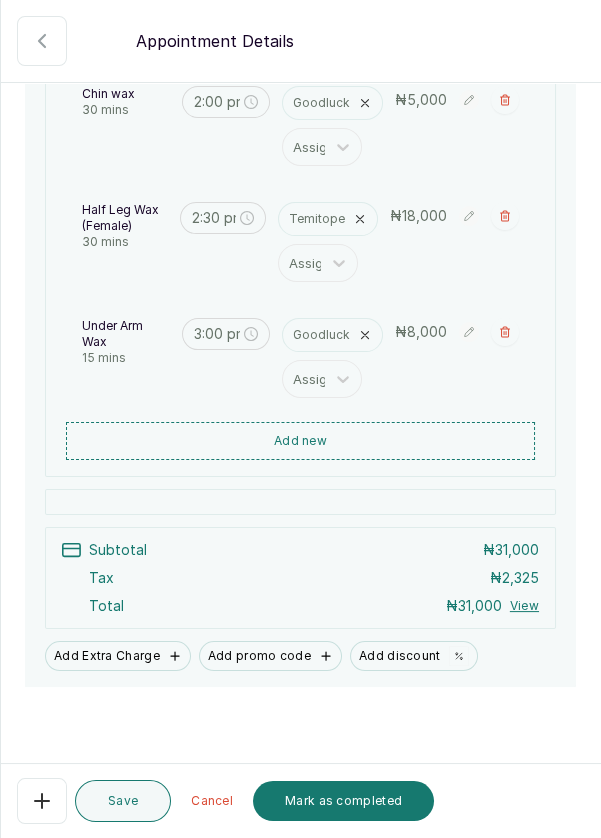 click on "Mark as completed" at bounding box center (343, 801) 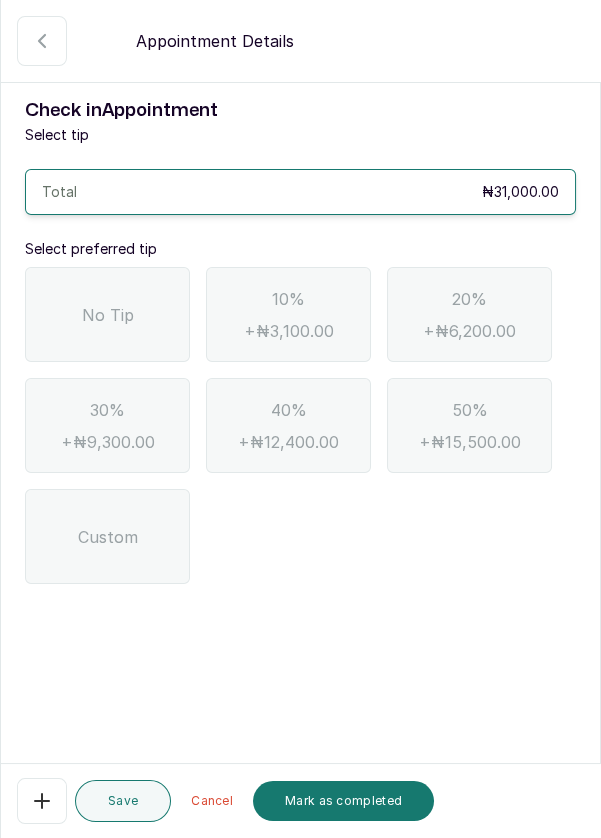 scroll, scrollTop: 0, scrollLeft: 0, axis: both 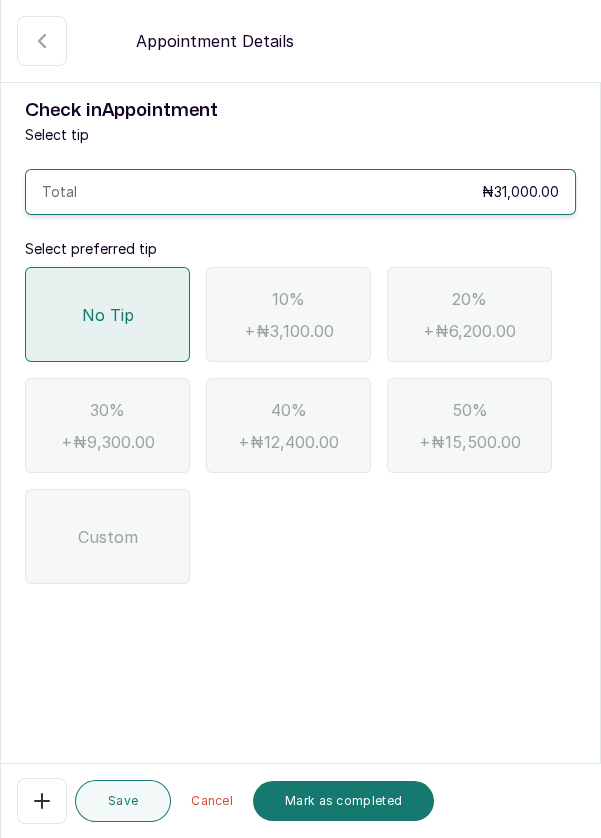 click on "Mark as completed" at bounding box center [343, 801] 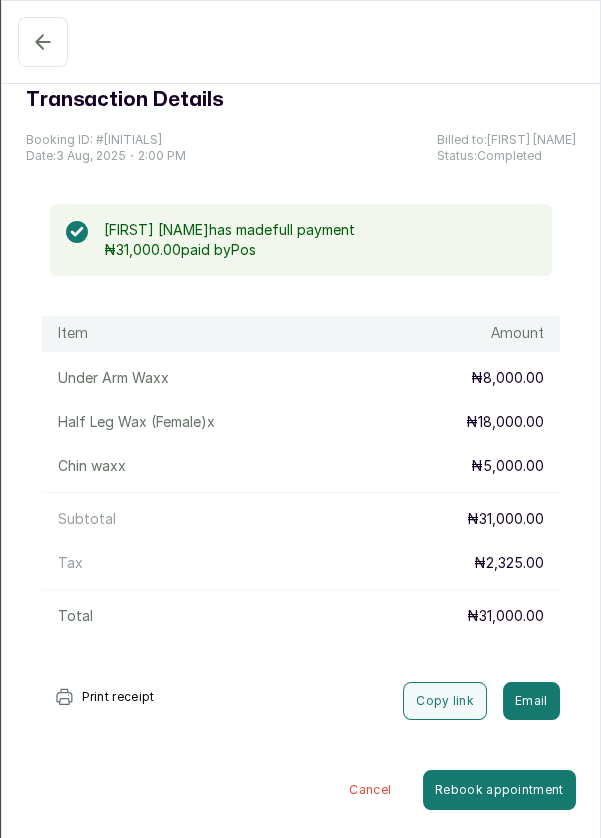 click 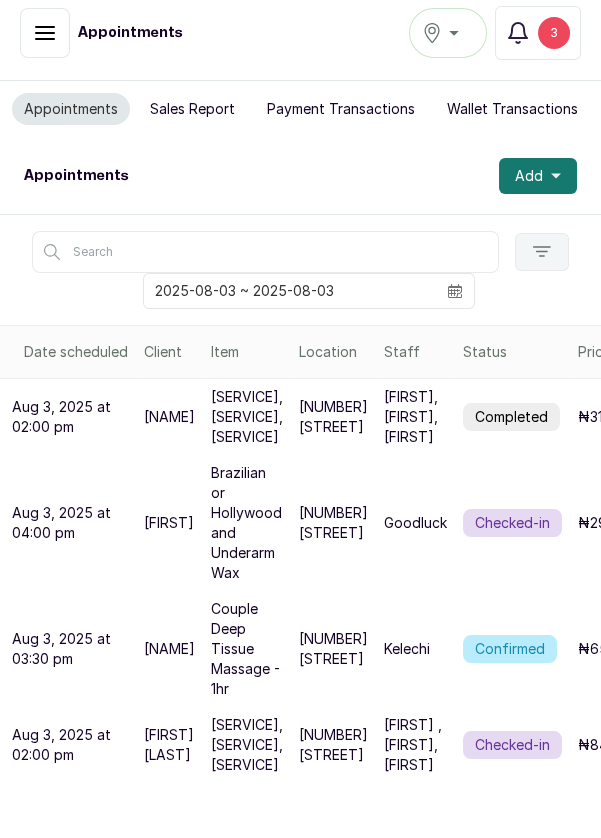 scroll, scrollTop: 65, scrollLeft: 0, axis: vertical 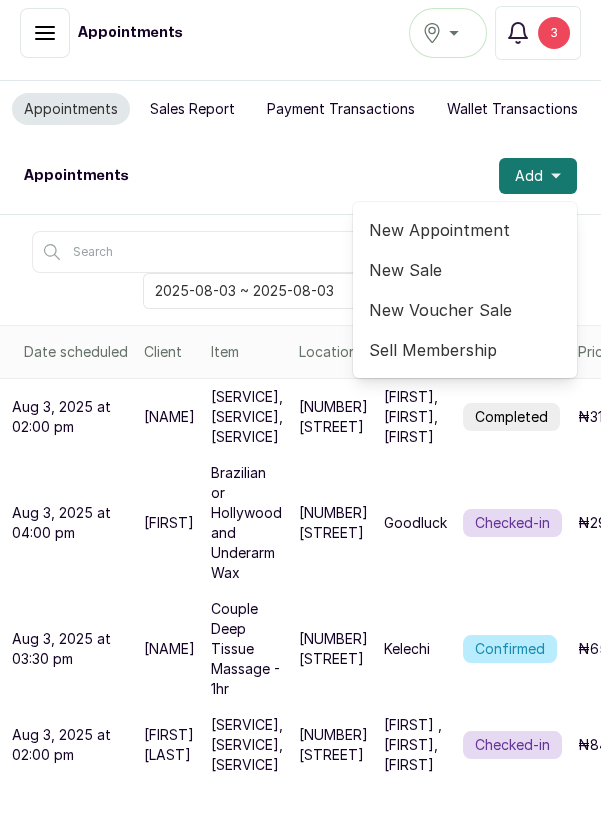 click on "New Appointment" at bounding box center [465, 230] 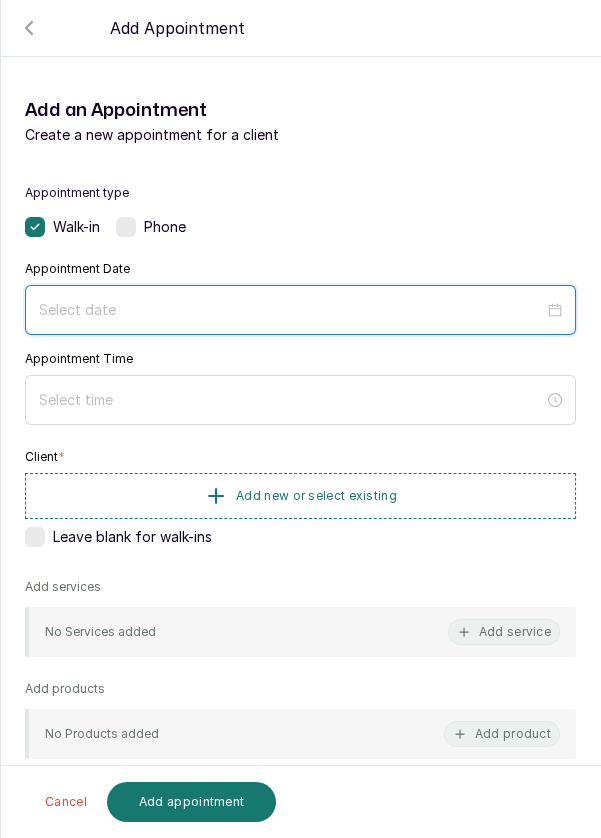 click at bounding box center (291, 310) 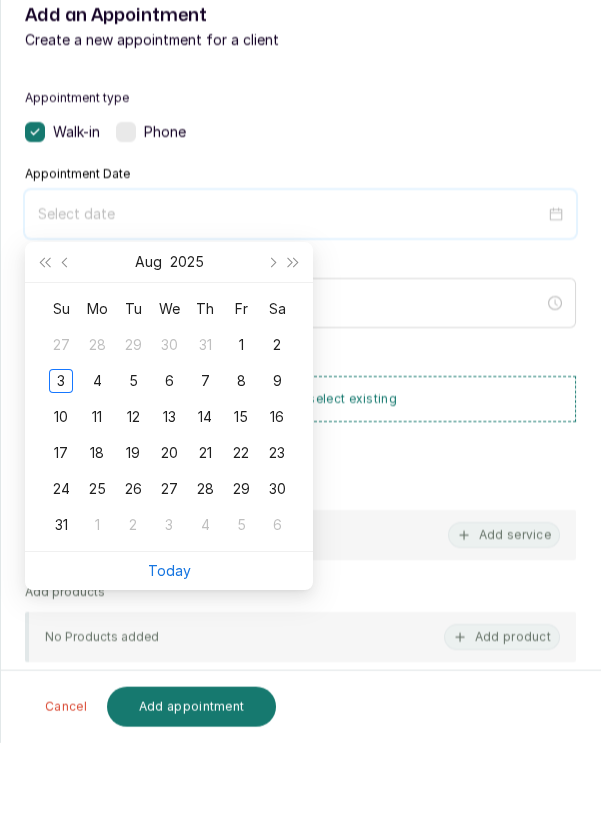 scroll, scrollTop: 14, scrollLeft: 0, axis: vertical 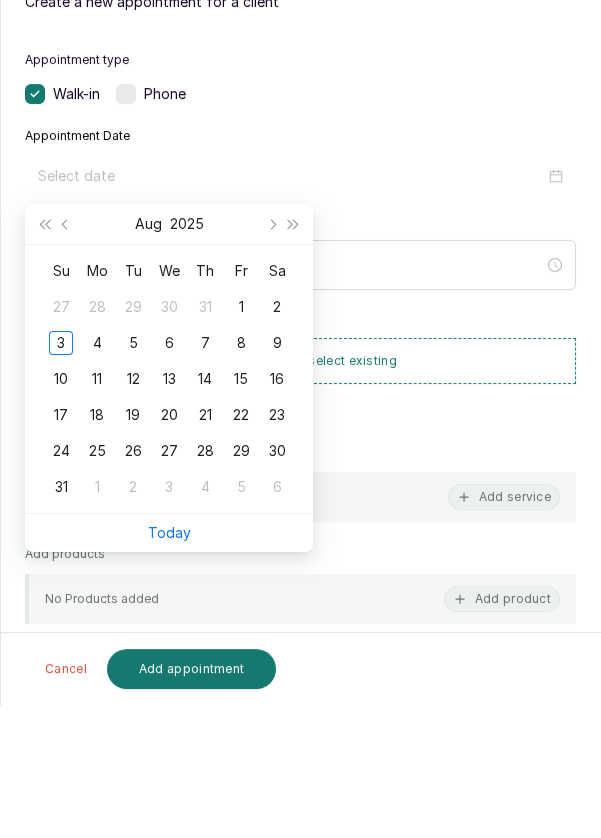 click on "3" at bounding box center [61, 476] 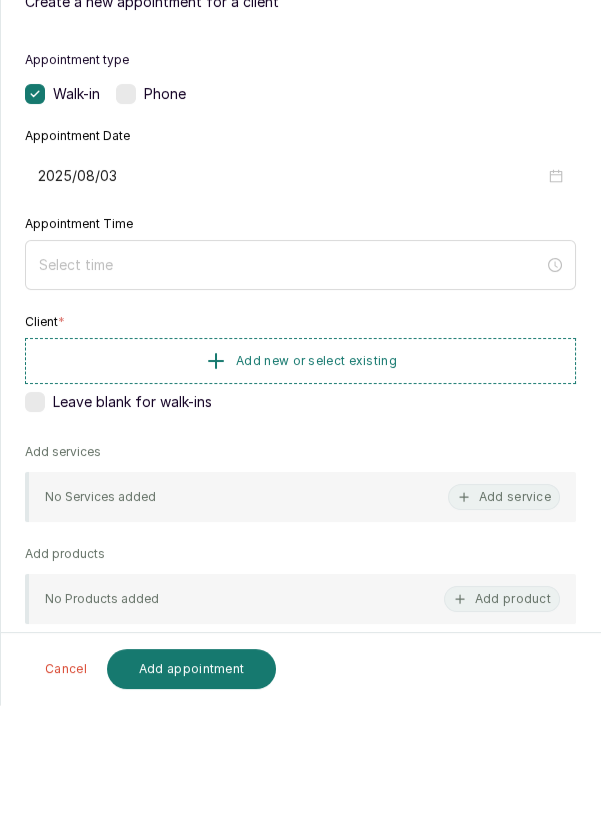 type on "2025/08/03" 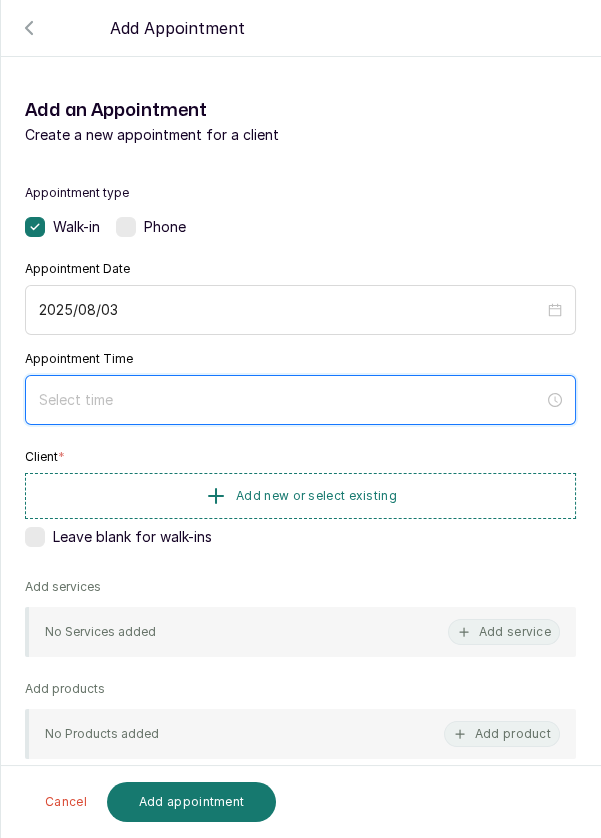 click at bounding box center (291, 400) 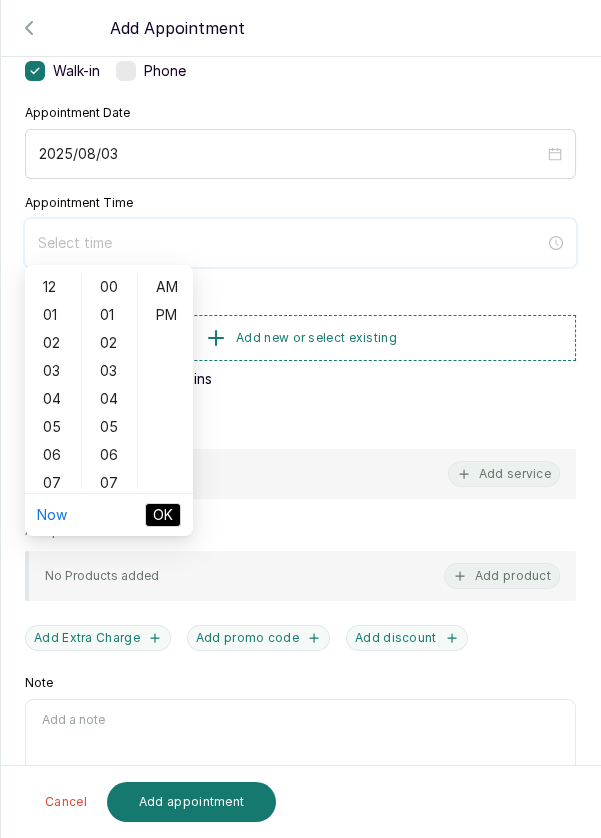 scroll, scrollTop: 159, scrollLeft: 0, axis: vertical 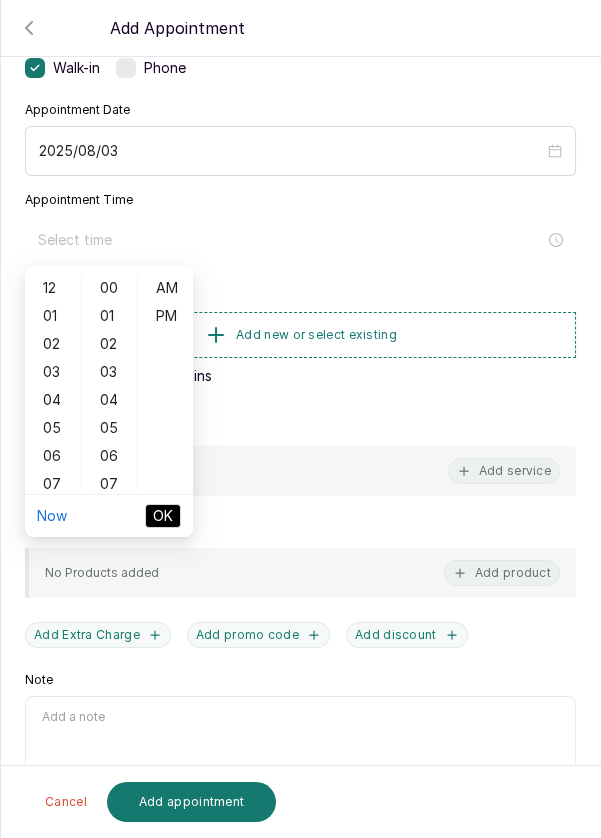 click on "04" at bounding box center (53, 400) 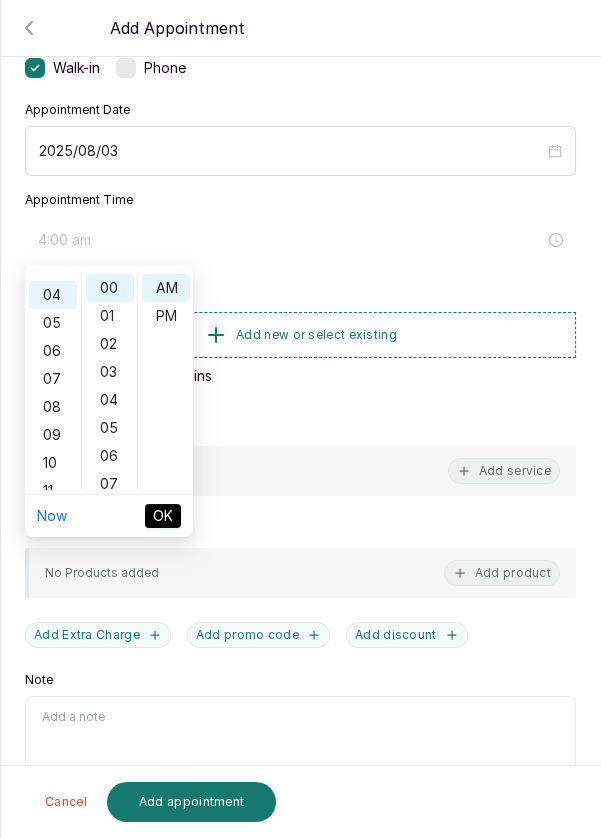 scroll, scrollTop: 111, scrollLeft: 0, axis: vertical 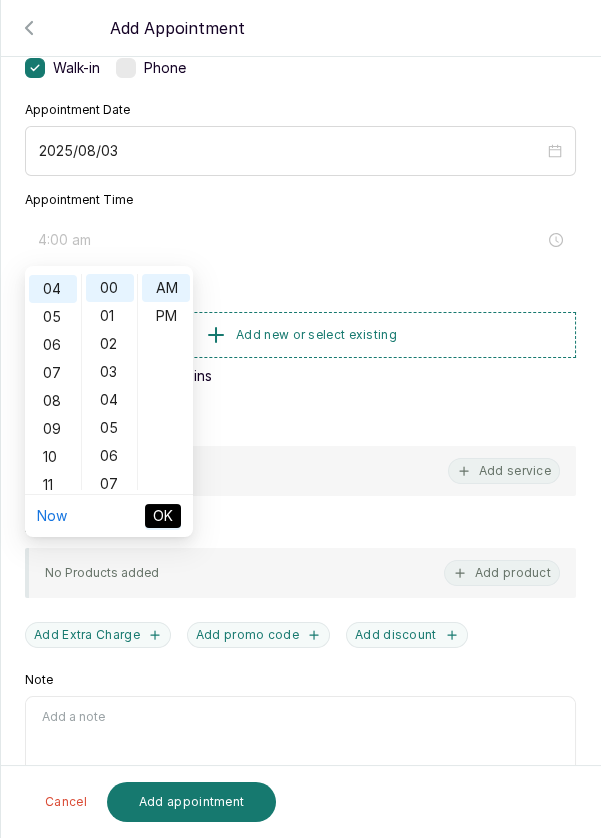 click on "PM" at bounding box center (166, 316) 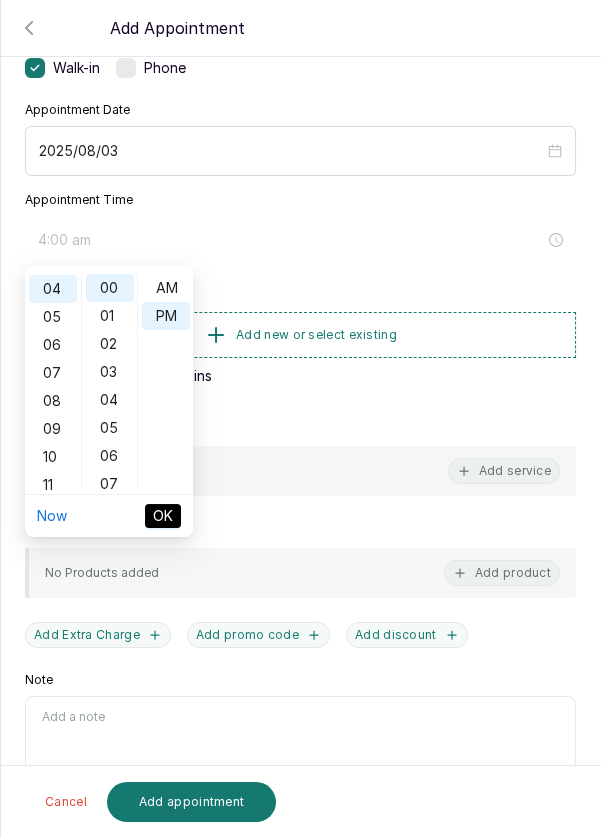 type on "4:00 pm" 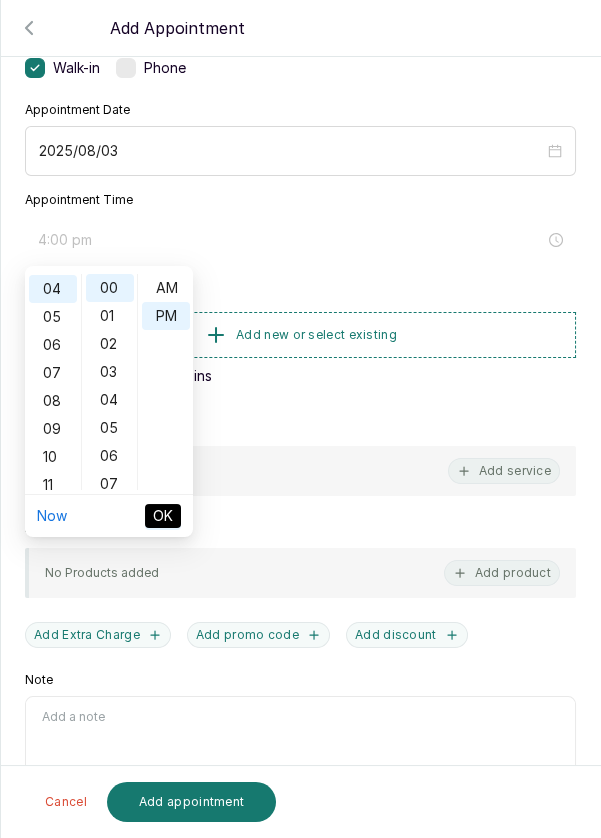 click on "OK" at bounding box center (163, 516) 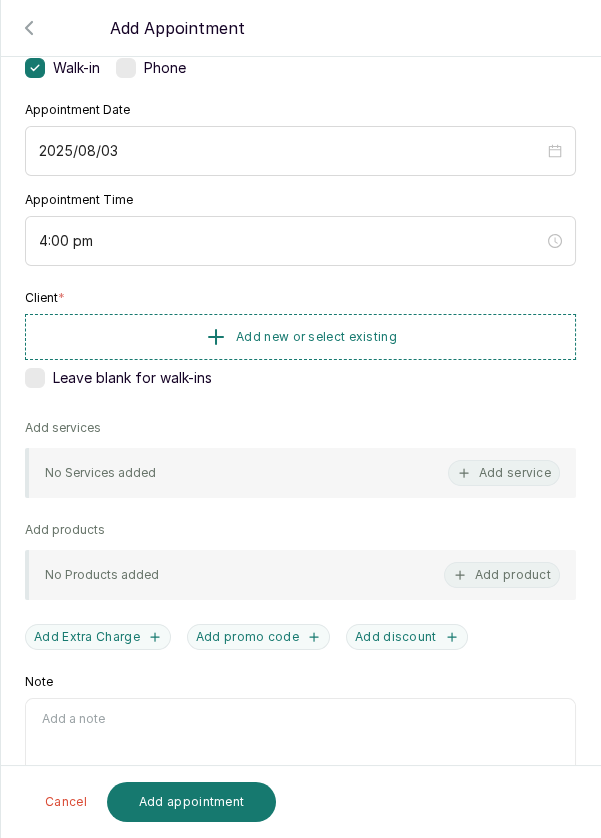 click on "Add new or select existing" at bounding box center (316, 337) 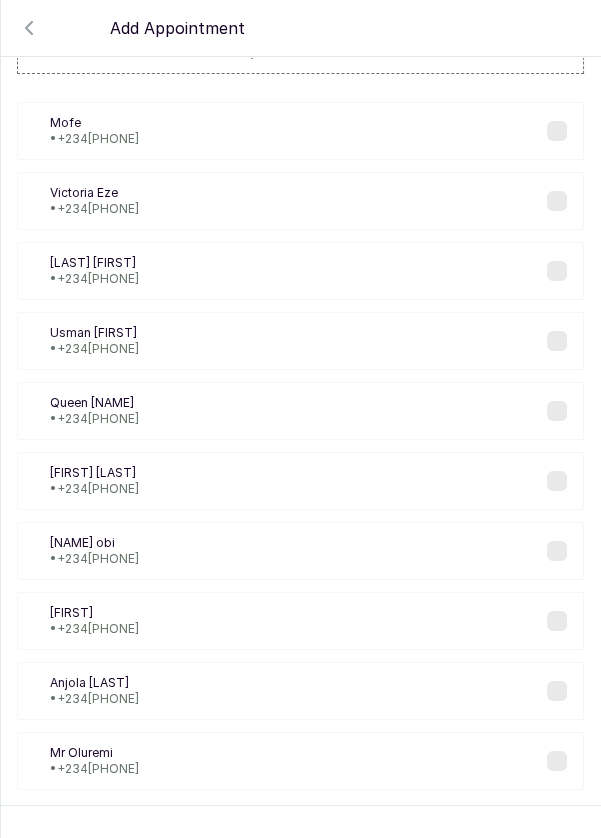 scroll, scrollTop: 80, scrollLeft: 0, axis: vertical 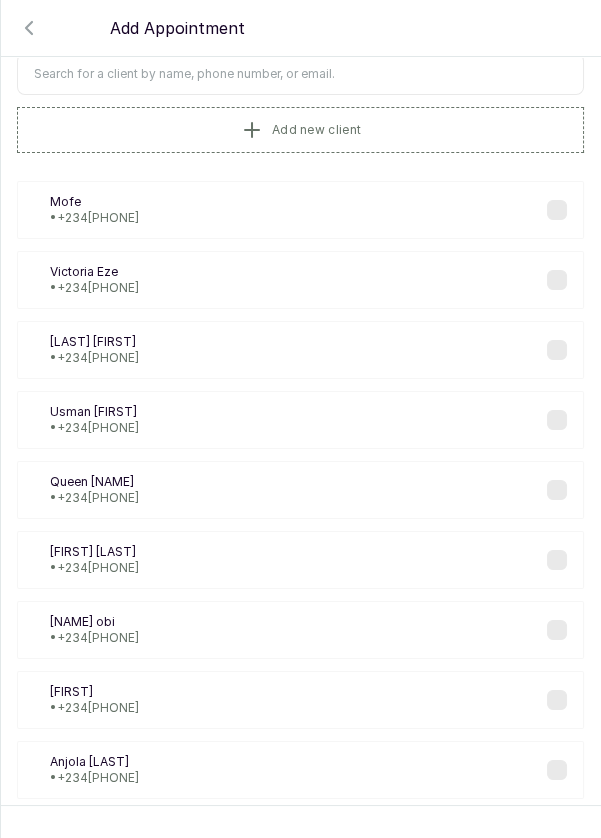 click at bounding box center [300, 74] 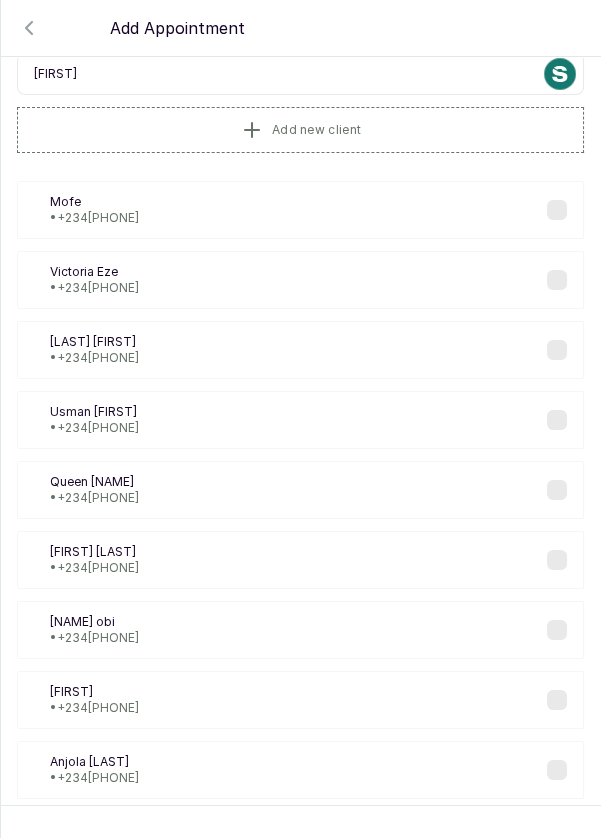 type on "Y" 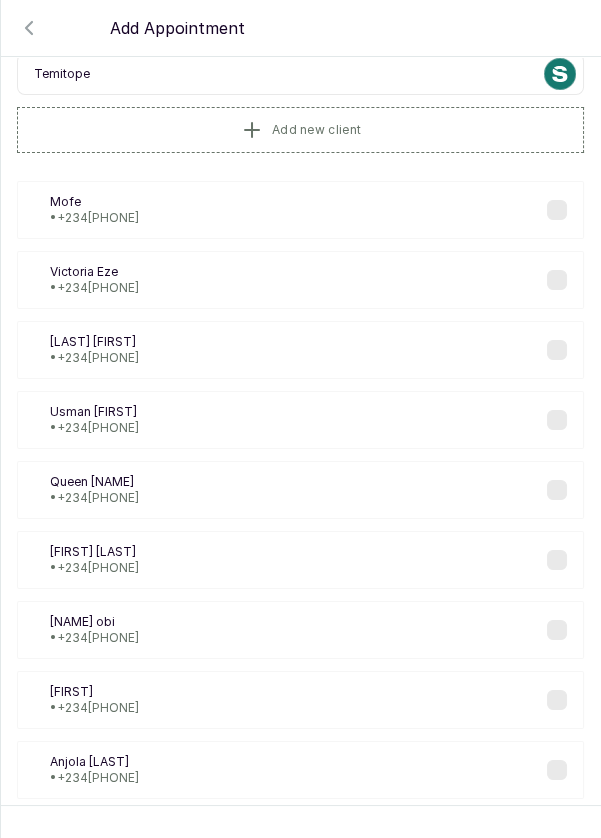 type on "Temitope" 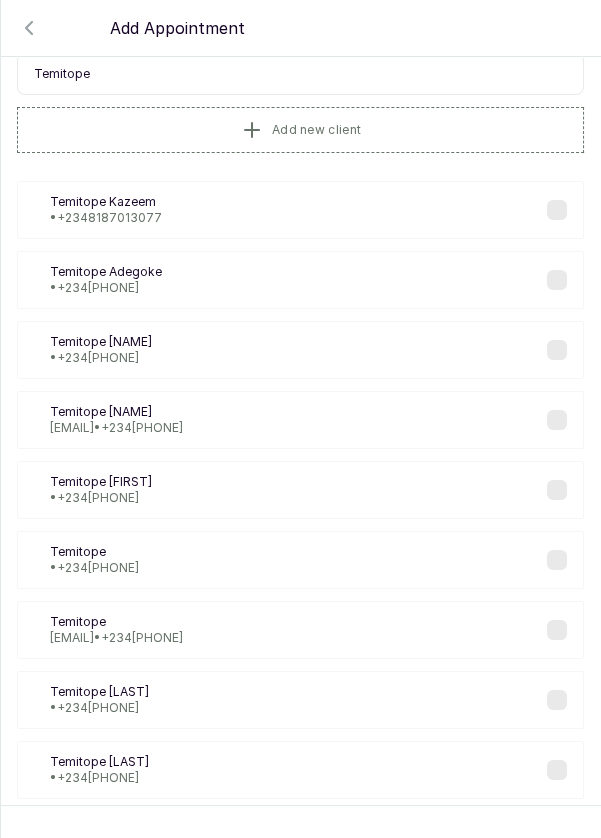 click at bounding box center (557, 350) 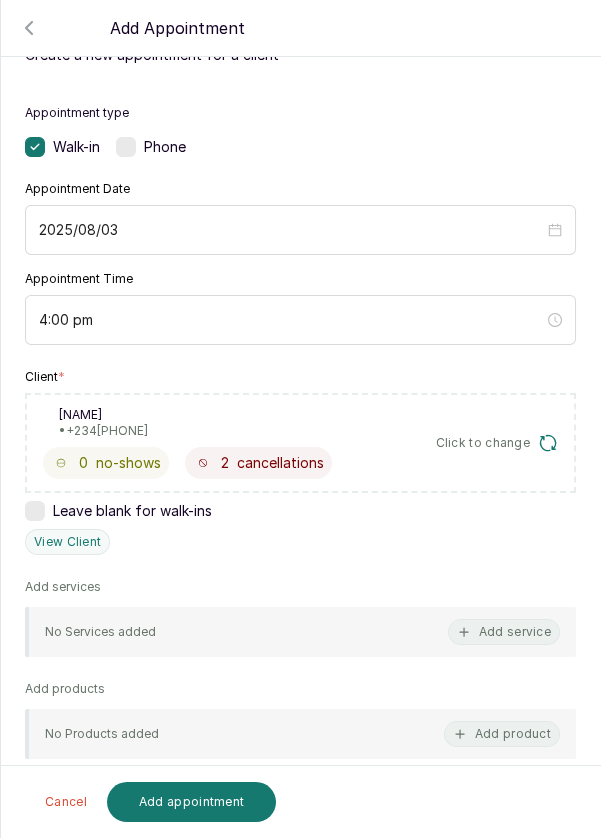 click on "Add service" at bounding box center (504, 632) 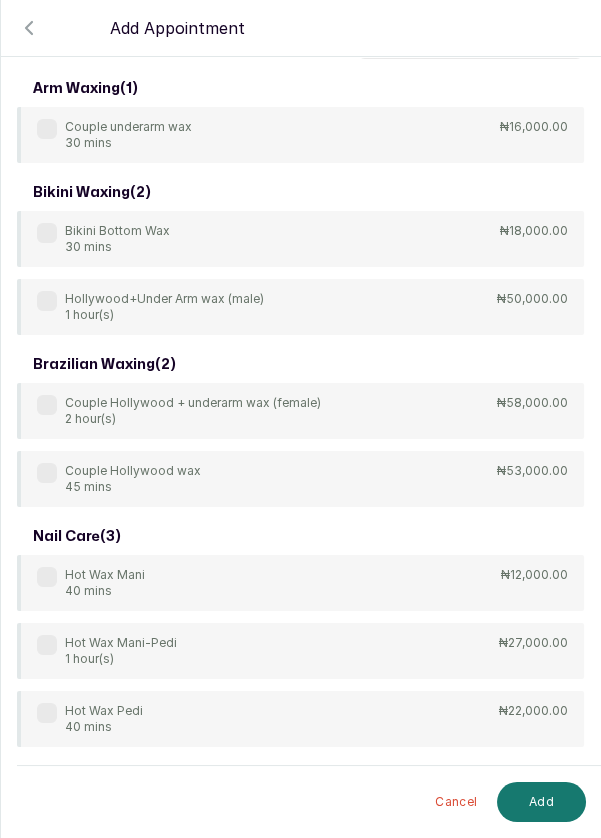 scroll, scrollTop: 80, scrollLeft: 0, axis: vertical 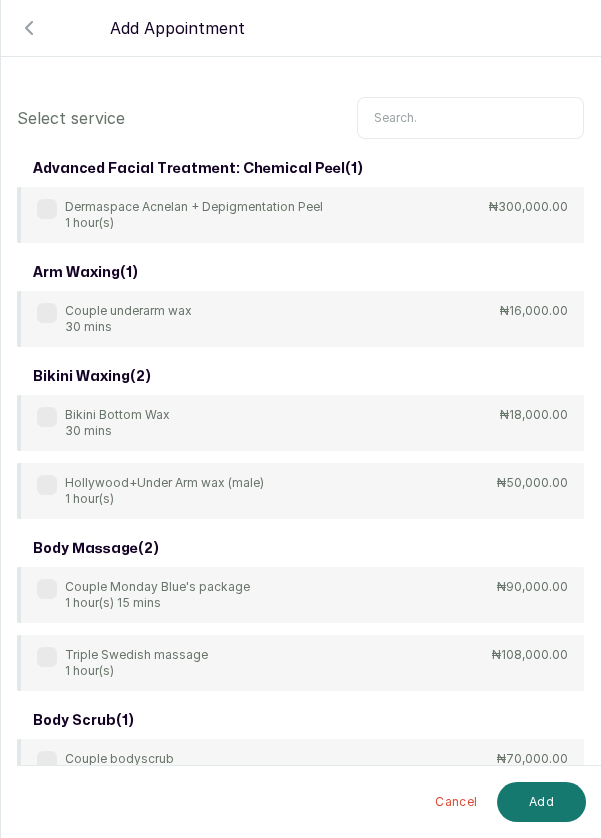 click at bounding box center [470, 118] 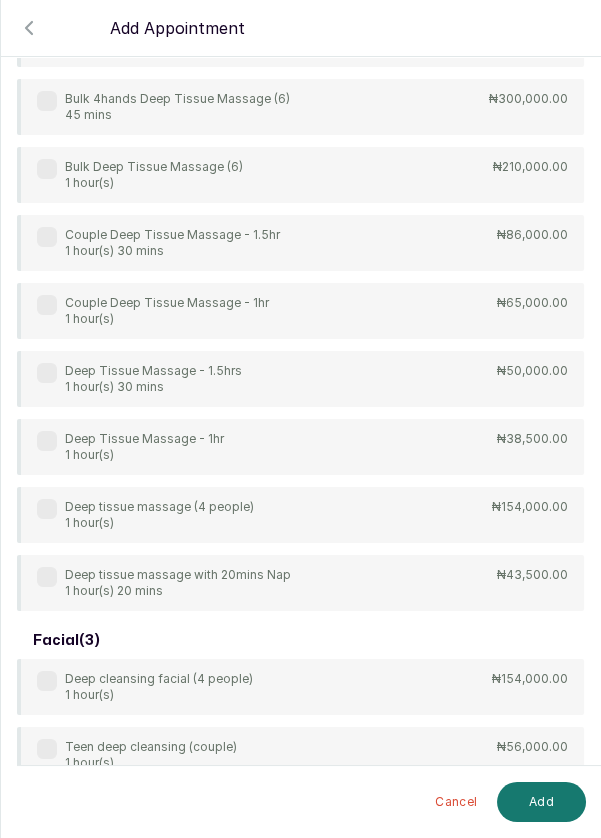 scroll, scrollTop: 179, scrollLeft: 0, axis: vertical 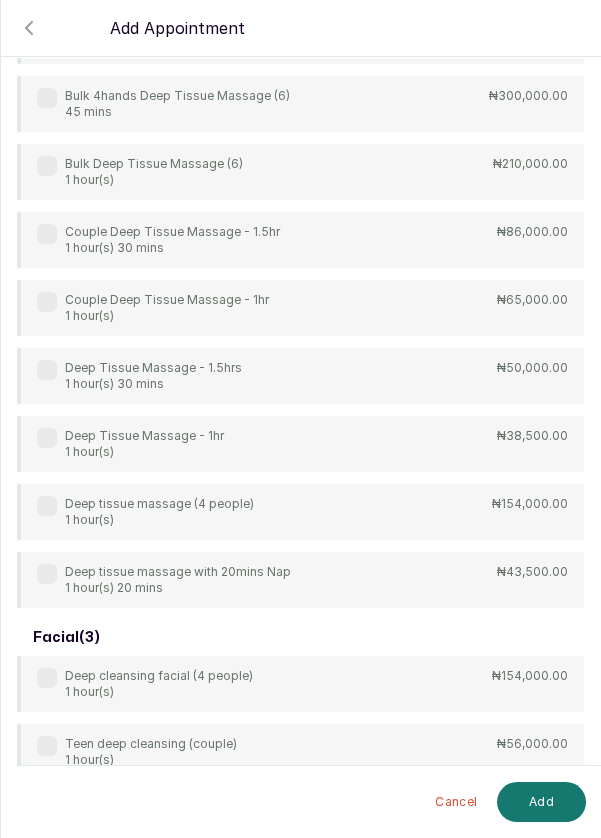 type on "Dee" 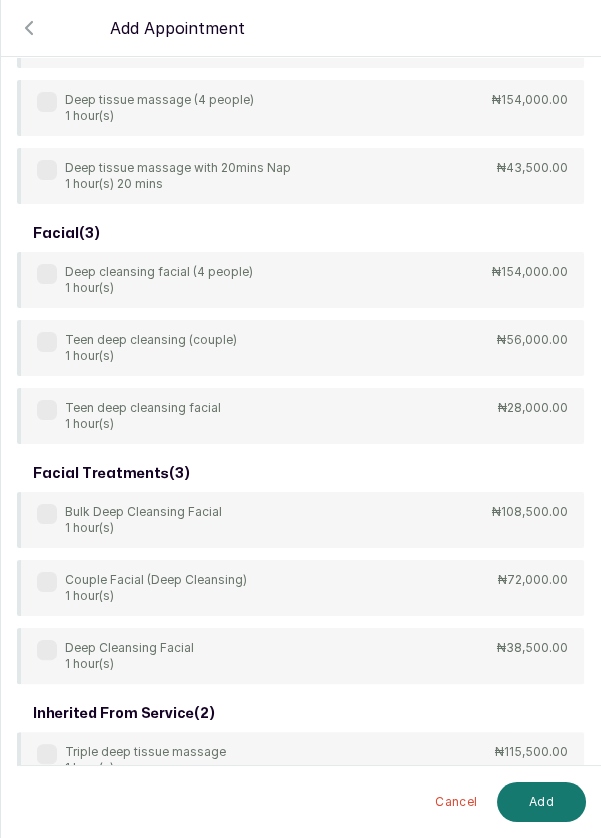 scroll, scrollTop: 600, scrollLeft: 0, axis: vertical 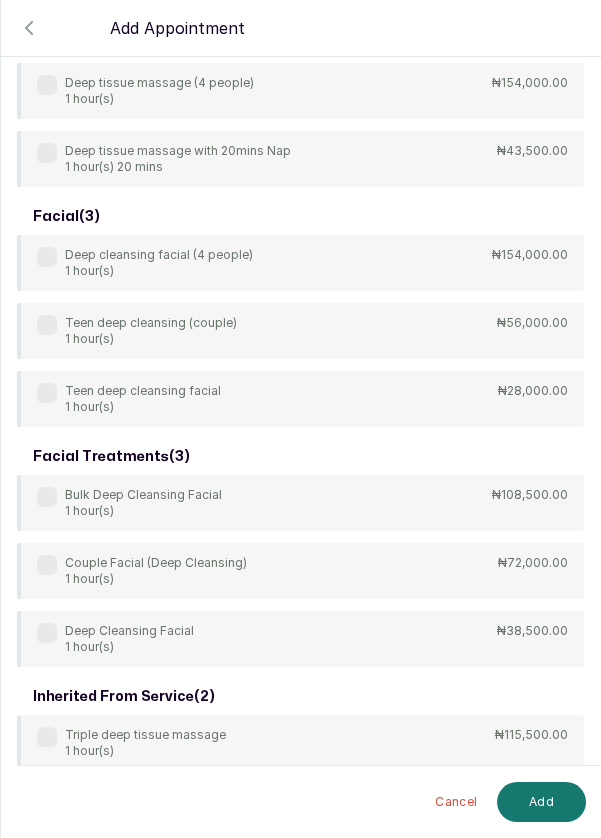 click on "Deep Cleansing Facial 1 hour(s) ₦38,500.00" at bounding box center (300, 639) 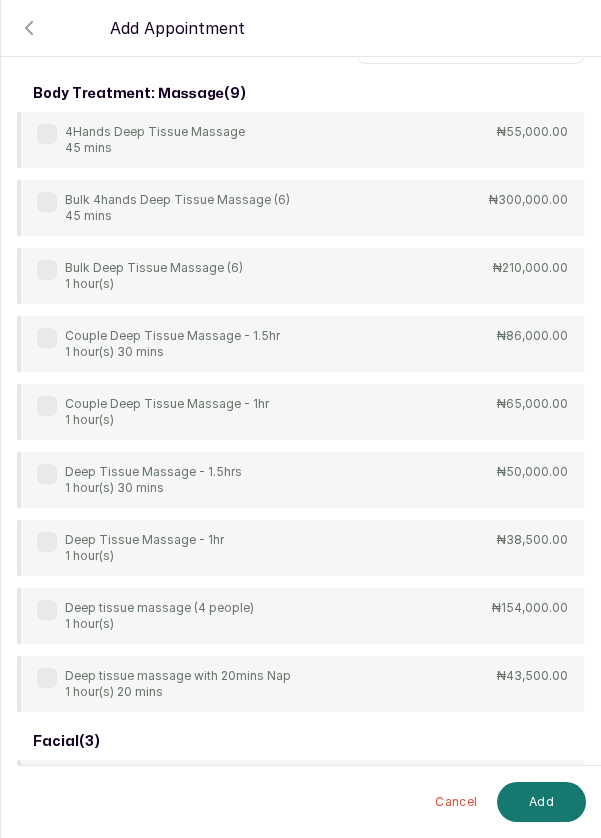 scroll, scrollTop: 0, scrollLeft: 0, axis: both 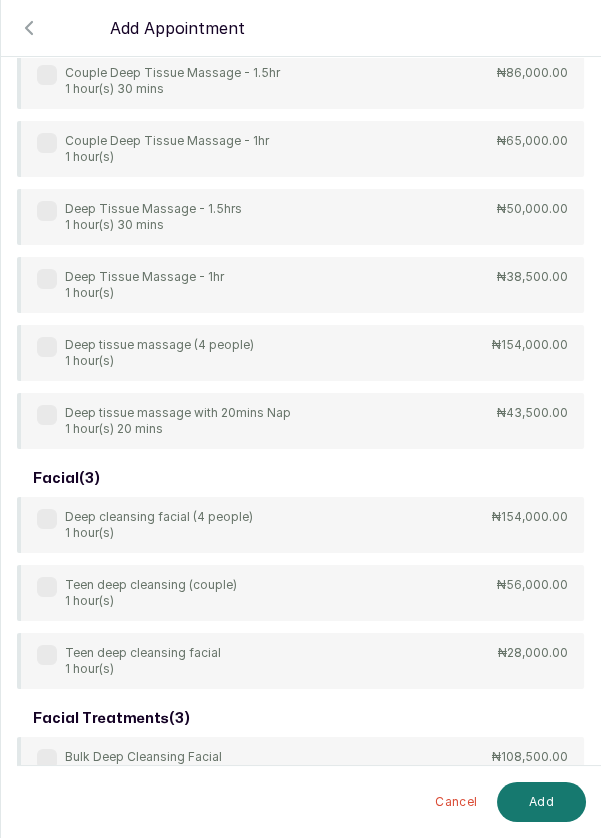 click on "Add" at bounding box center (541, 802) 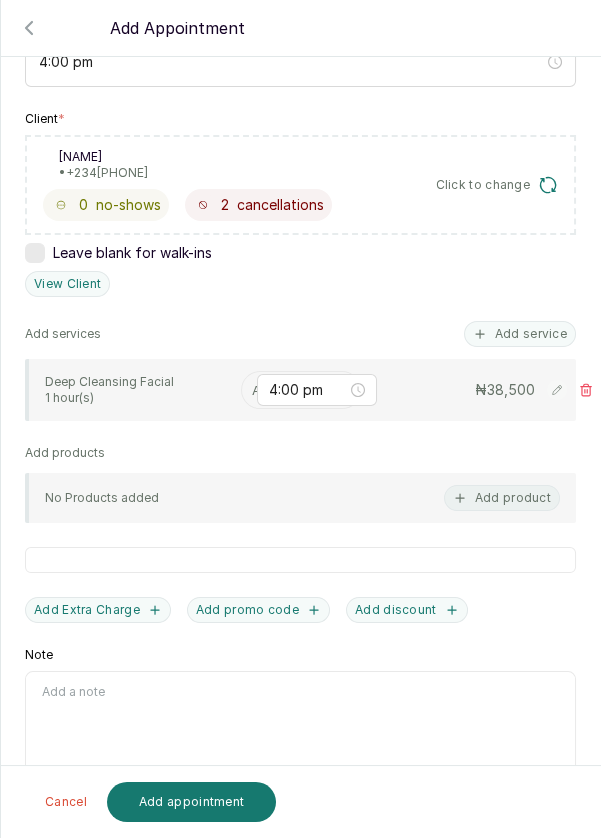 scroll, scrollTop: 313, scrollLeft: 0, axis: vertical 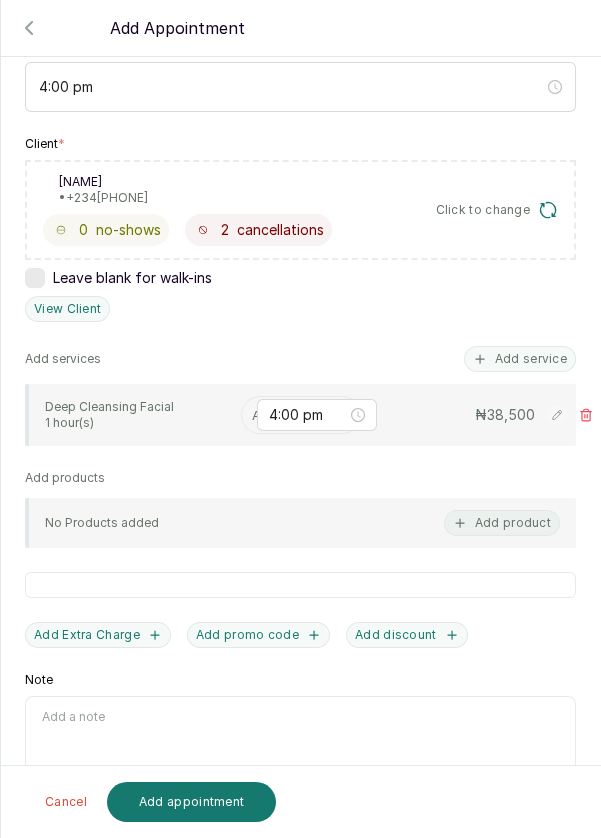 click at bounding box center [254, 415] 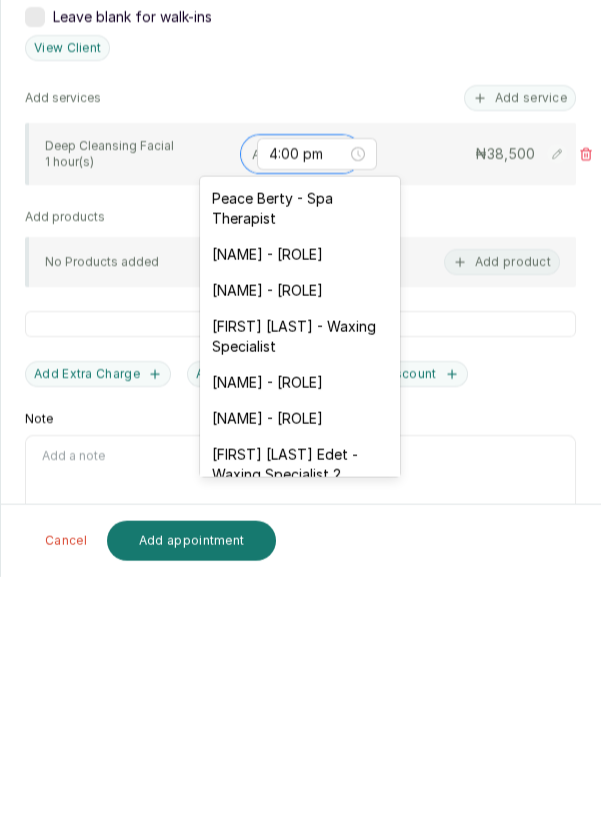 scroll, scrollTop: 14, scrollLeft: 0, axis: vertical 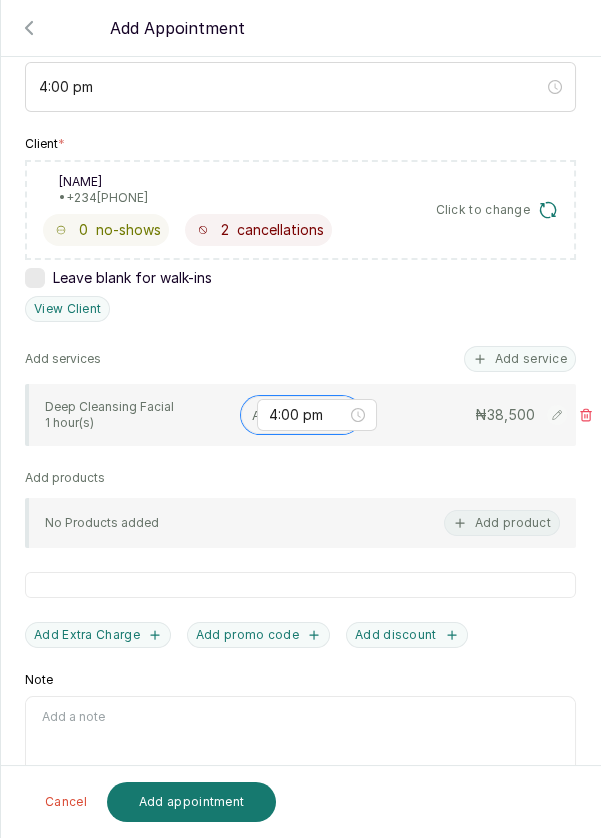 click 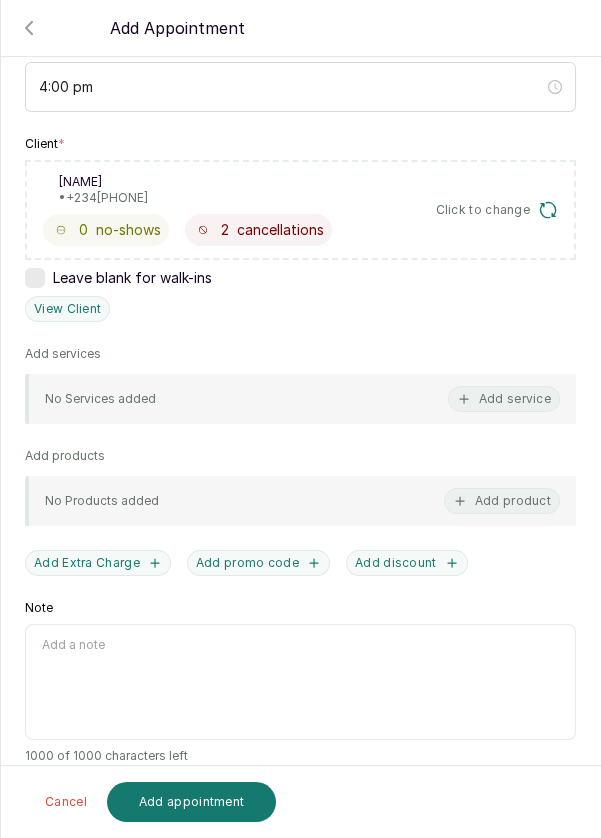 scroll, scrollTop: 242, scrollLeft: 0, axis: vertical 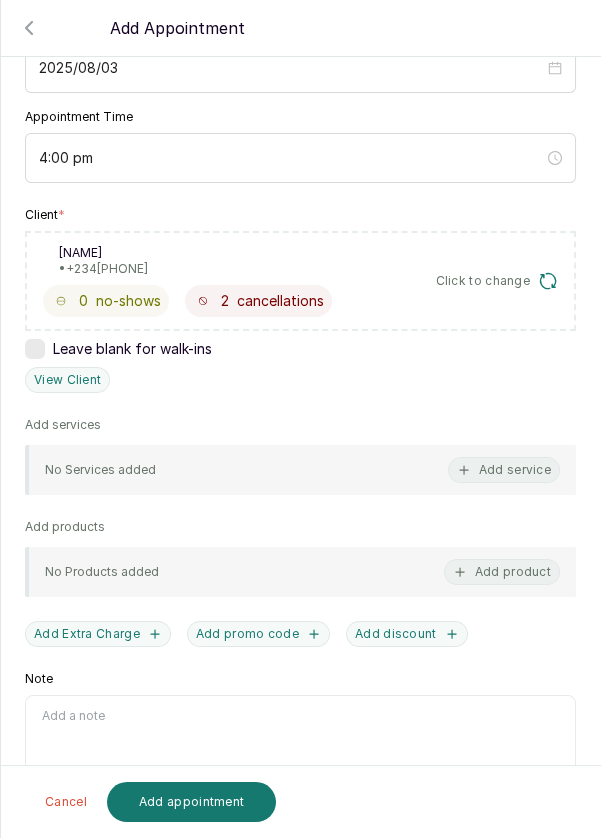 click on "Add service" at bounding box center [504, 470] 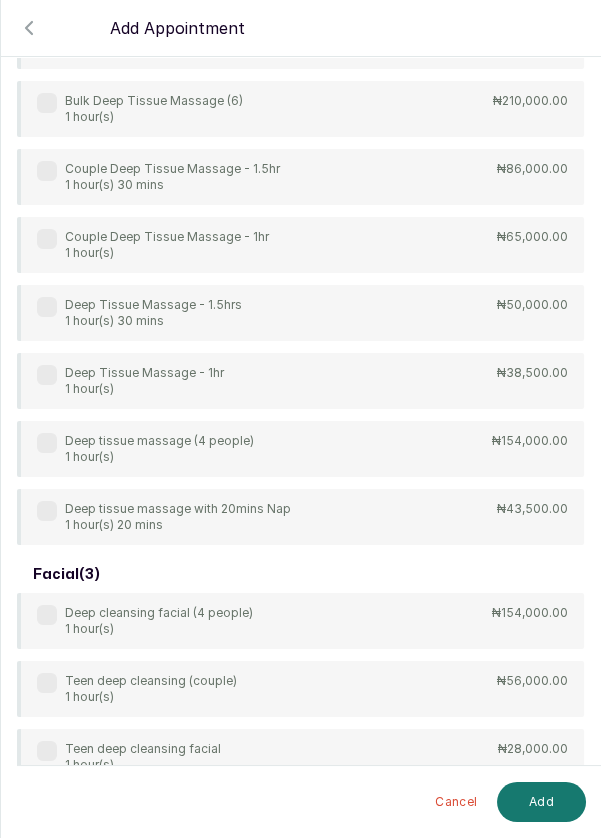 scroll, scrollTop: 154, scrollLeft: 0, axis: vertical 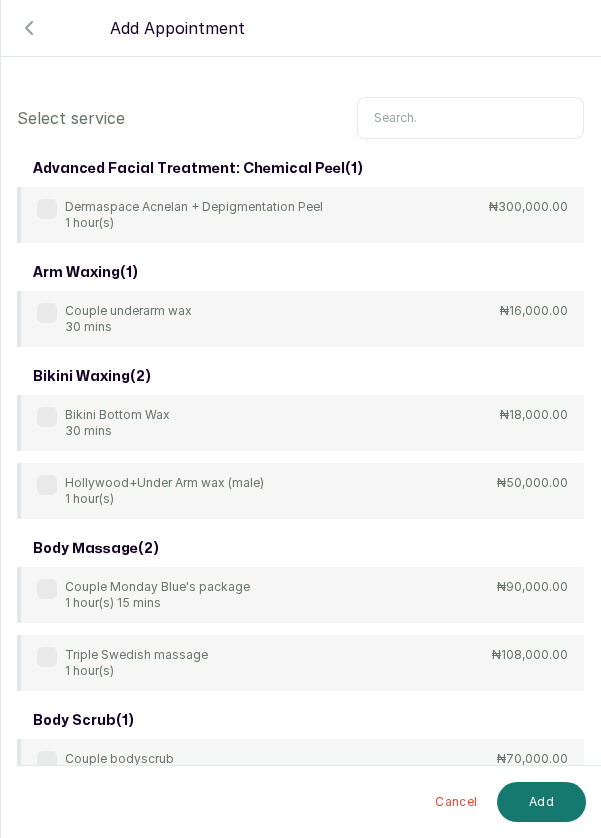 click at bounding box center [470, 118] 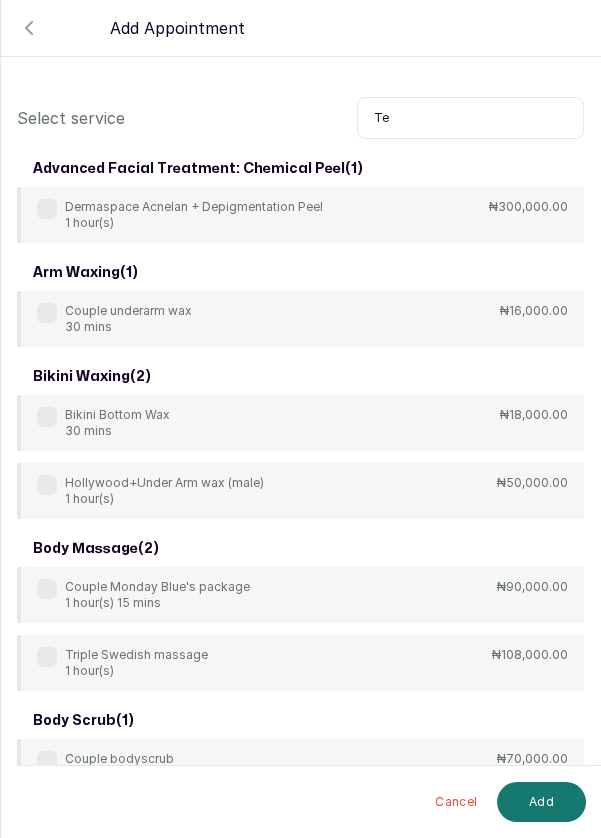 type on "Tee" 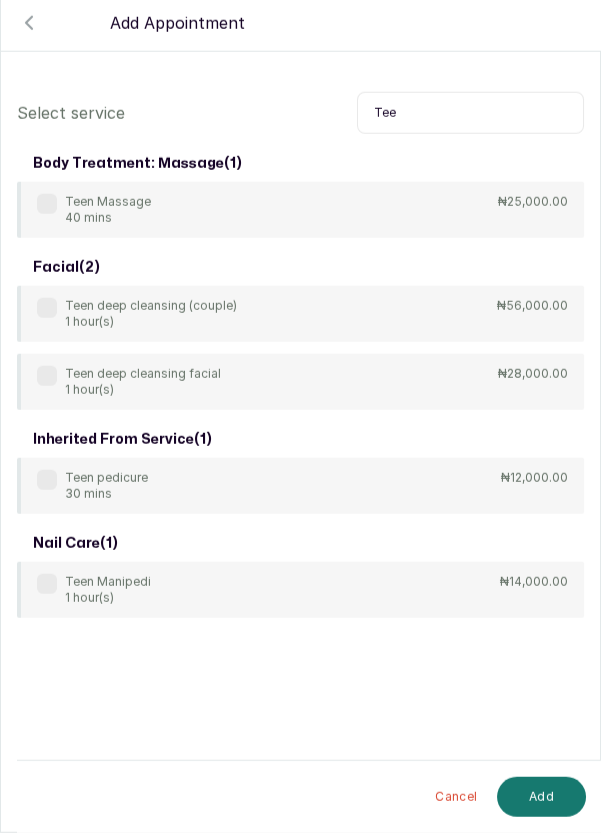 scroll, scrollTop: 14, scrollLeft: 0, axis: vertical 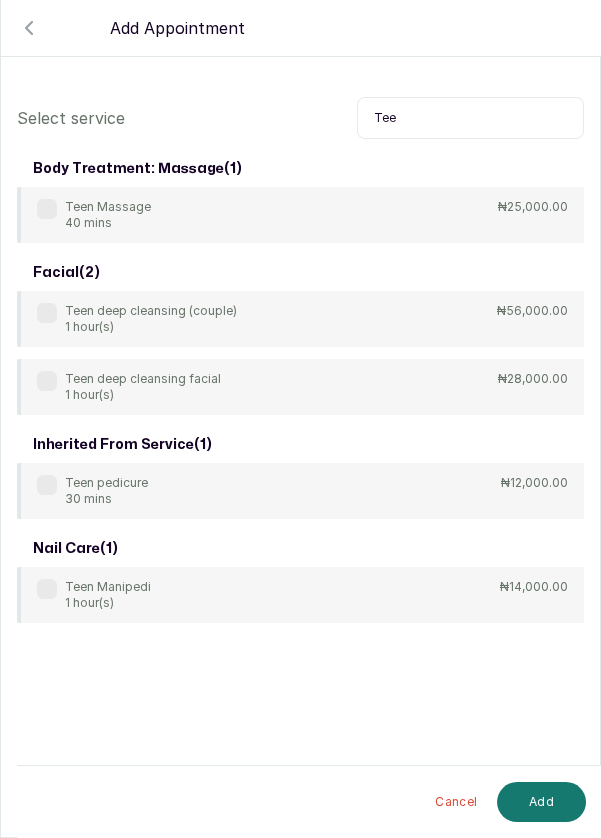 click 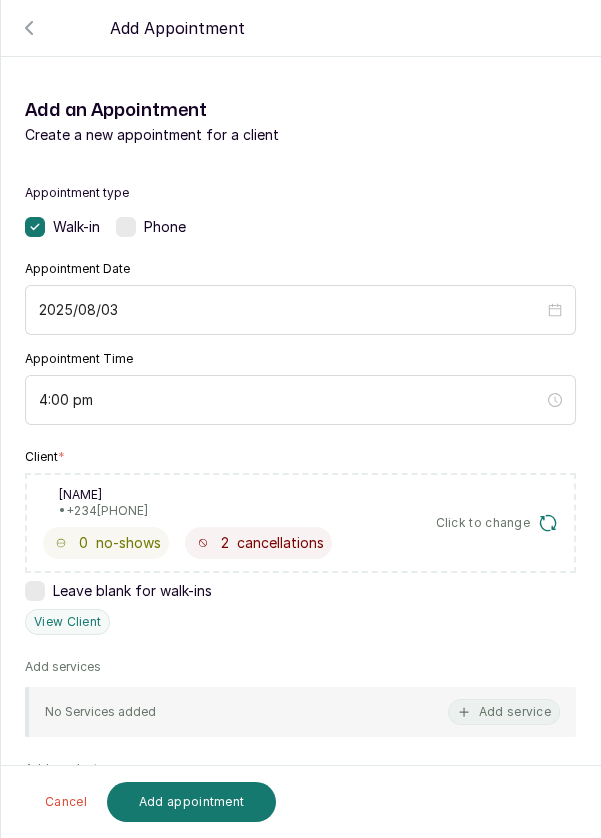 click 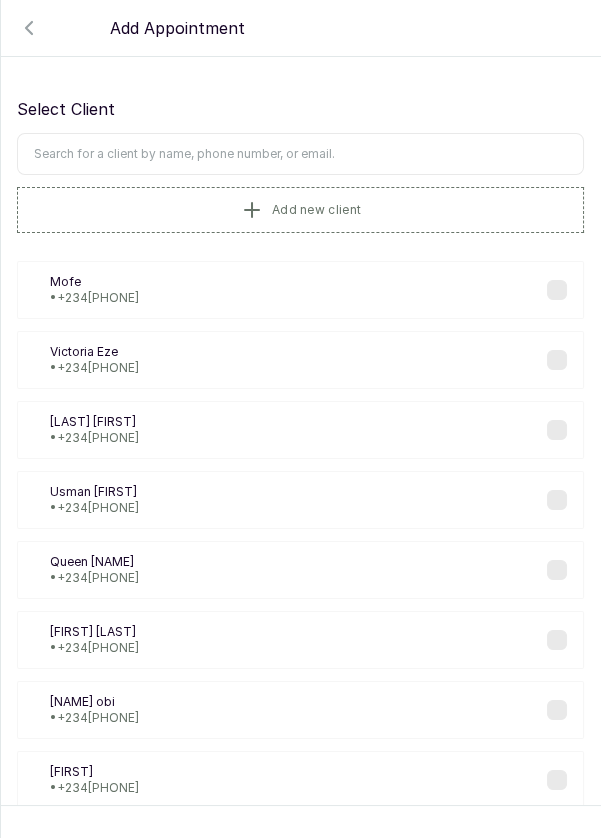 click at bounding box center (300, 154) 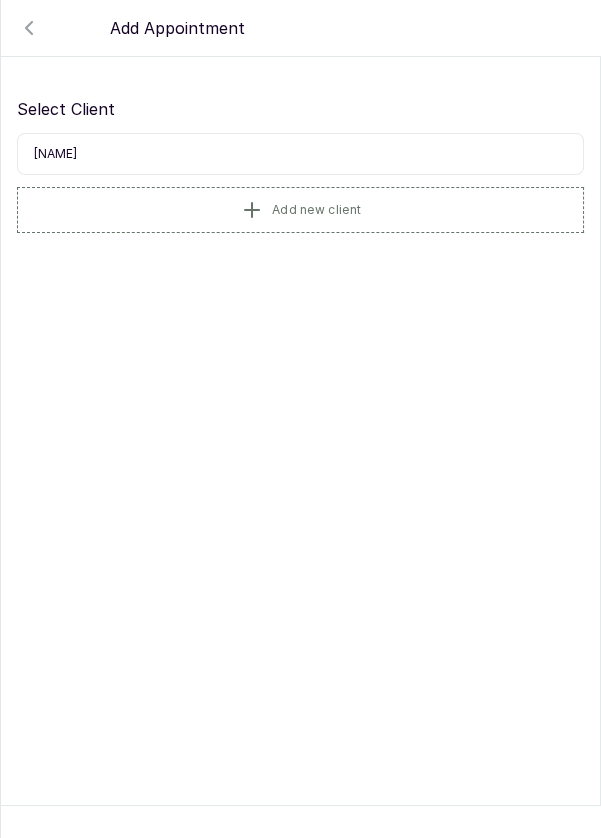 click on "TOTAL: ₦" at bounding box center (300, 419) 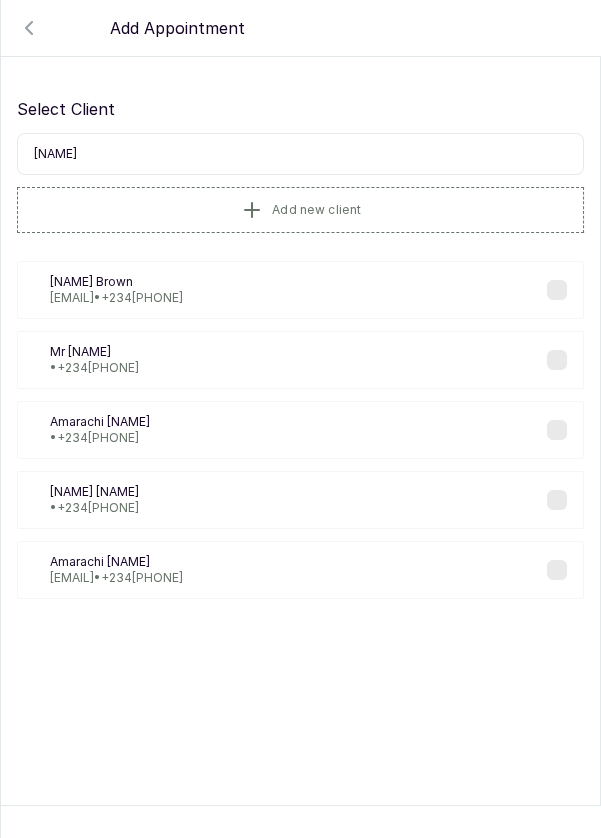 click at bounding box center (557, 360) 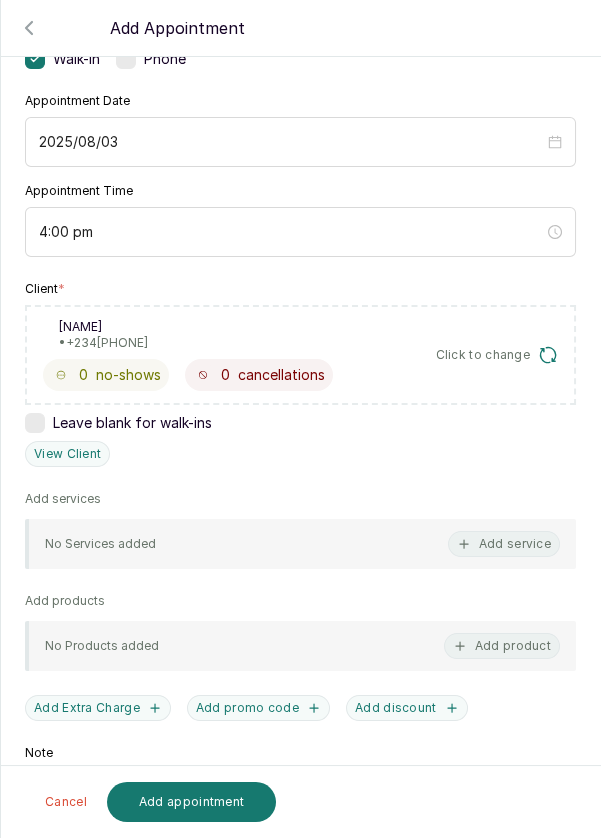 scroll, scrollTop: 242, scrollLeft: 0, axis: vertical 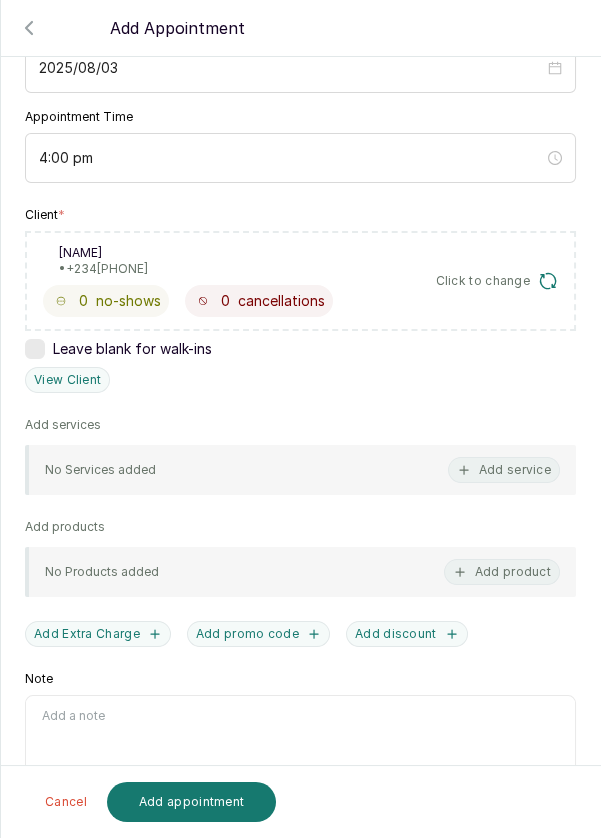 click on "Add service" at bounding box center (504, 470) 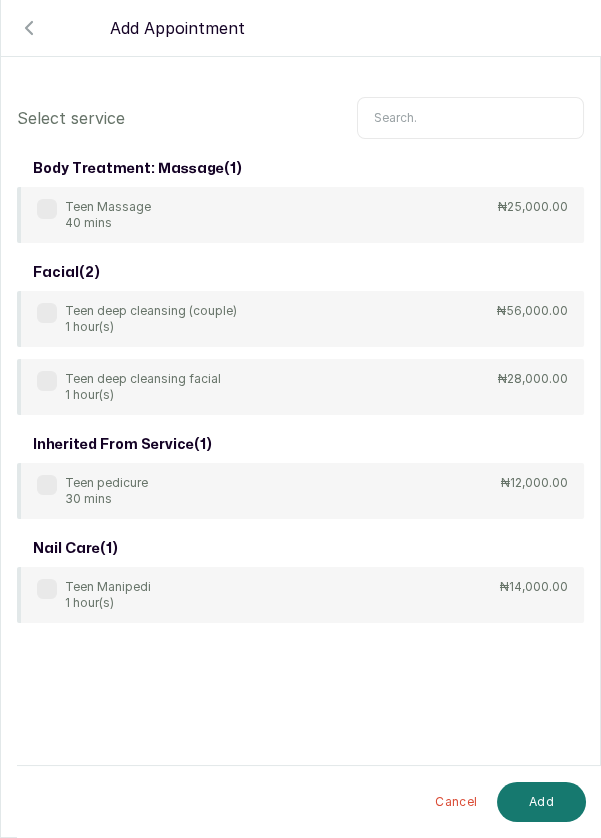 scroll, scrollTop: 0, scrollLeft: 0, axis: both 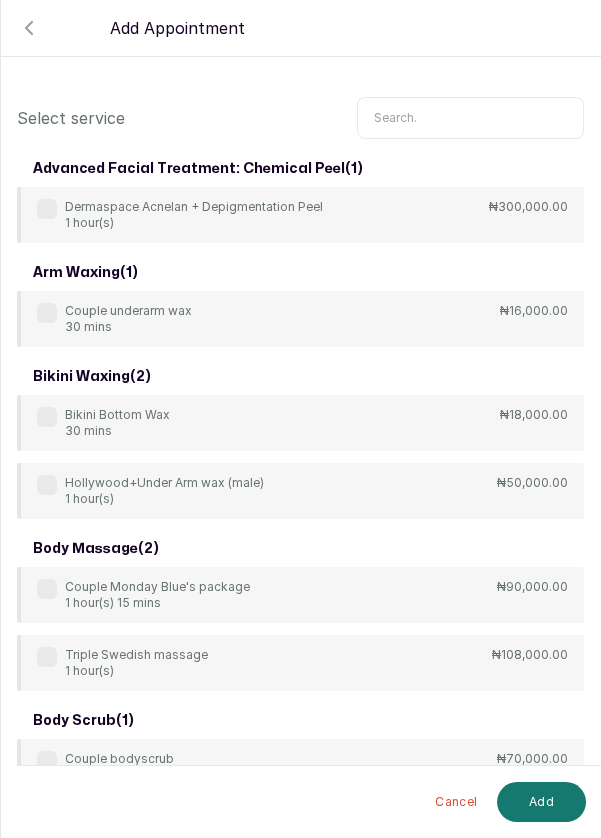 click at bounding box center (470, 118) 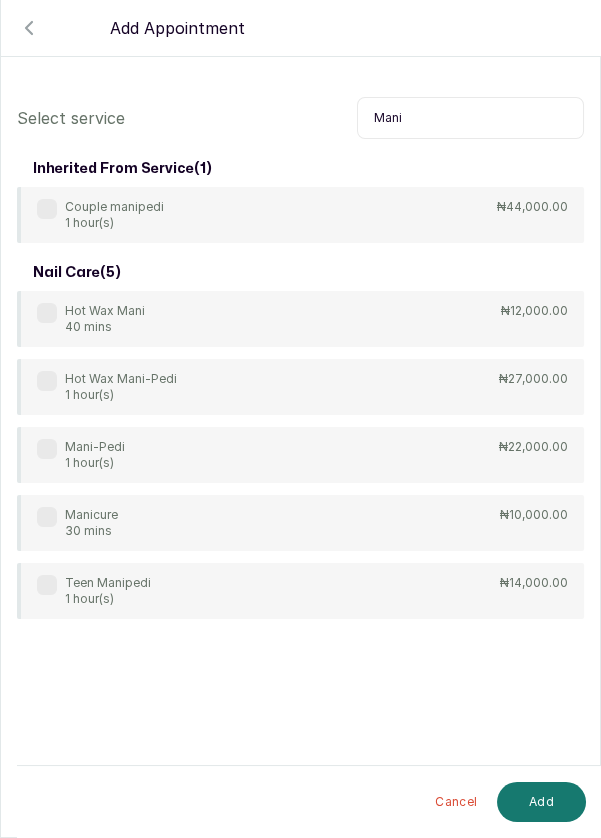 click on "Mani-Pedi 1 hour(s) ₦22,000.00" at bounding box center [300, 455] 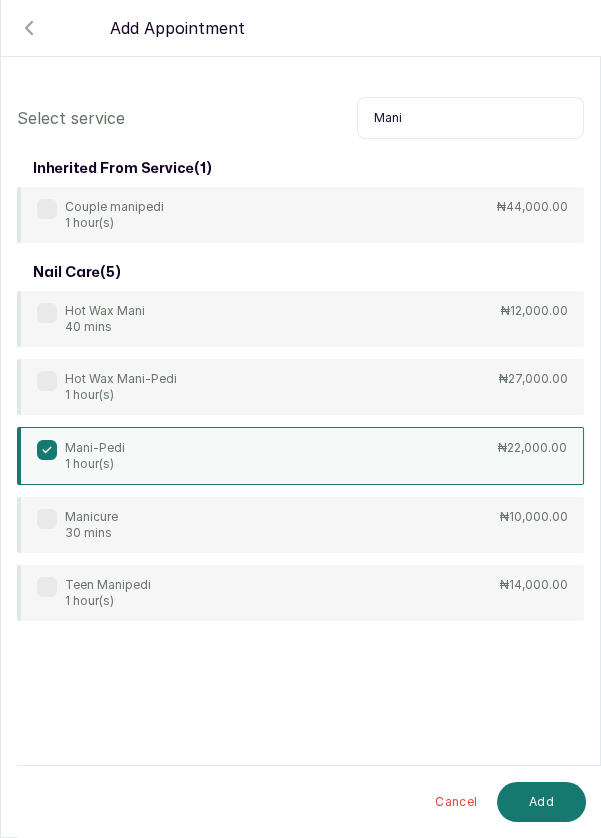 click on "Mani" at bounding box center [470, 118] 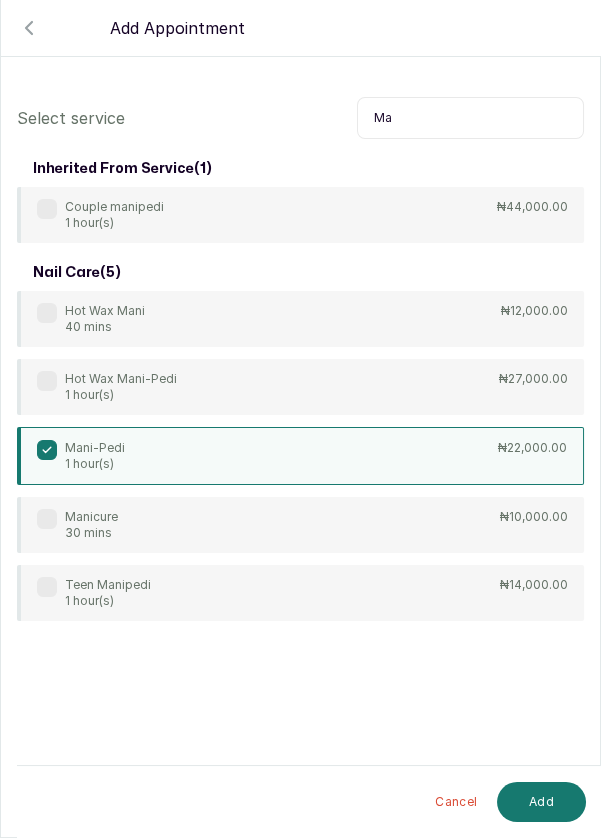 type on "M" 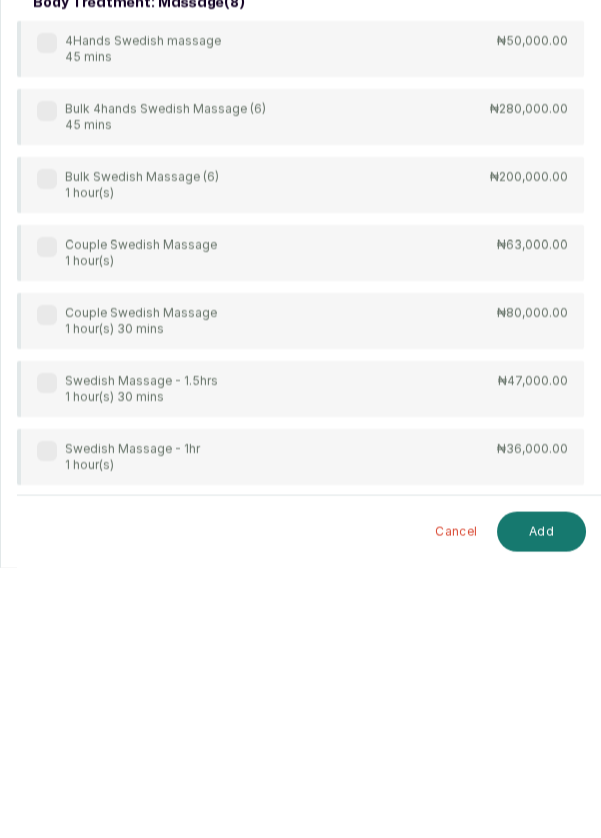 scroll, scrollTop: 14, scrollLeft: 0, axis: vertical 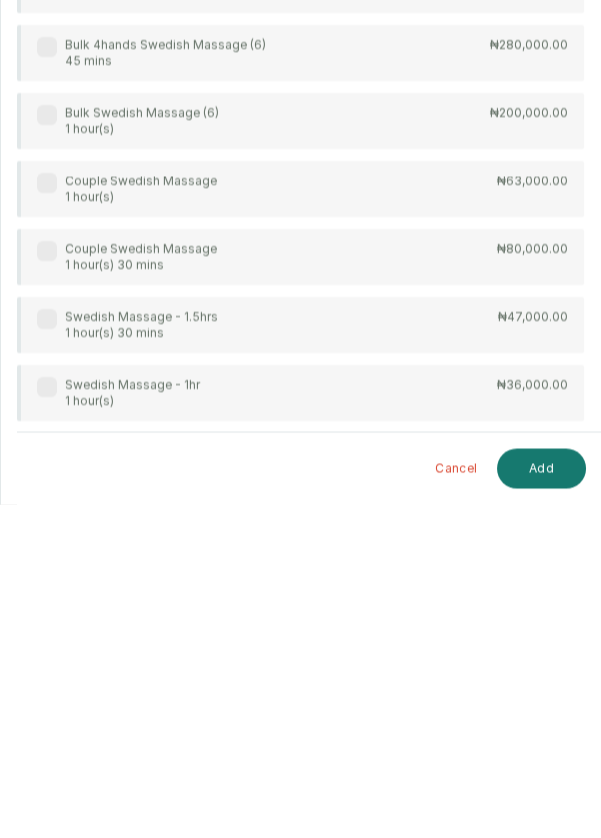 click on "Swedish Massage - 1hr 1 hour(s) ₦36,000.00" at bounding box center (300, 727) 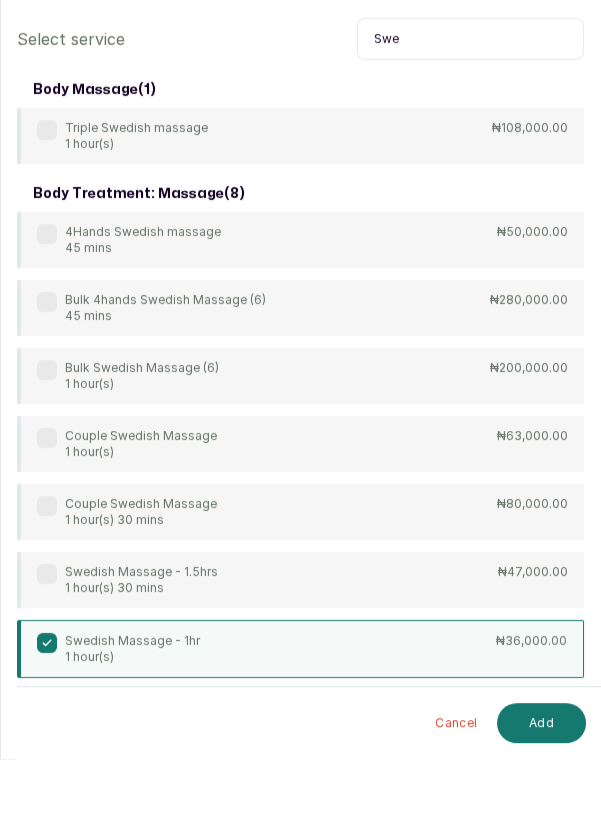 scroll, scrollTop: 14, scrollLeft: 0, axis: vertical 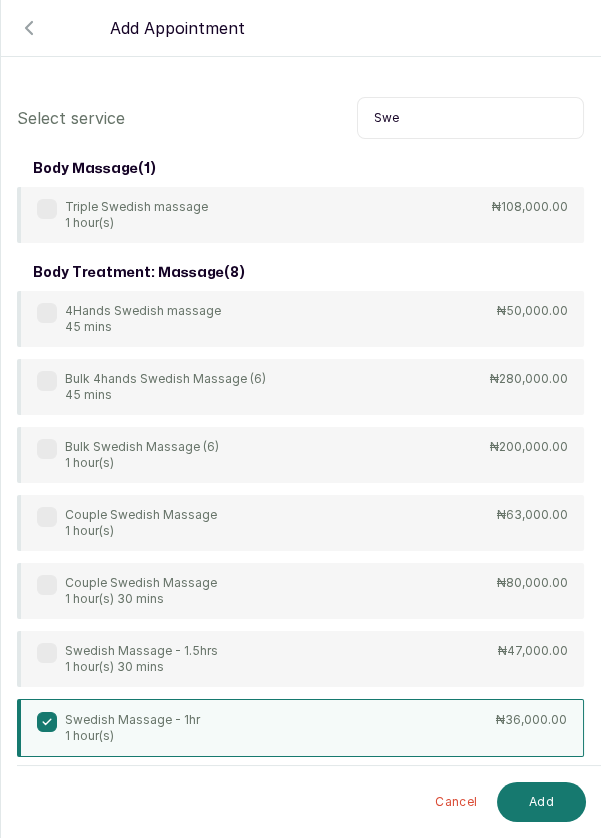 click on "Swe" at bounding box center [470, 118] 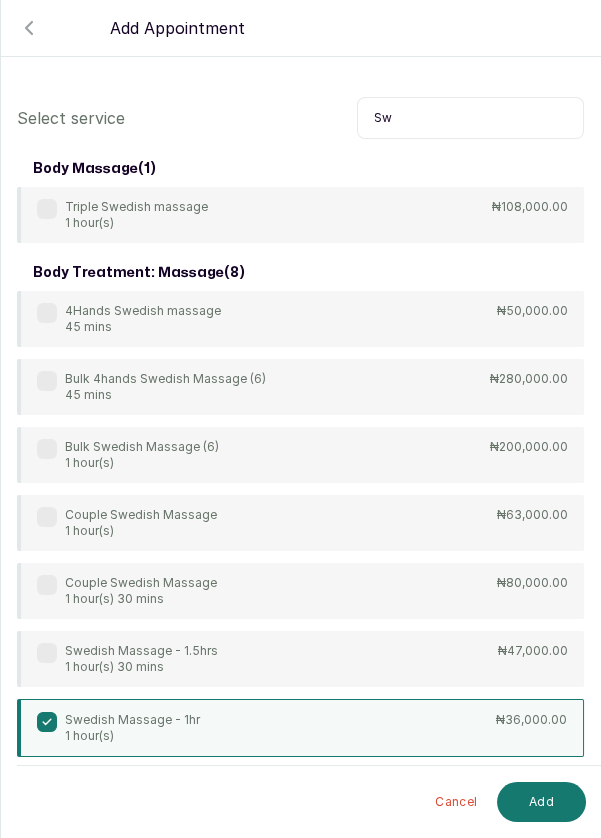 type on "S" 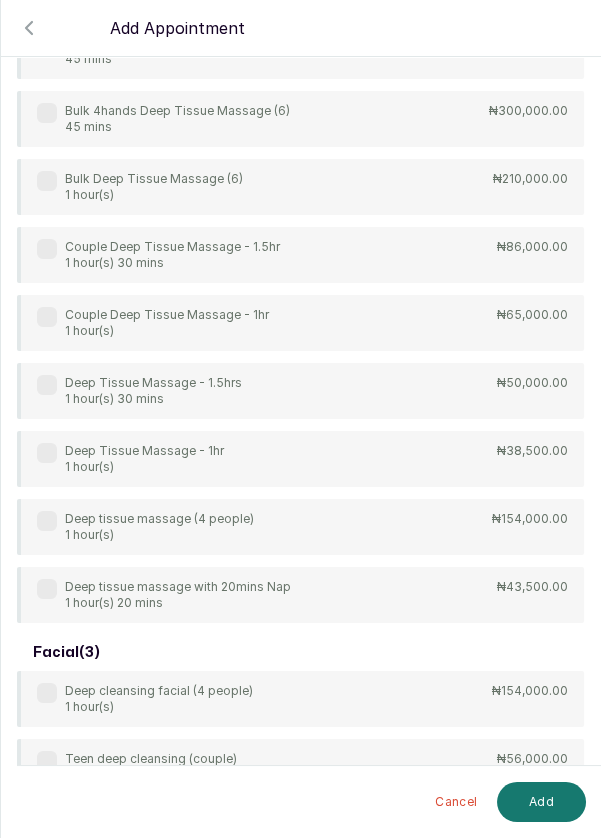 scroll, scrollTop: 304, scrollLeft: 0, axis: vertical 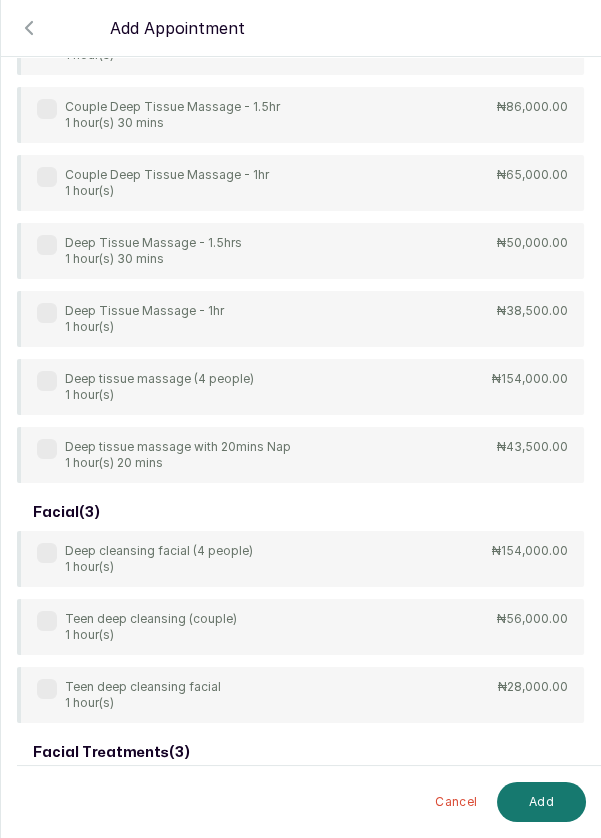 type on "Deep" 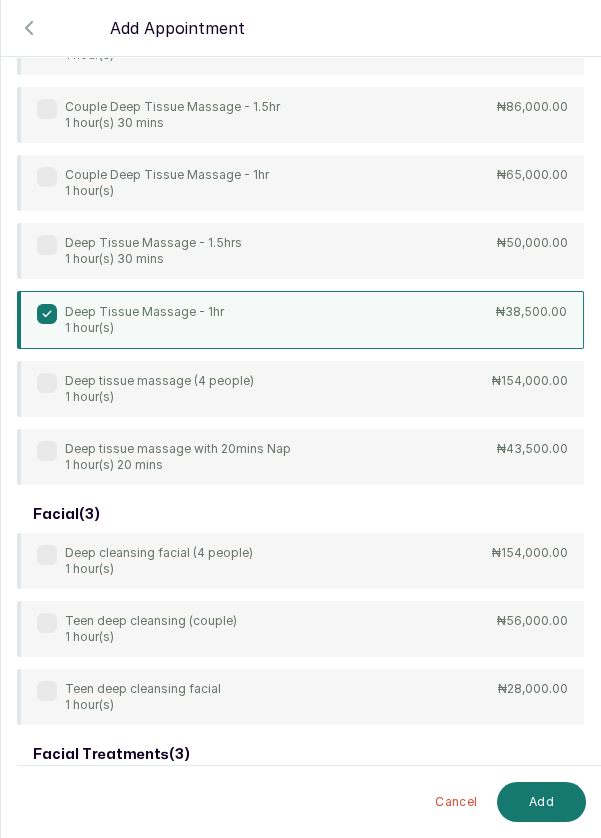 click on "Add" at bounding box center [541, 802] 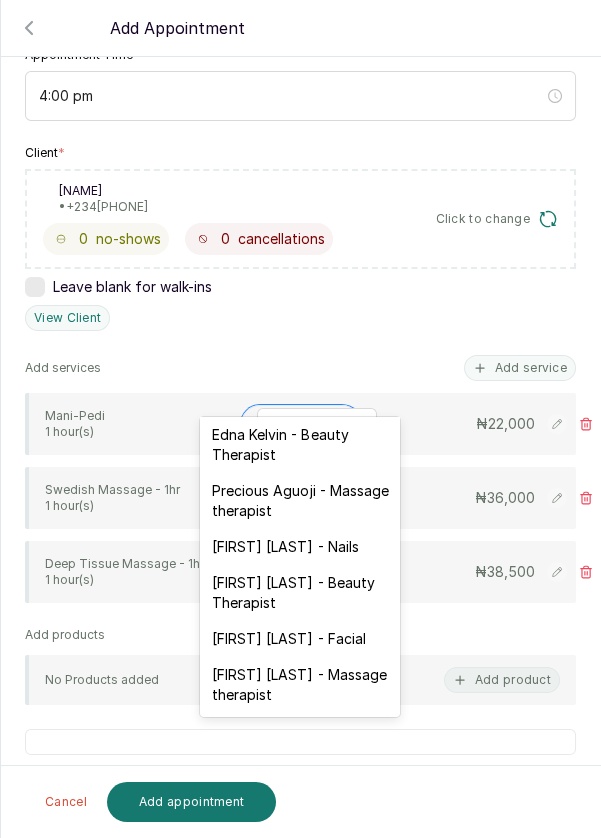 scroll, scrollTop: 787, scrollLeft: 0, axis: vertical 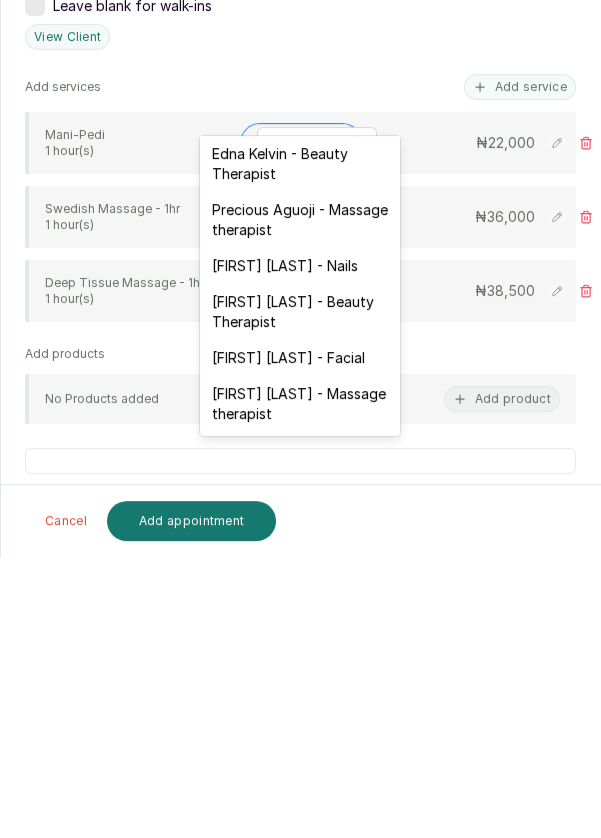 click on "[FIRST] [LAST] - Nails" at bounding box center (300, 547) 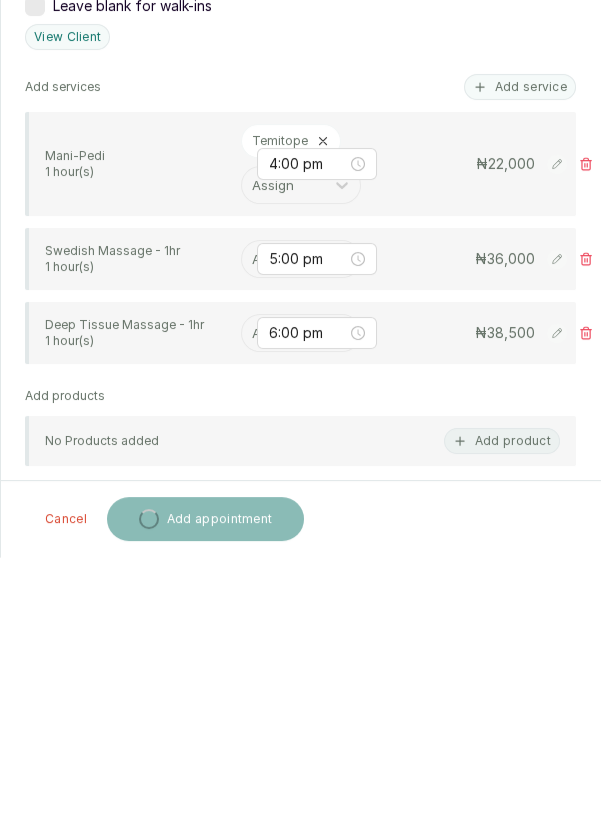 scroll, scrollTop: 14, scrollLeft: 0, axis: vertical 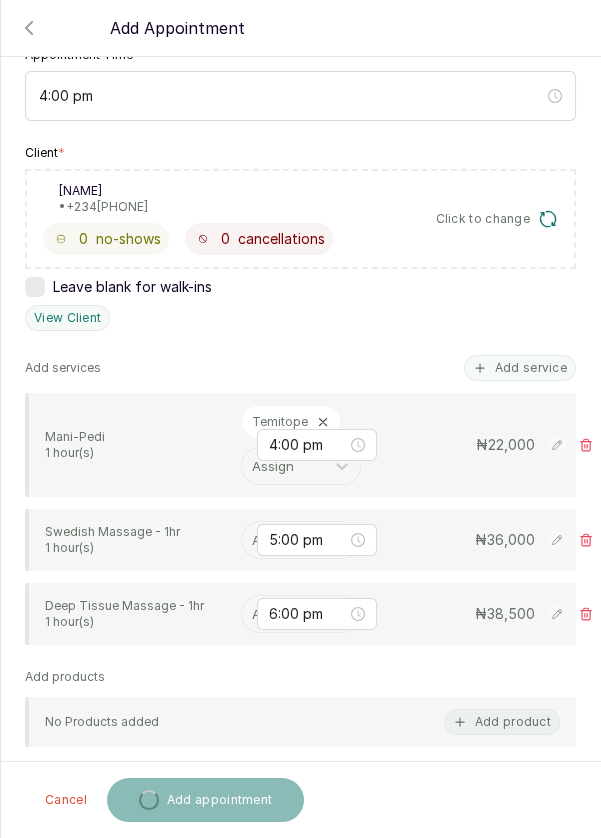 click at bounding box center (254, 540) 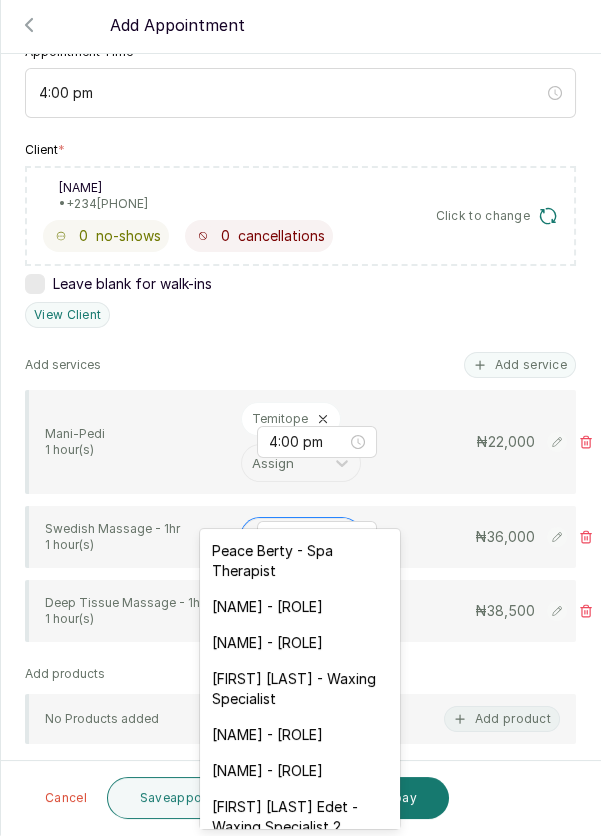 scroll, scrollTop: 14, scrollLeft: 0, axis: vertical 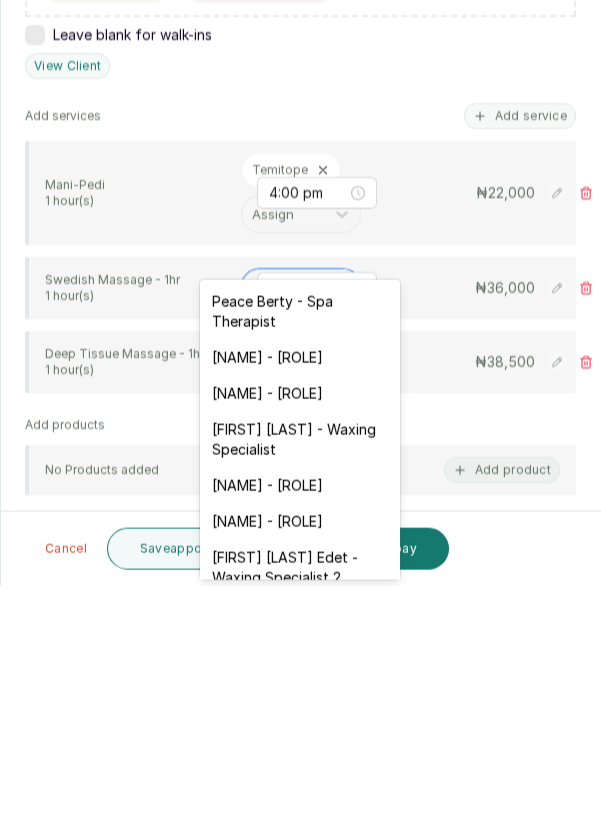 click on "Peace  Berty - Spa Therapist" at bounding box center (300, 564) 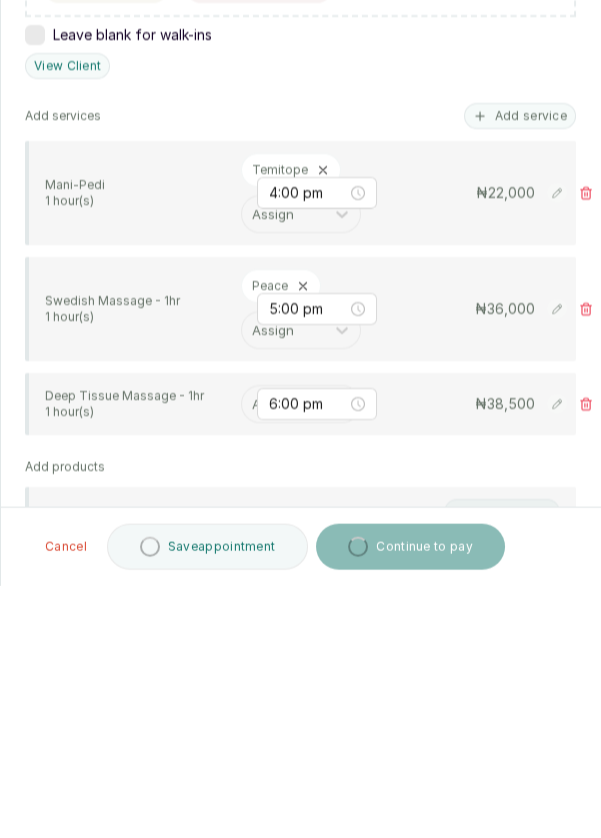 scroll, scrollTop: 14, scrollLeft: 0, axis: vertical 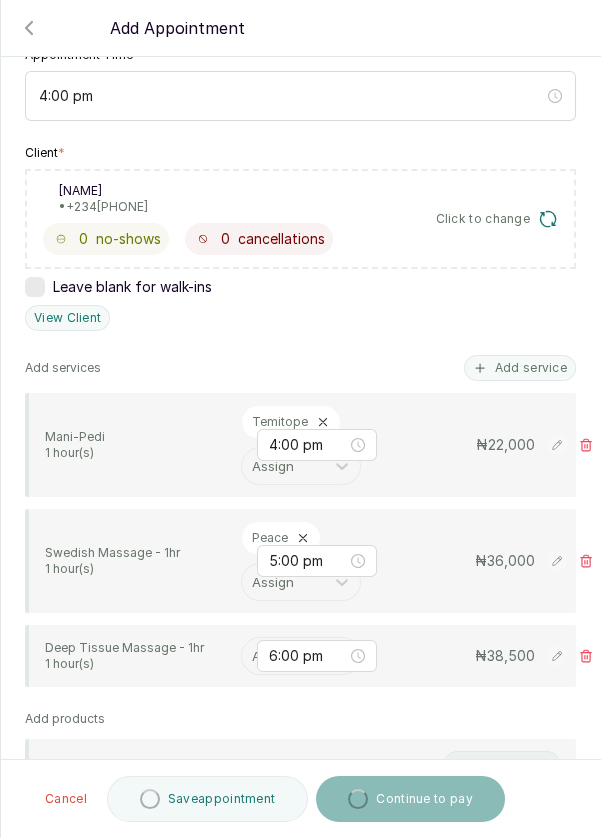 click at bounding box center [254, 656] 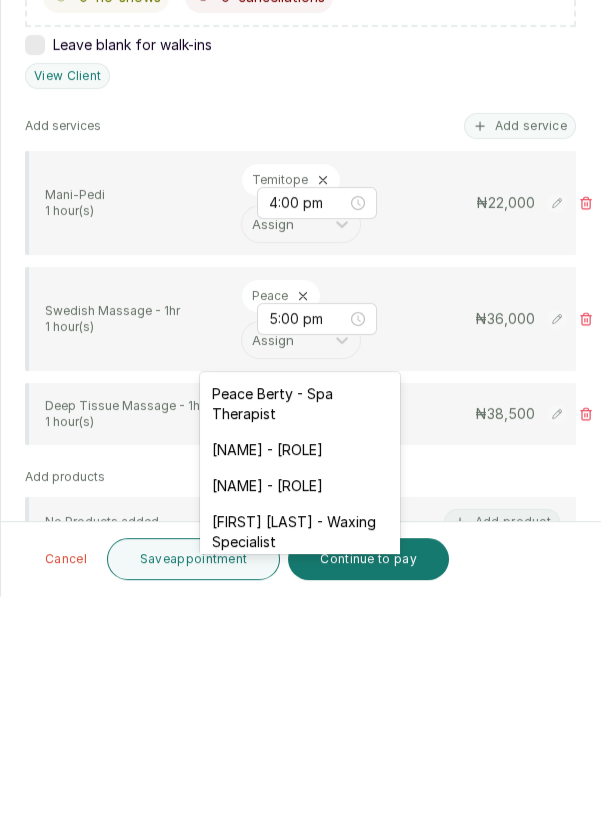 scroll, scrollTop: 14, scrollLeft: 0, axis: vertical 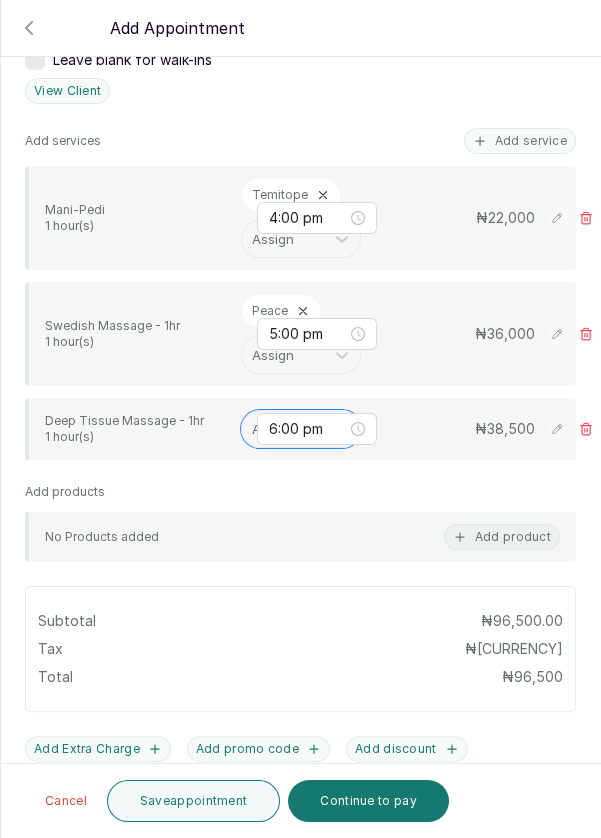 click at bounding box center (254, 429) 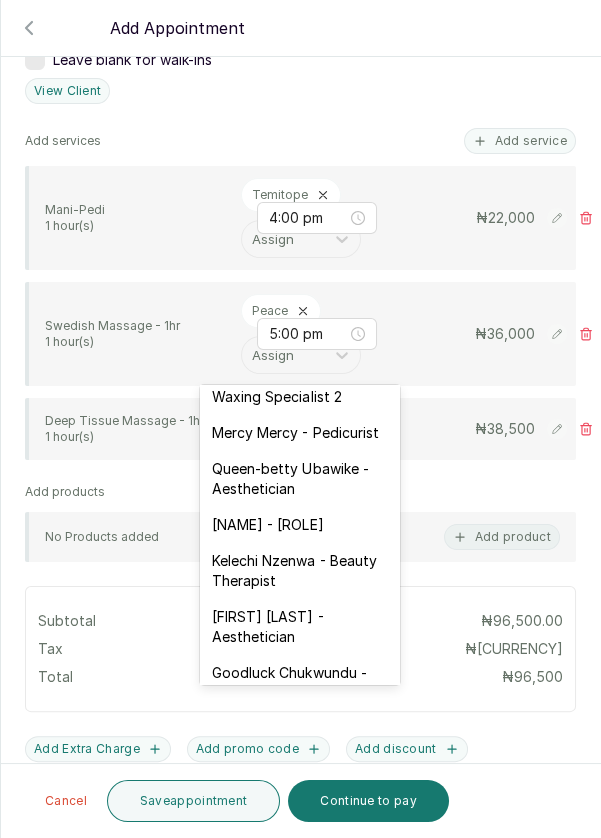 scroll, scrollTop: 293, scrollLeft: 0, axis: vertical 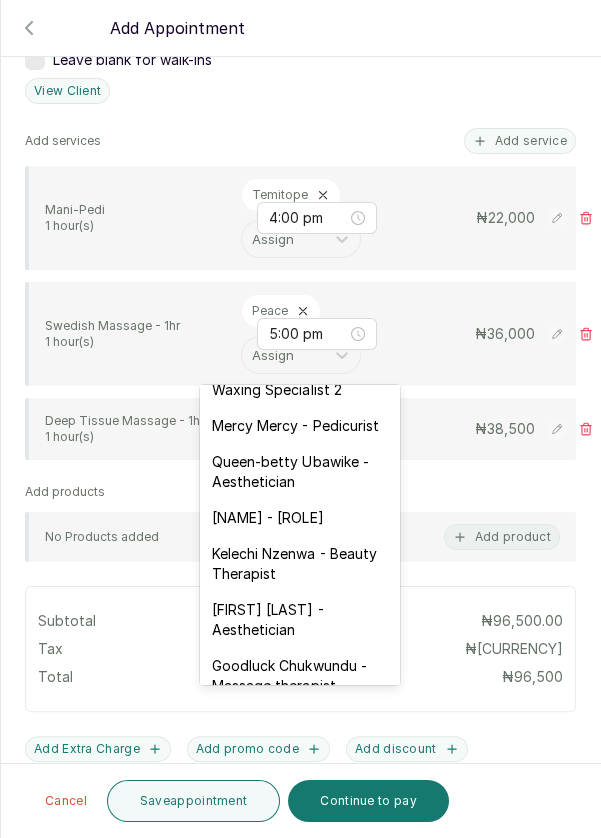 click on "[FIRST] [LAST] Edet - Waxing Specialist 2" at bounding box center [300, 380] 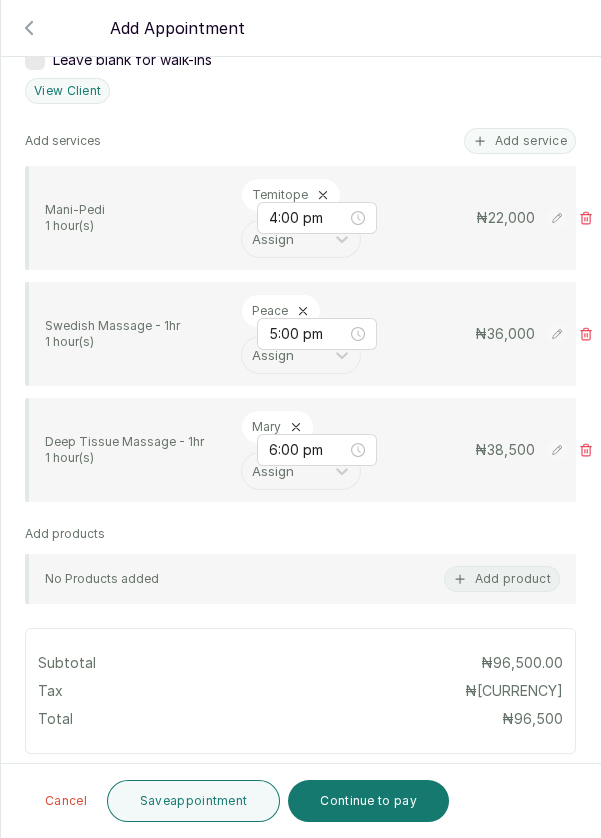 click on "Save  appointment" at bounding box center [194, 801] 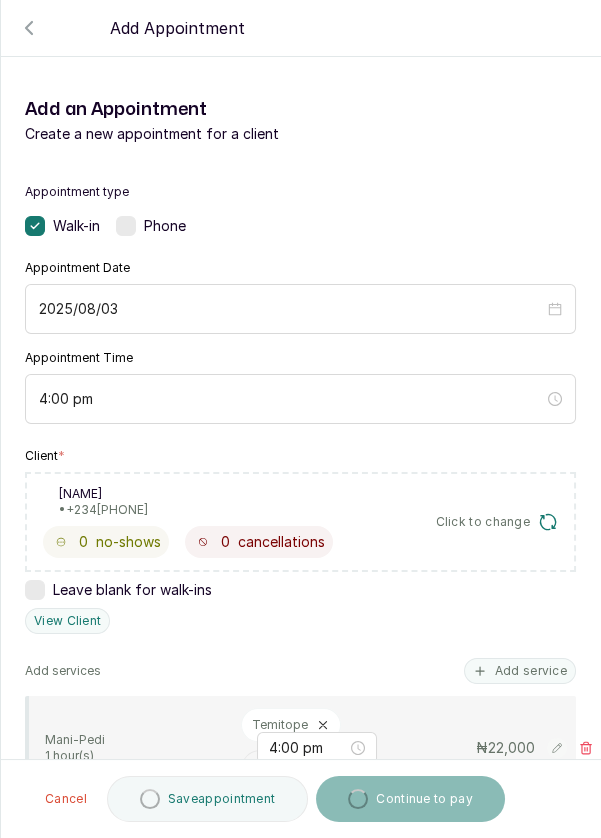 scroll, scrollTop: 0, scrollLeft: 0, axis: both 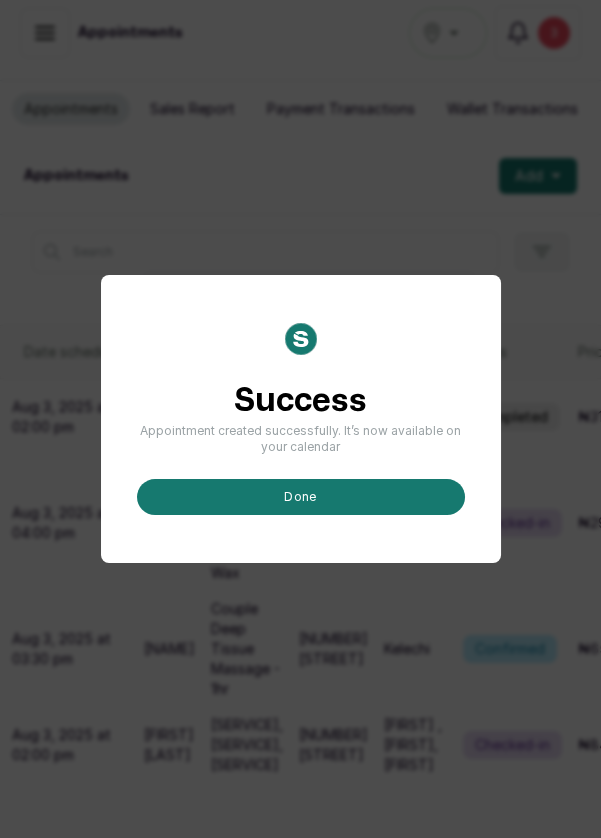 click on "Success Appointment created successfully. It’s now available on your calendar done" at bounding box center (301, 419) 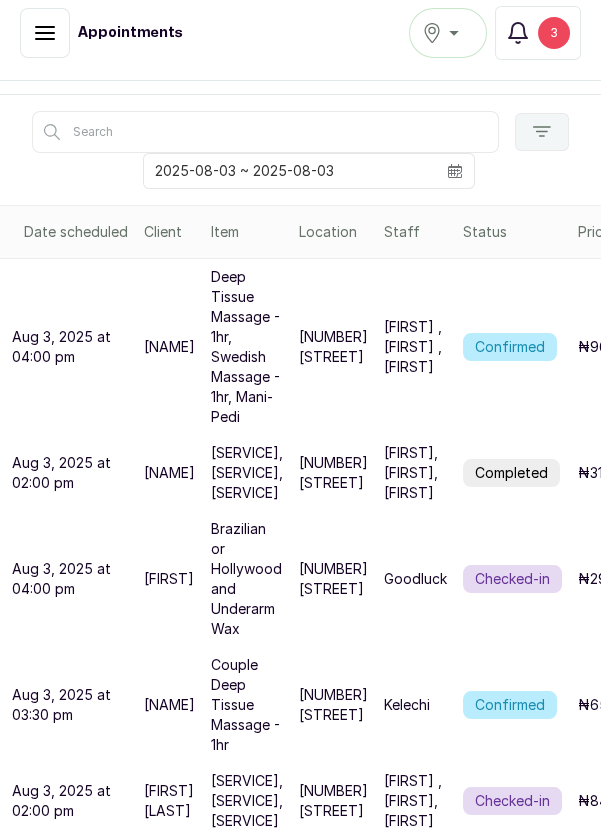 scroll, scrollTop: 0, scrollLeft: 0, axis: both 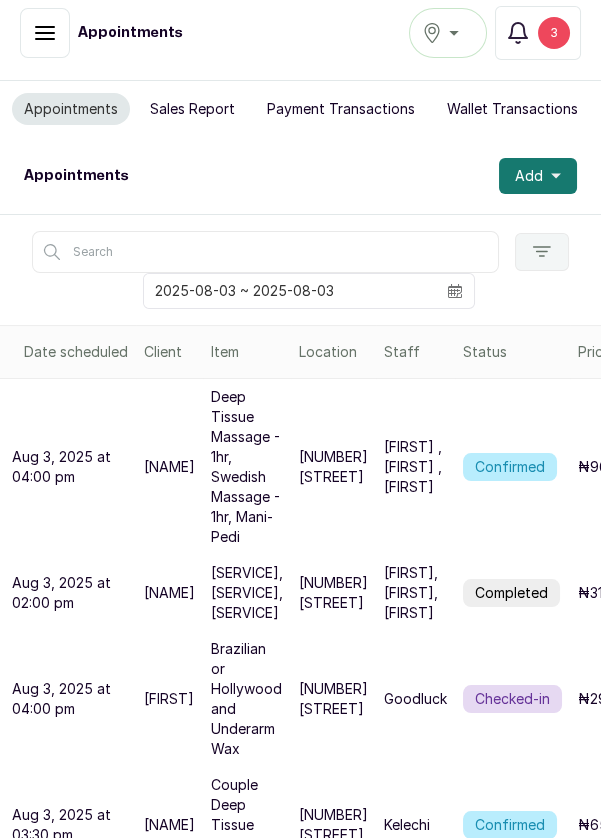 click on "Confirmed" at bounding box center (45, 33) 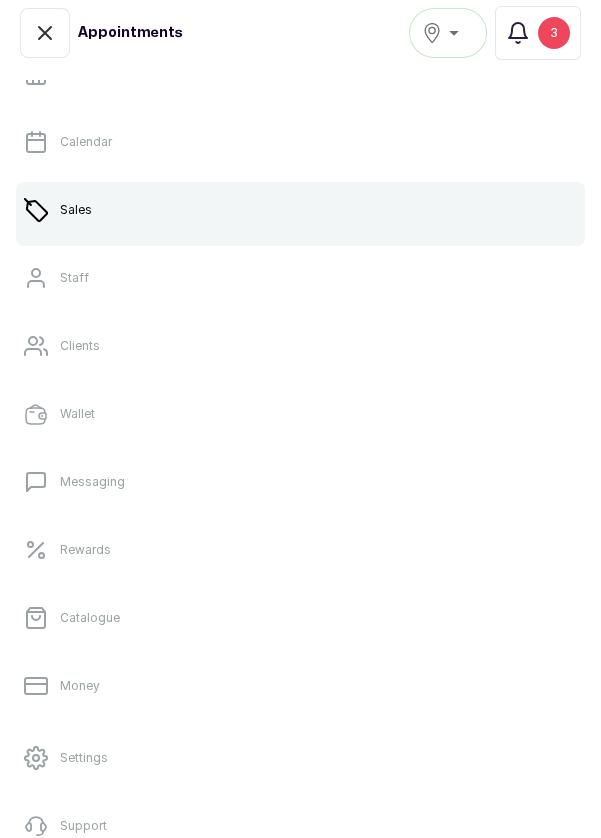 scroll, scrollTop: 134, scrollLeft: 0, axis: vertical 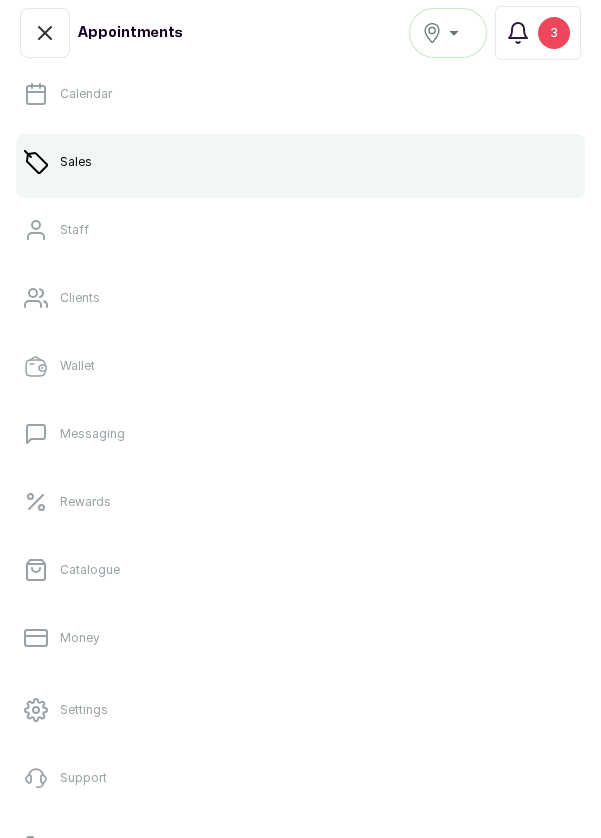 click on "Catalogue" at bounding box center (300, 570) 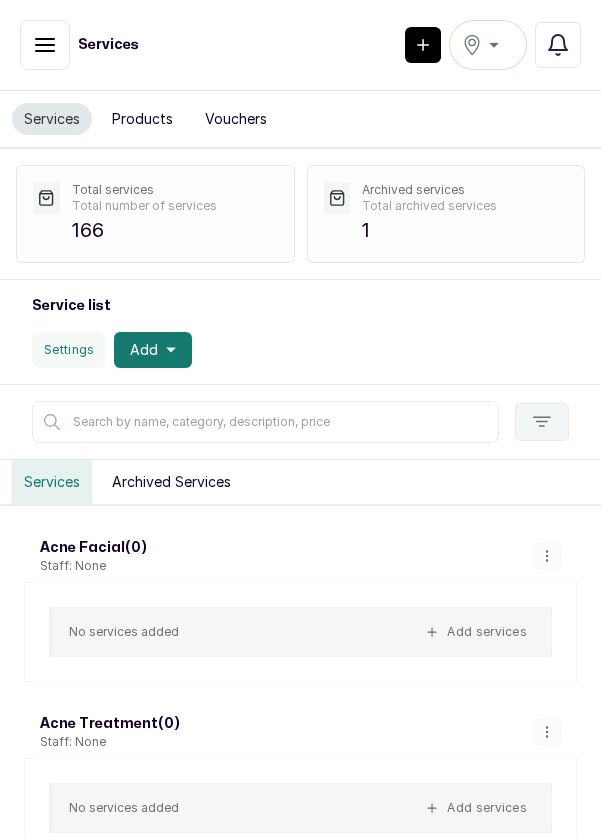 click on "Add" at bounding box center (144, 350) 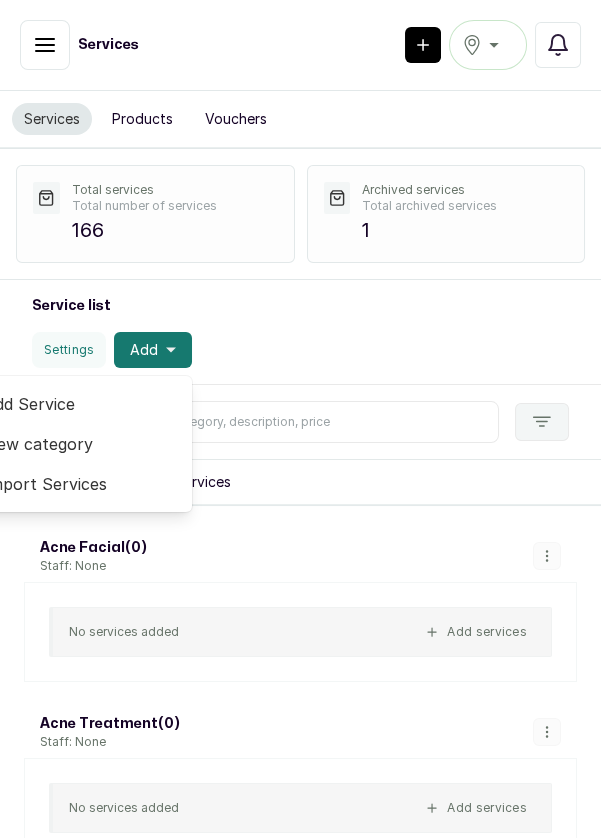 click on "Add Service" at bounding box center (80, 404) 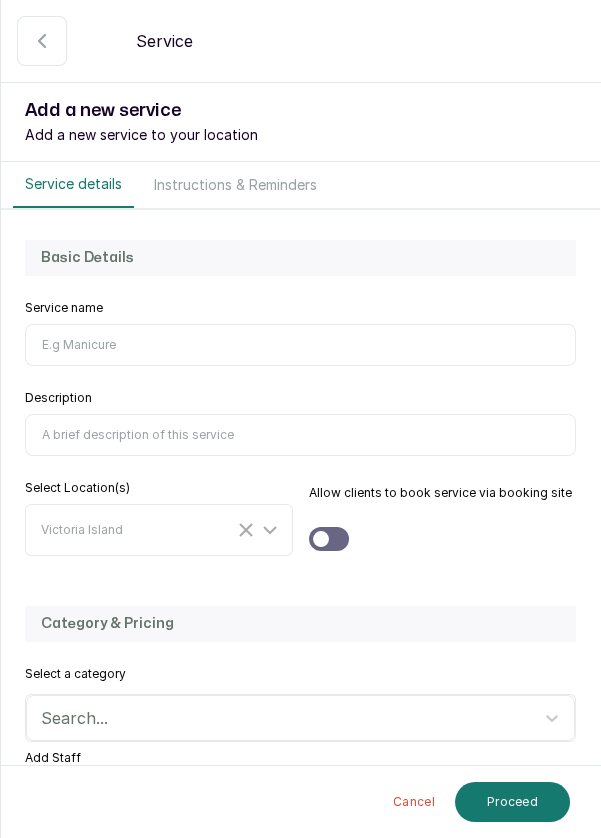 click on "Service name" at bounding box center (300, 345) 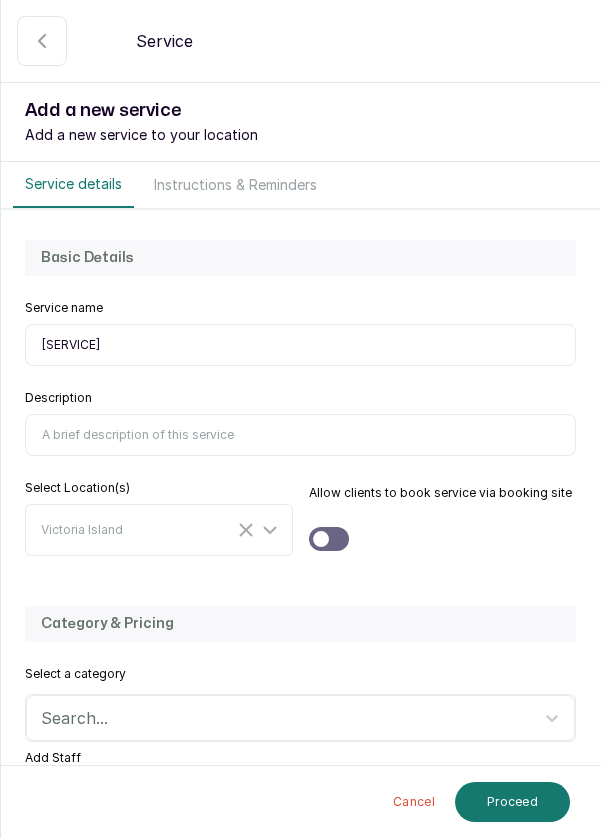 type on "[SERVICE]" 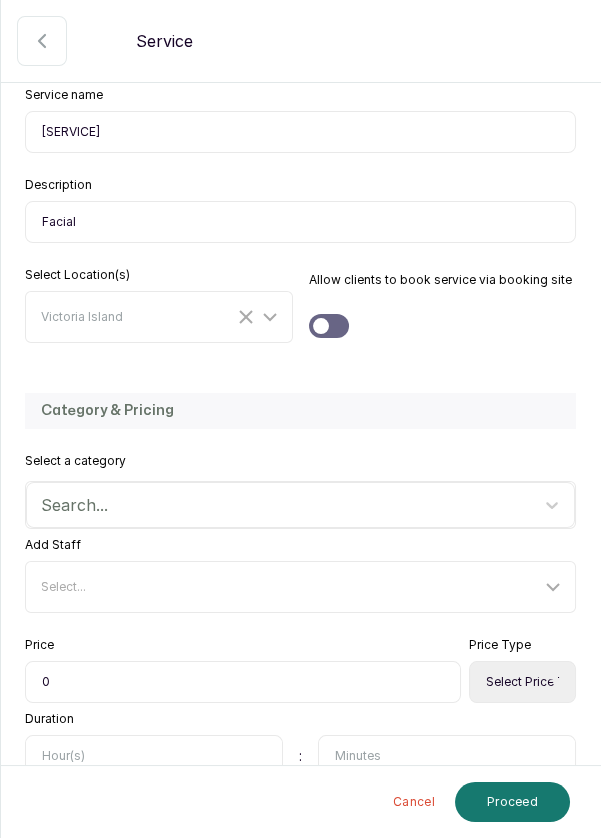 scroll, scrollTop: 226, scrollLeft: 0, axis: vertical 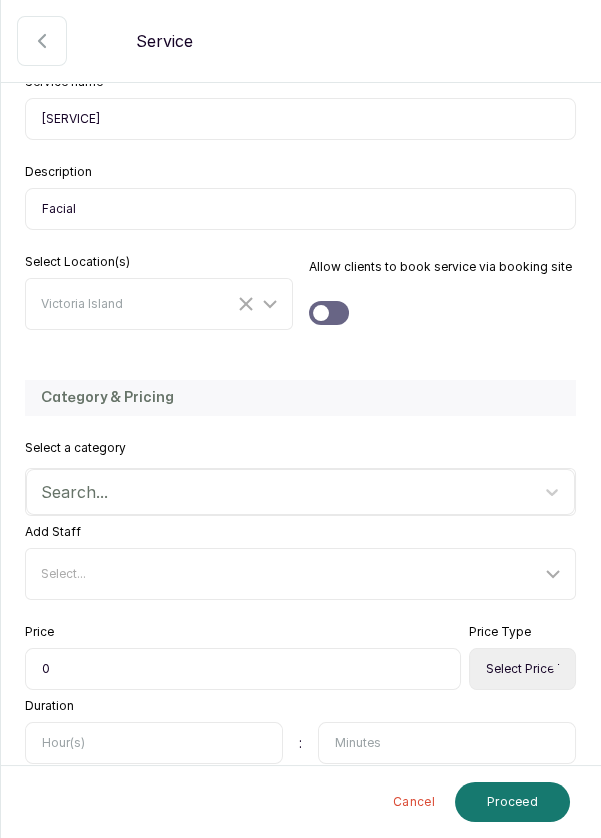 type on "Facial" 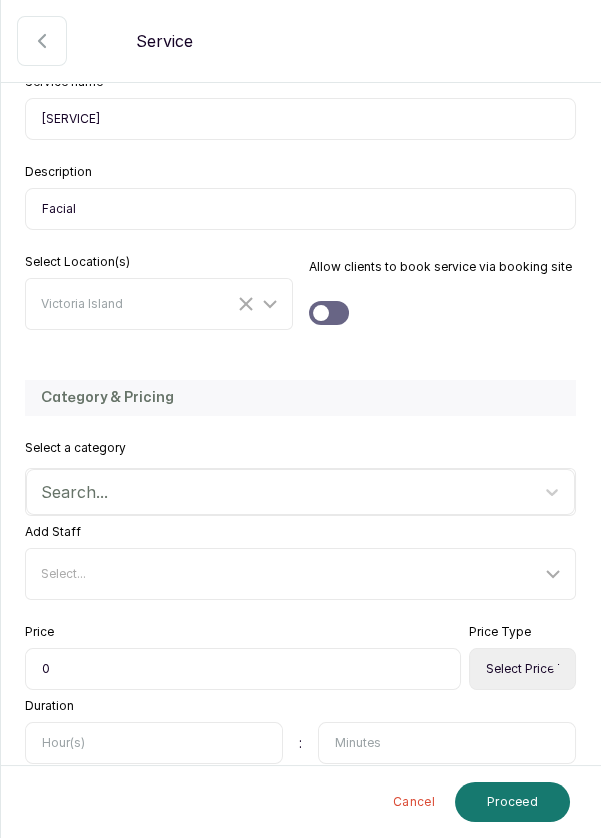 click at bounding box center (321, 313) 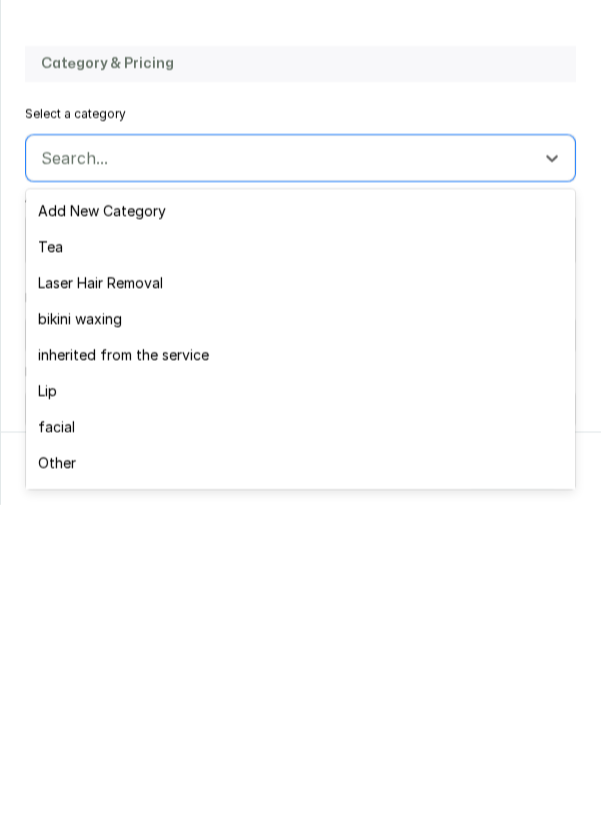 scroll, scrollTop: 96, scrollLeft: 0, axis: vertical 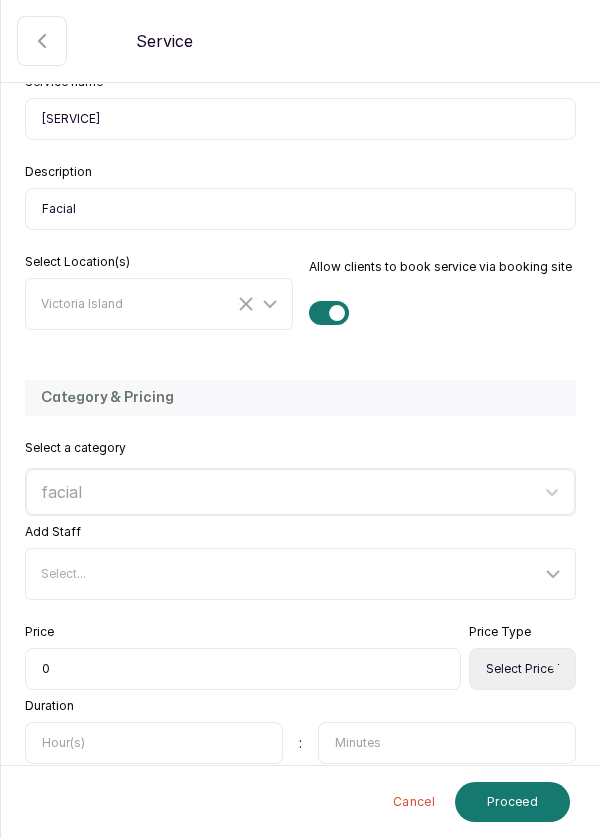 click on "0" at bounding box center [243, 669] 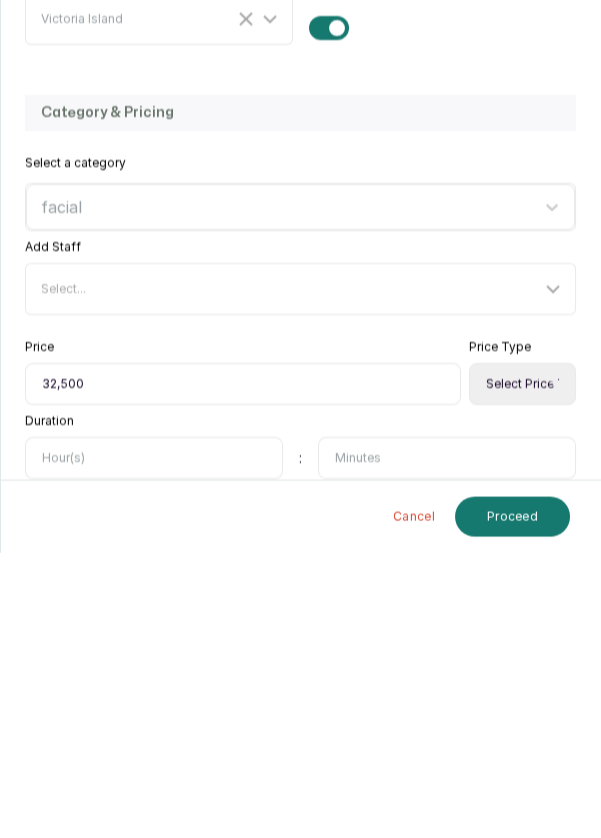 type on "32,500" 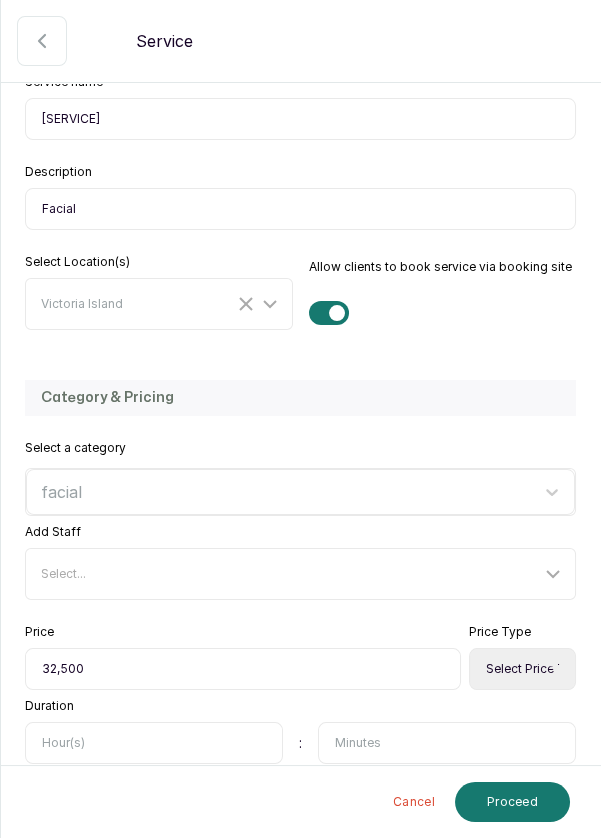 select on "fixed" 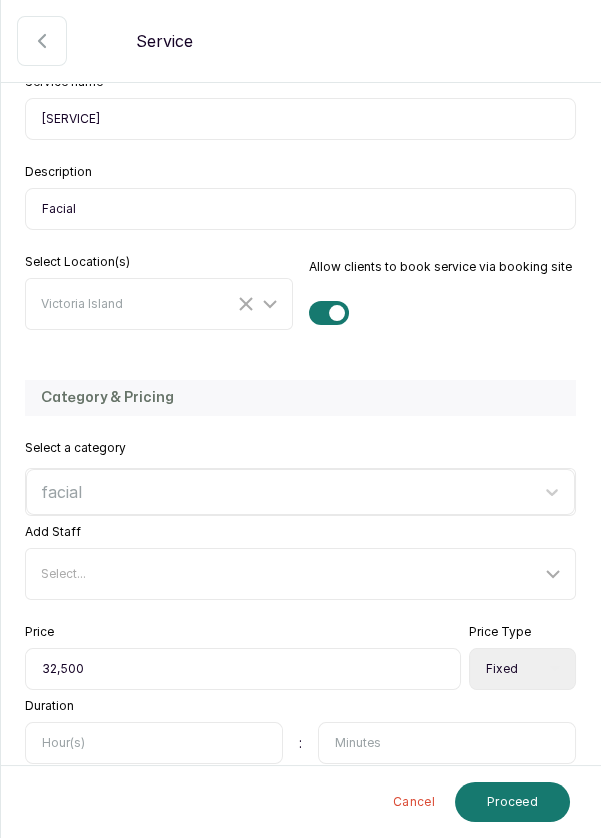 click at bounding box center [154, 743] 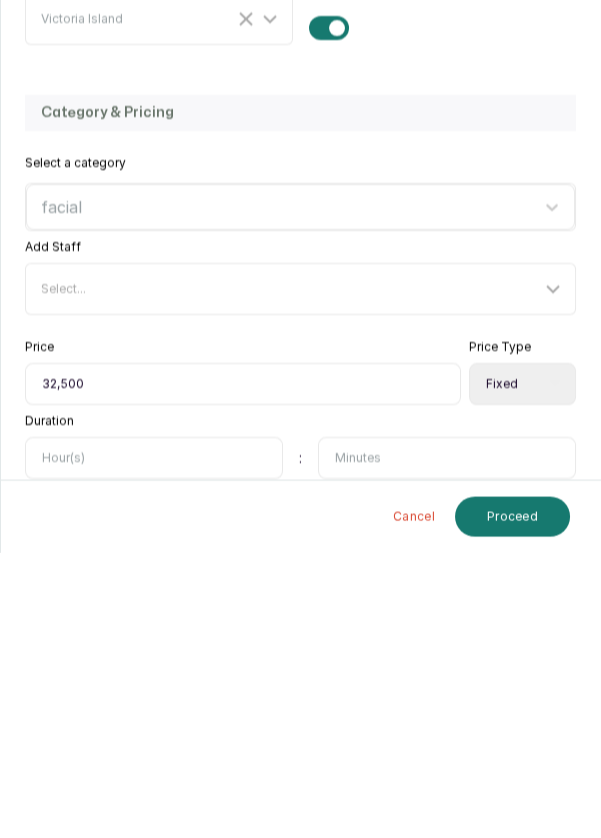 type on "1" 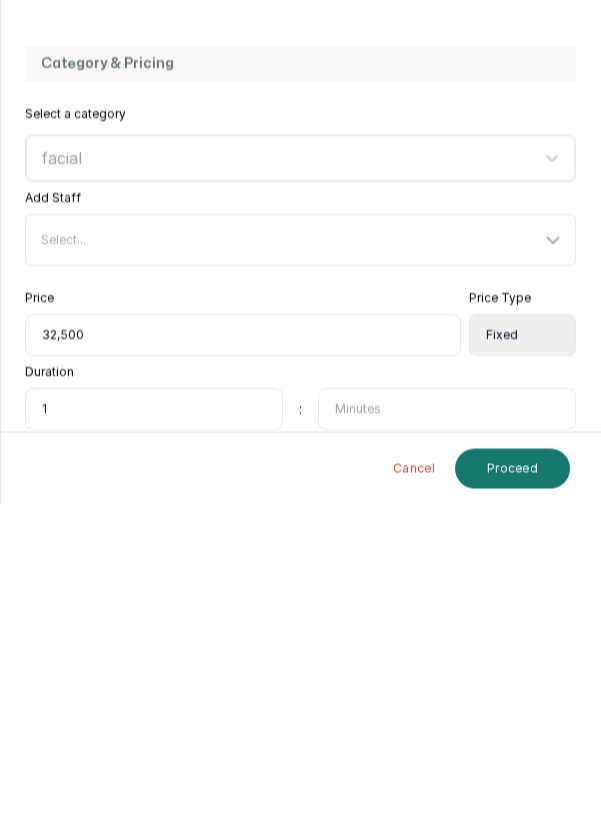 click on "Proceed" at bounding box center [512, 802] 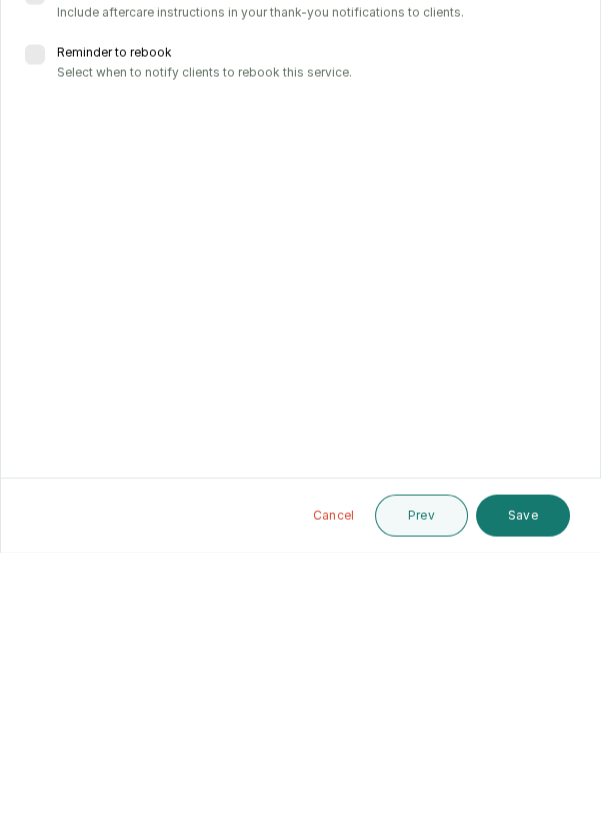 scroll, scrollTop: 0, scrollLeft: 0, axis: both 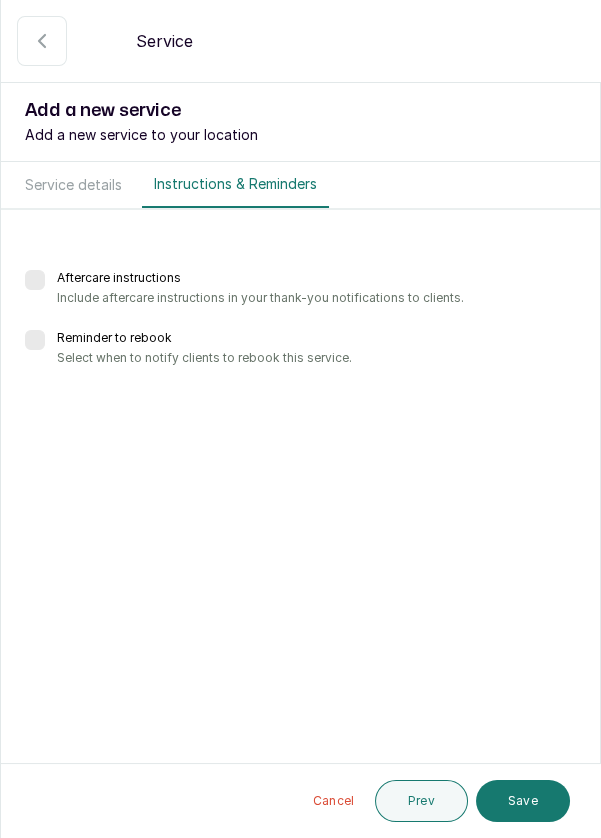 click on "Save" at bounding box center [523, 801] 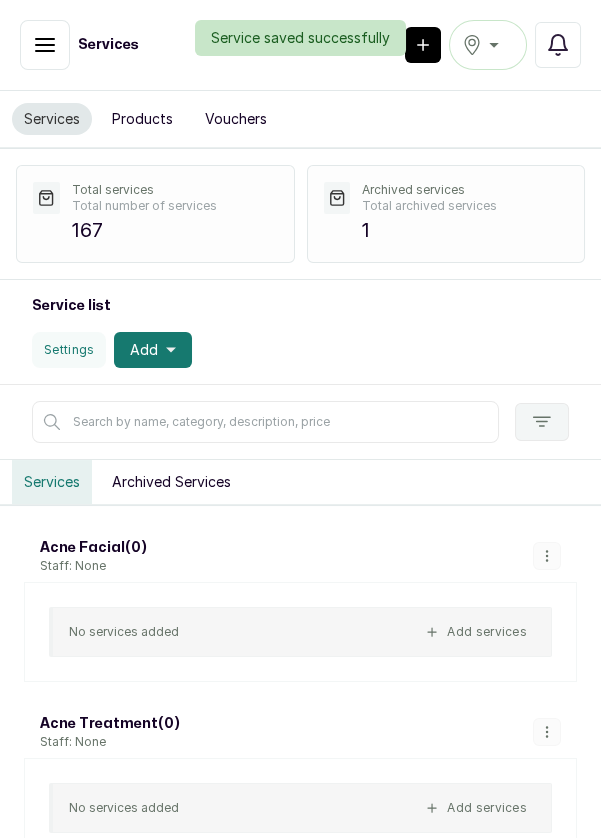 click on "Service saved successfully" at bounding box center (300, 38) 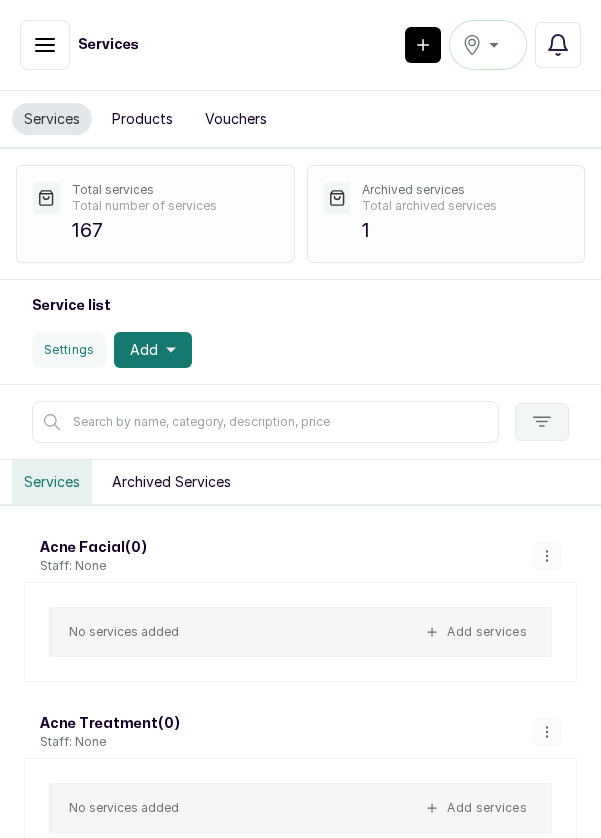 click 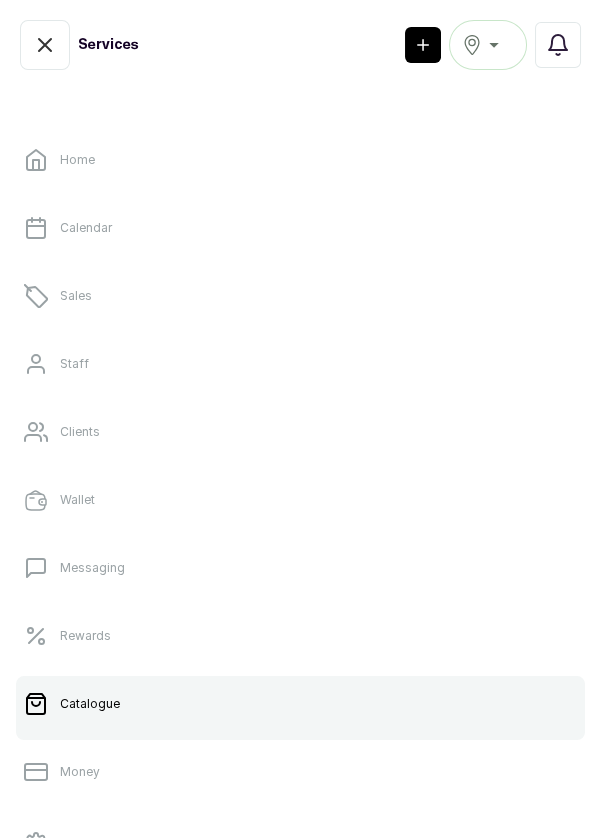 click on "Sales" at bounding box center (300, 296) 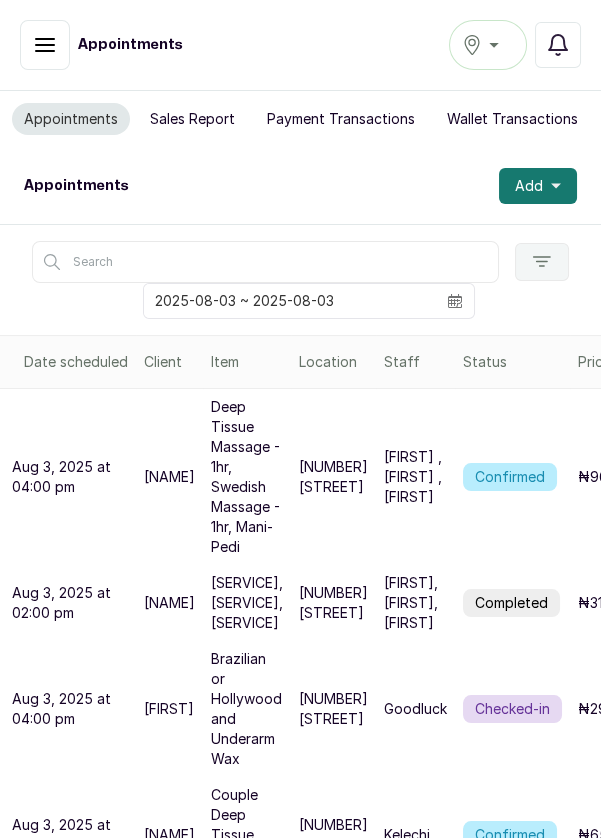click on "Add" at bounding box center [538, 186] 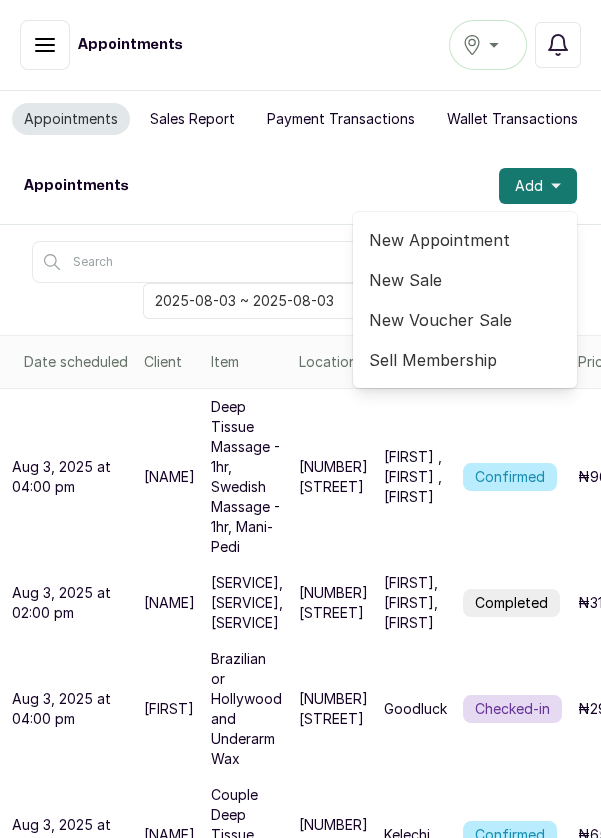 click on "New Appointment" at bounding box center [465, 240] 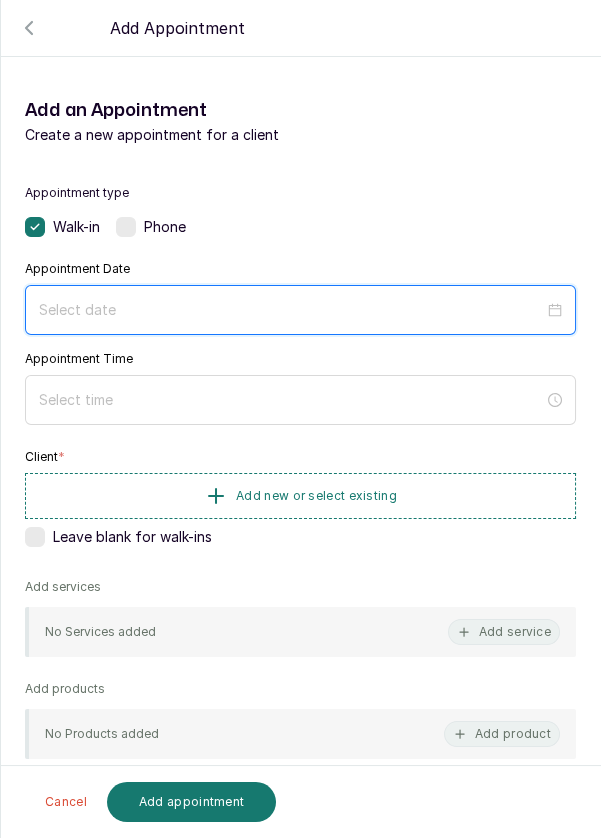 click at bounding box center [291, 310] 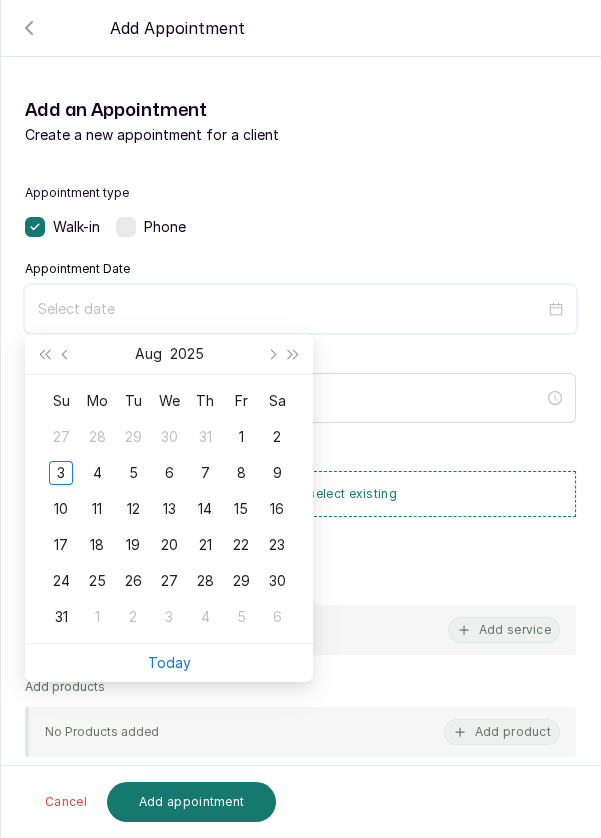scroll, scrollTop: 71, scrollLeft: 0, axis: vertical 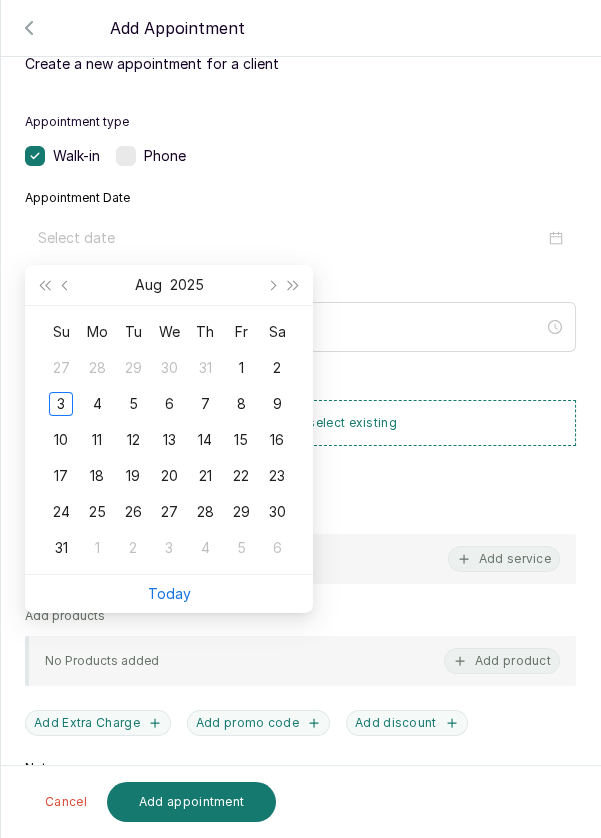 click on "3" at bounding box center (61, 404) 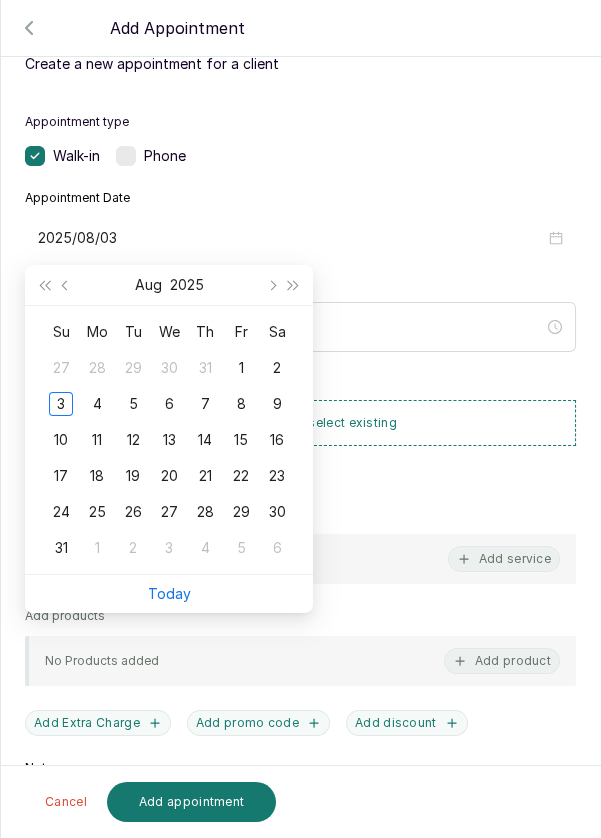 type on "2025/08/03" 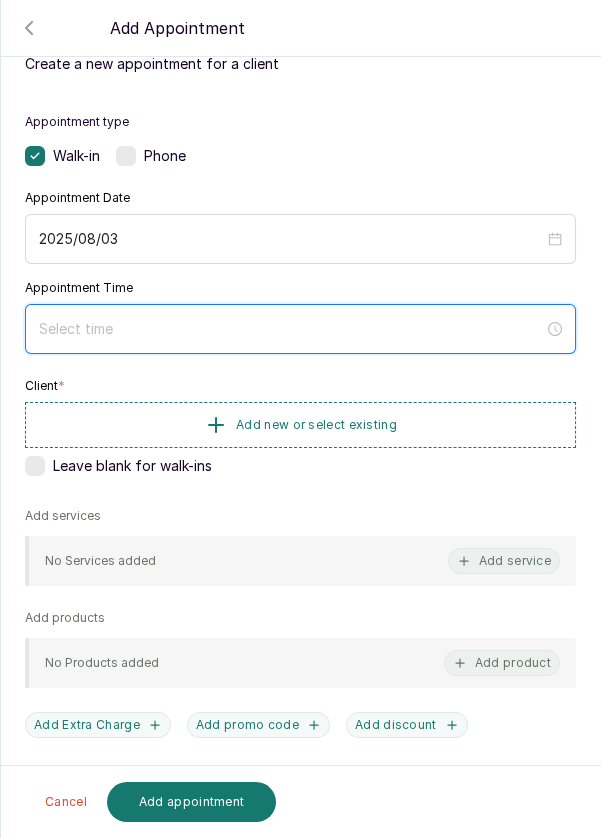 click at bounding box center (300, 329) 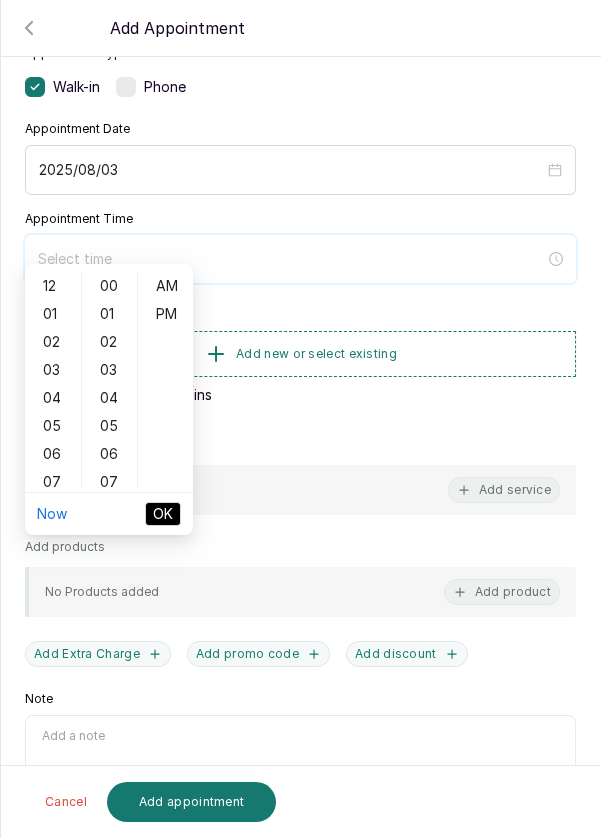 scroll, scrollTop: 162, scrollLeft: 0, axis: vertical 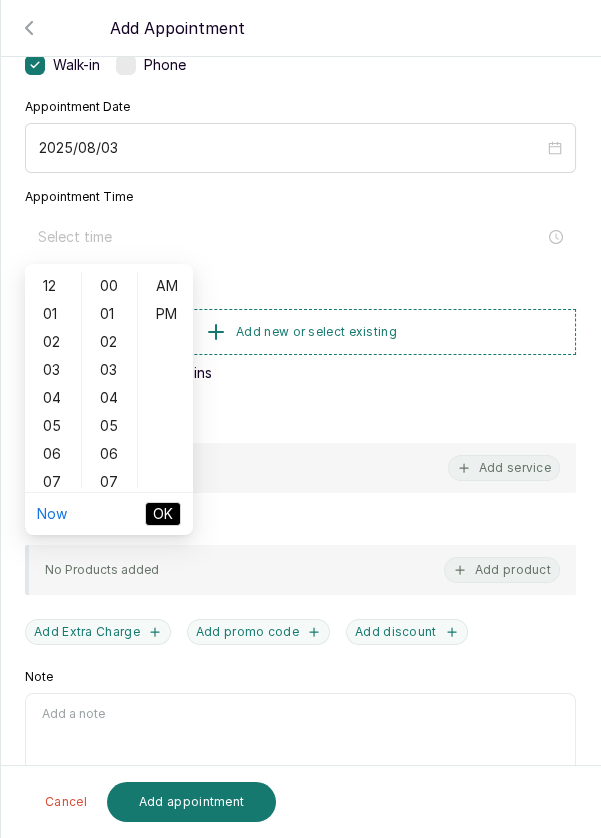 click on "04" at bounding box center [53, 398] 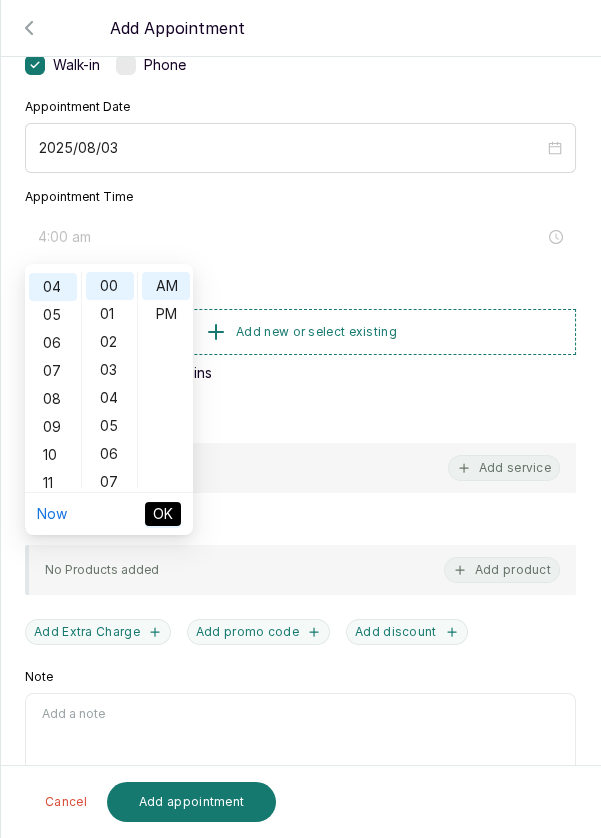 scroll, scrollTop: 111, scrollLeft: 0, axis: vertical 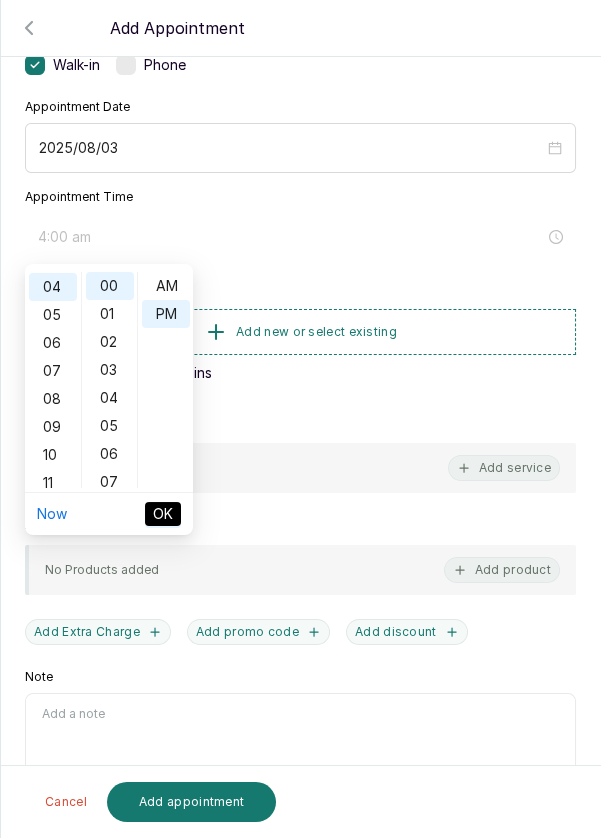 type on "4:00 pm" 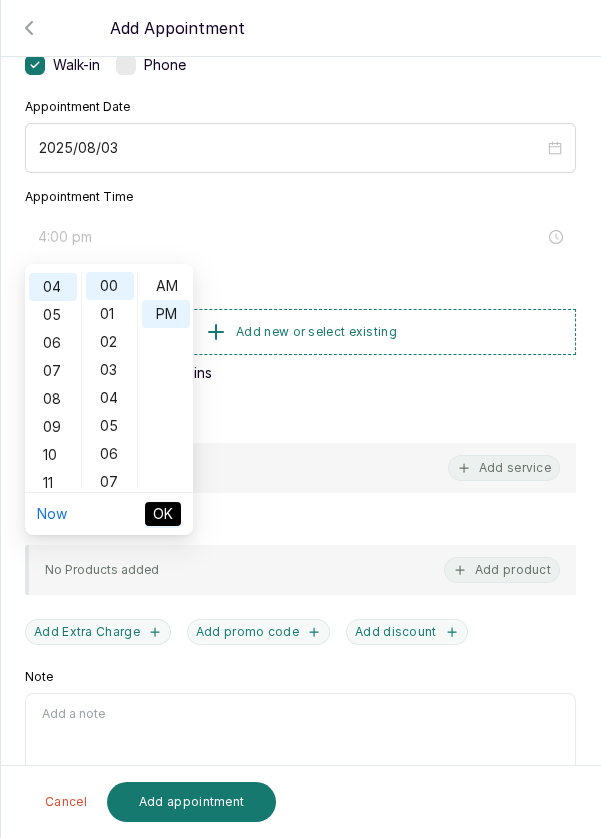click on "OK" at bounding box center [163, 514] 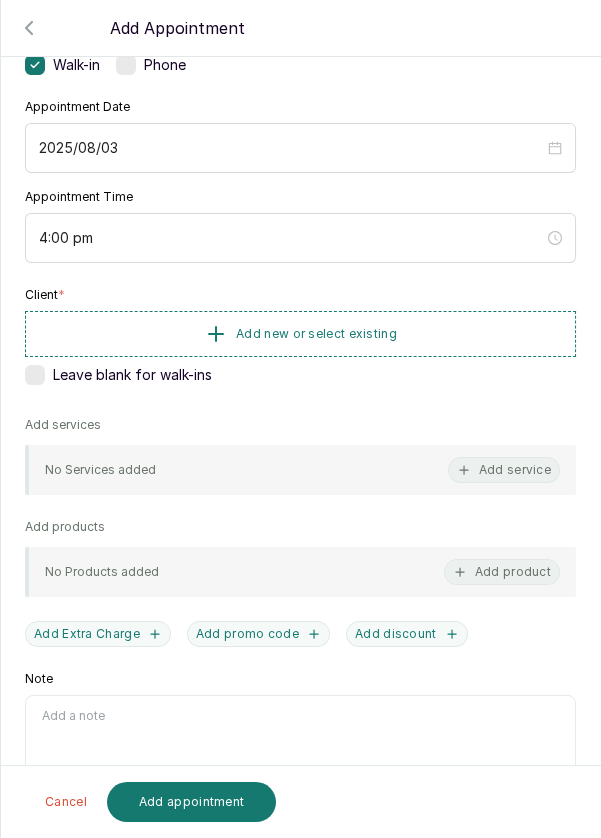 click on "Add new or select existing" at bounding box center (300, 334) 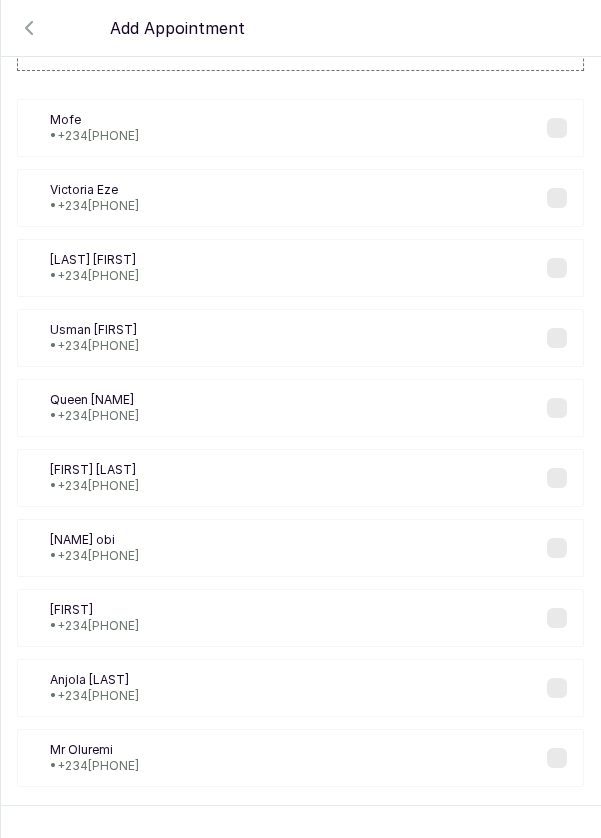 scroll, scrollTop: 81, scrollLeft: 0, axis: vertical 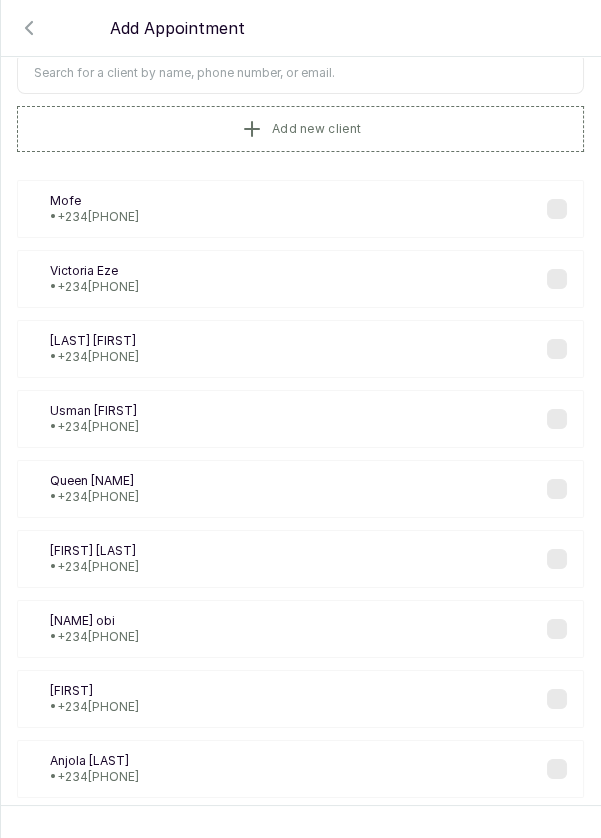 click at bounding box center (300, 73) 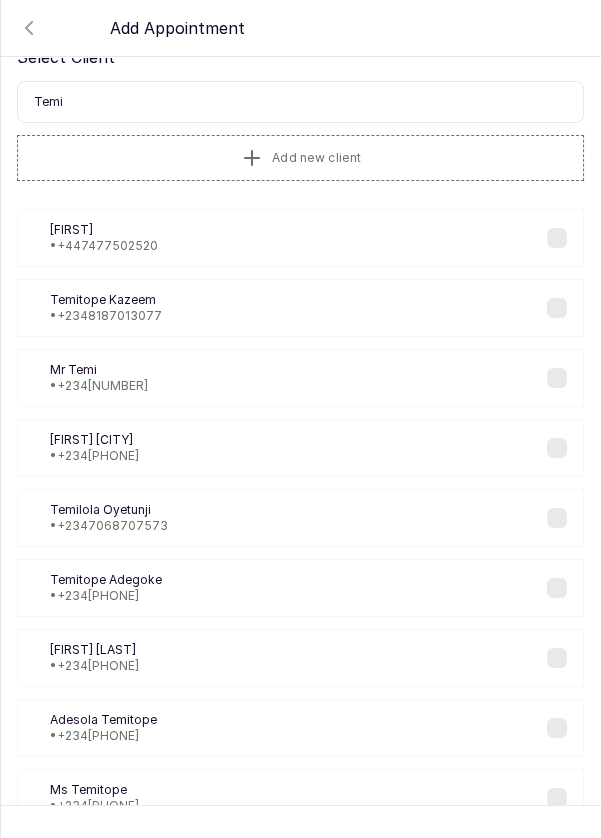 scroll, scrollTop: 120, scrollLeft: 0, axis: vertical 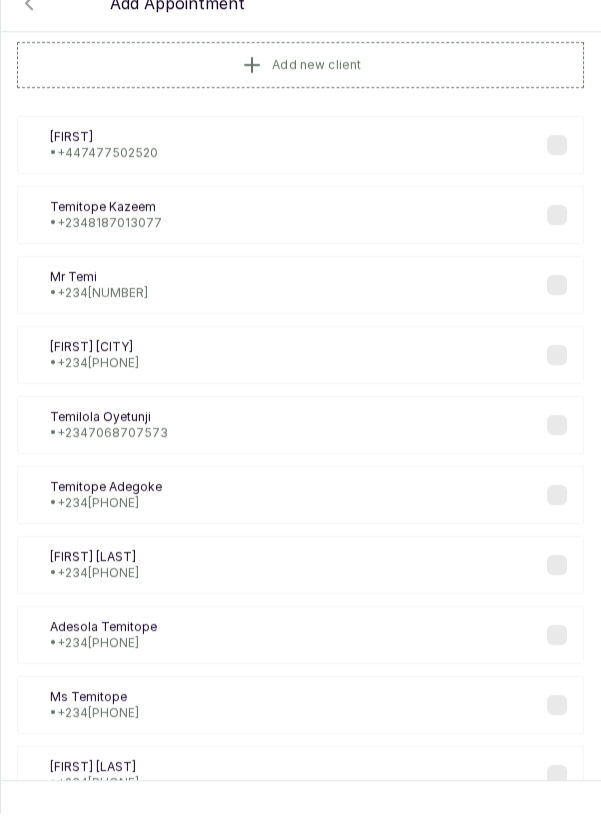 type on "Temitope" 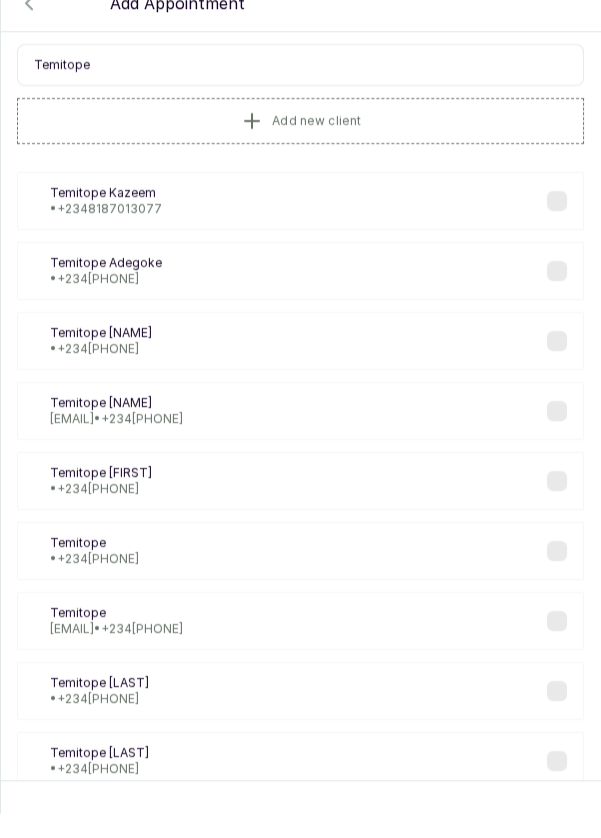 scroll, scrollTop: 120, scrollLeft: 0, axis: vertical 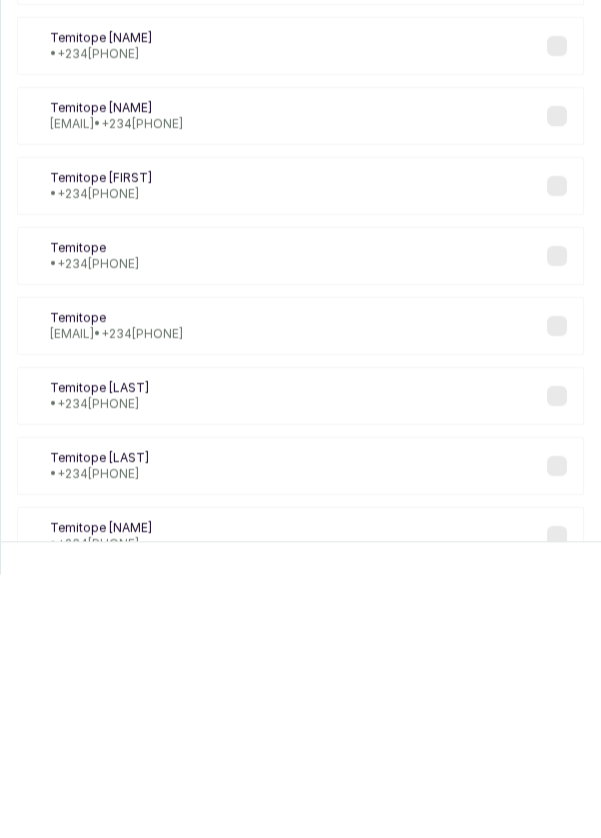 click on "[NAME] • [PHONE]" at bounding box center [300, 310] 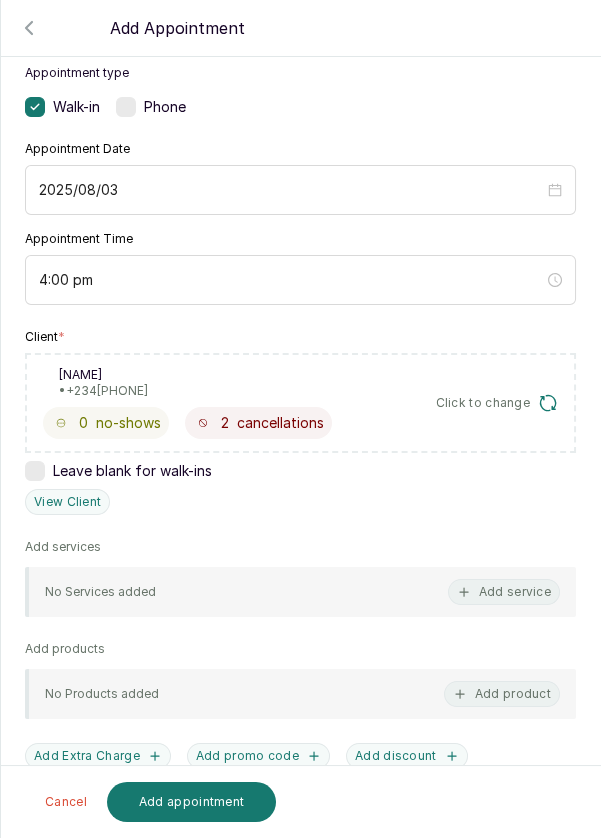 click on "Add service" at bounding box center [504, 592] 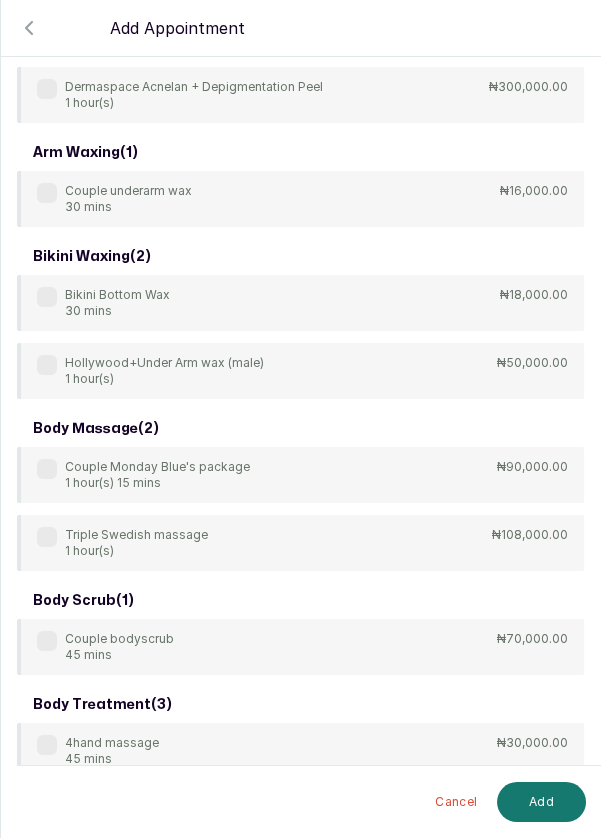 scroll, scrollTop: 80, scrollLeft: 0, axis: vertical 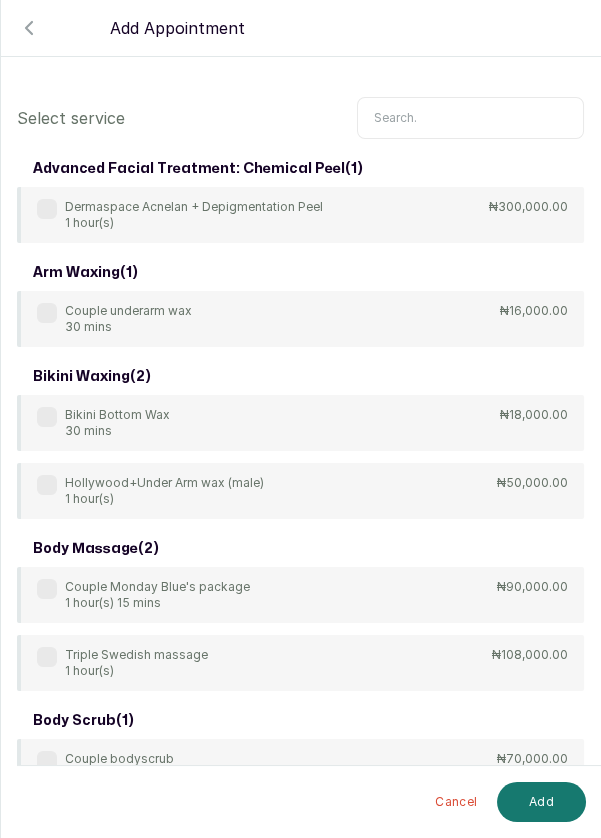 click at bounding box center [470, 118] 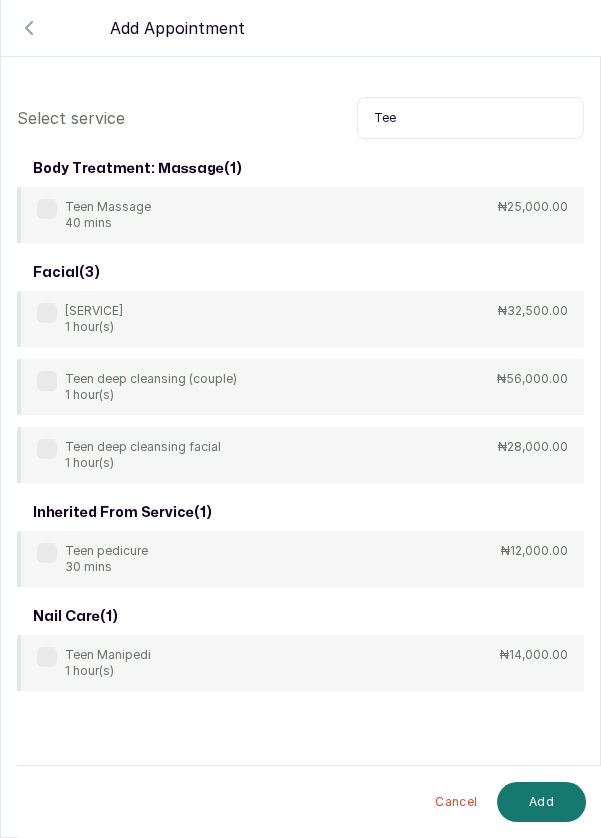 type on "Tee" 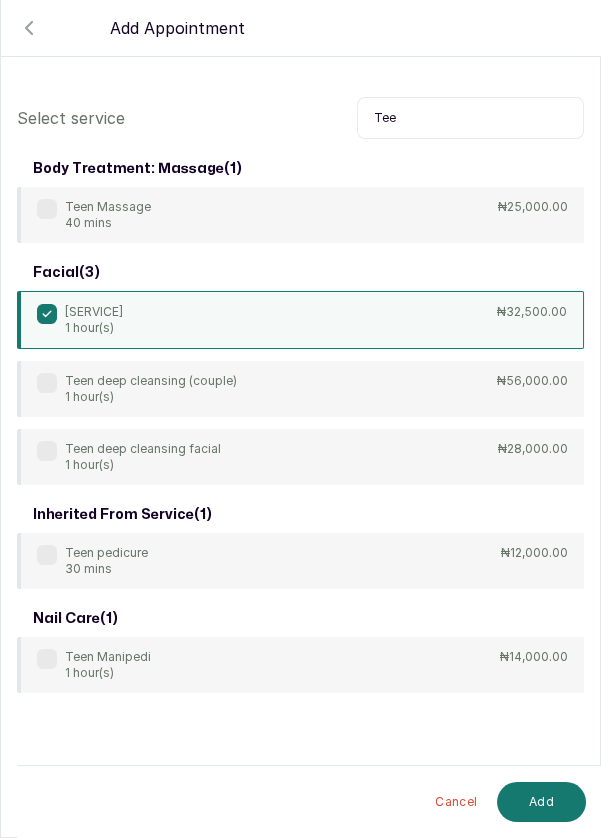 click on "Add" at bounding box center (541, 802) 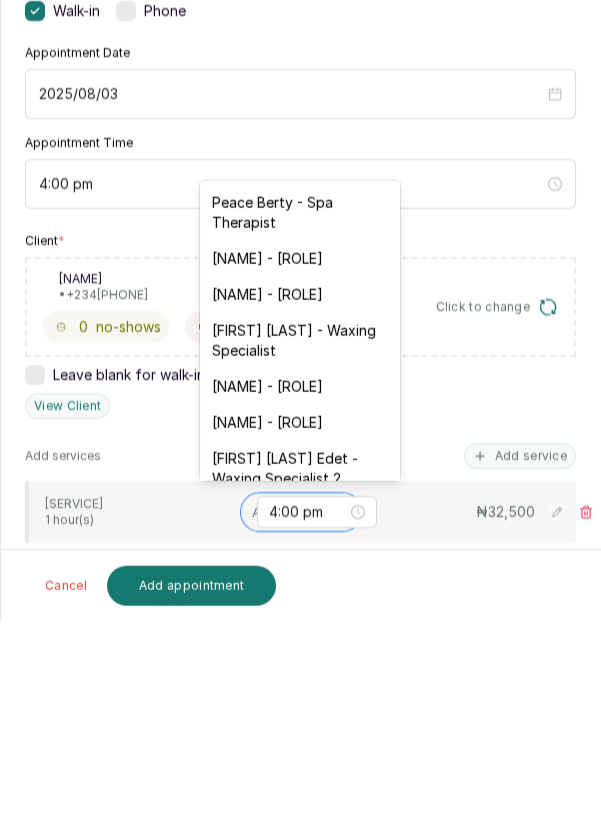 scroll, scrollTop: 96, scrollLeft: 0, axis: vertical 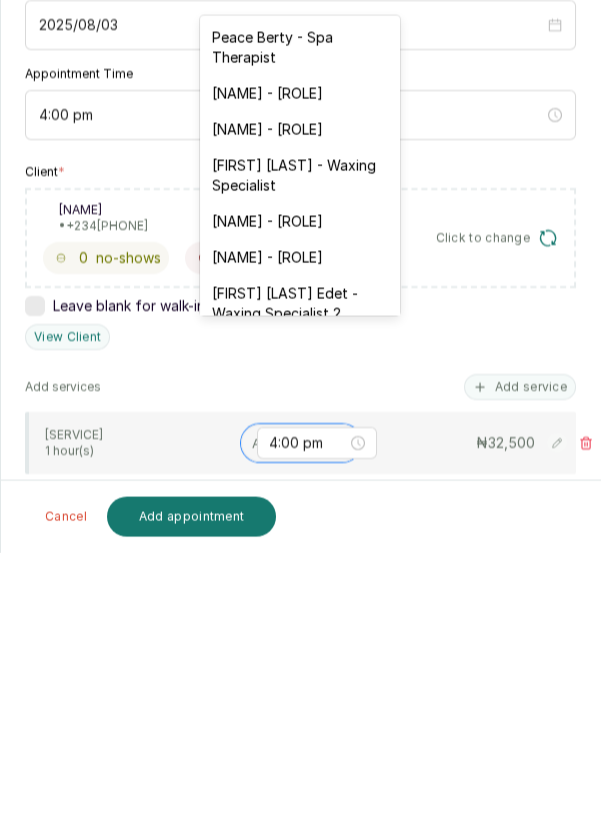 click on "[NAME] - [ROLE]" at bounding box center (300, 379) 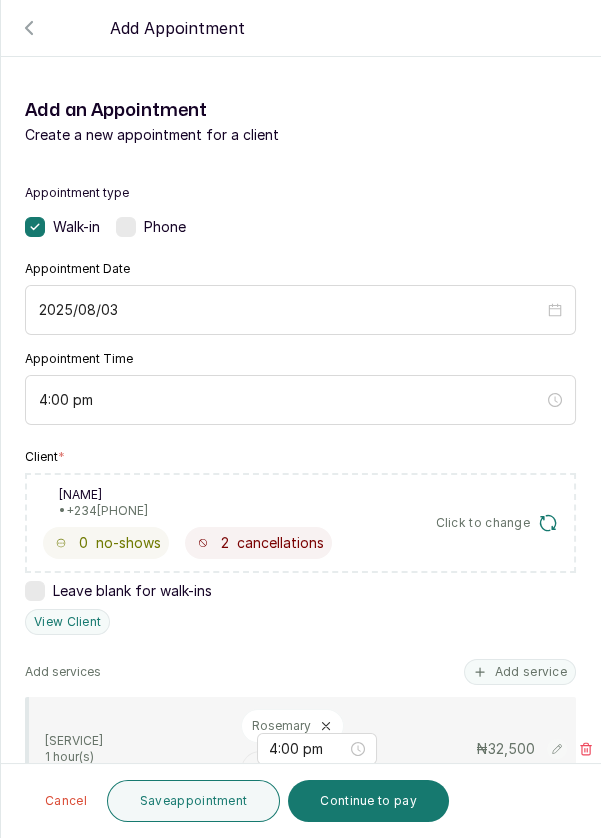 click on "Save  appointment" at bounding box center [194, 801] 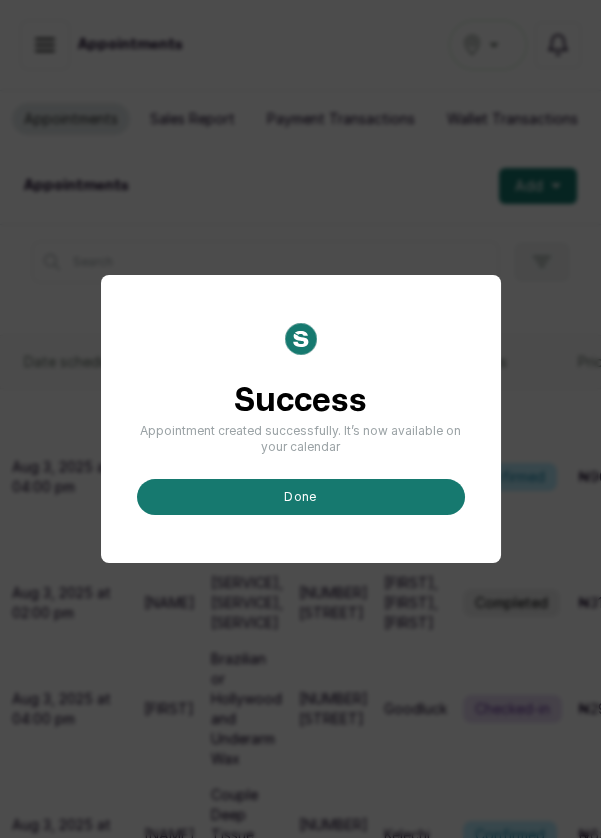 click on "done" at bounding box center (301, 497) 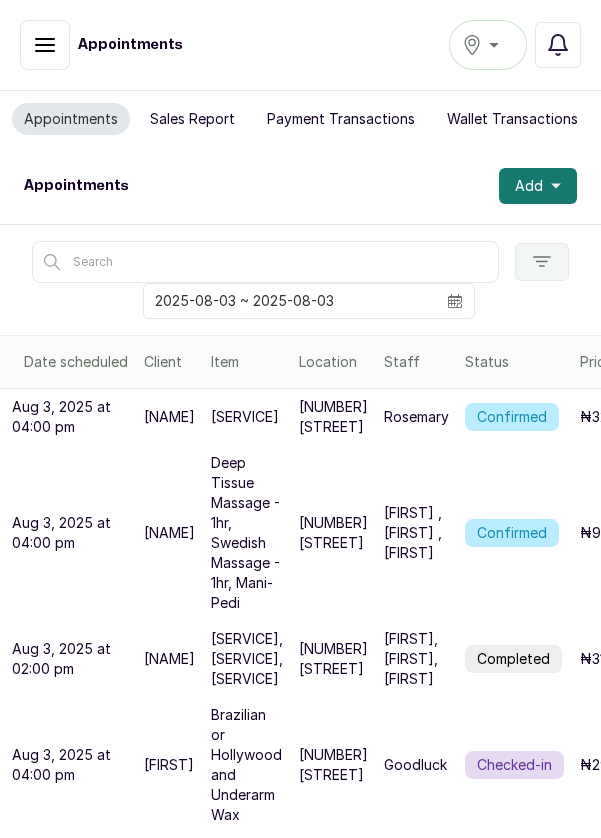 click at bounding box center (455, 301) 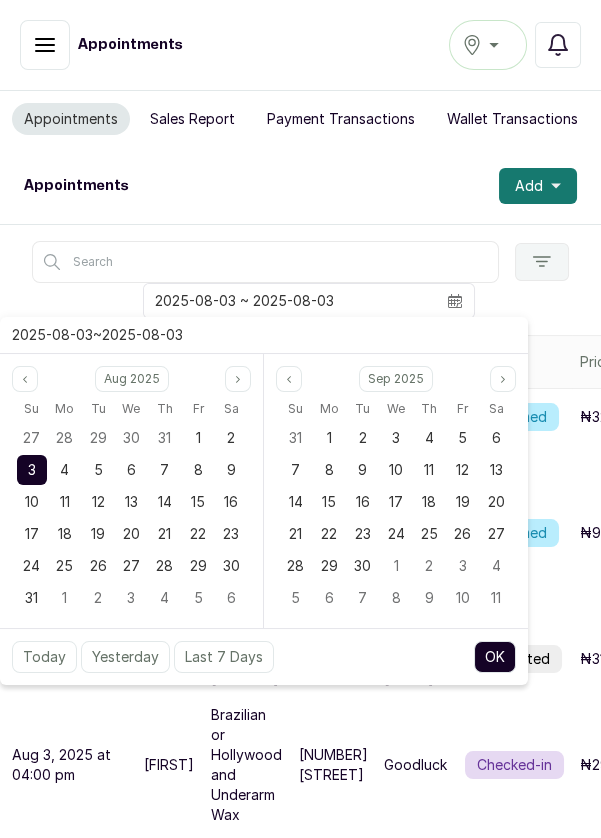 click on "4" at bounding box center [64, 469] 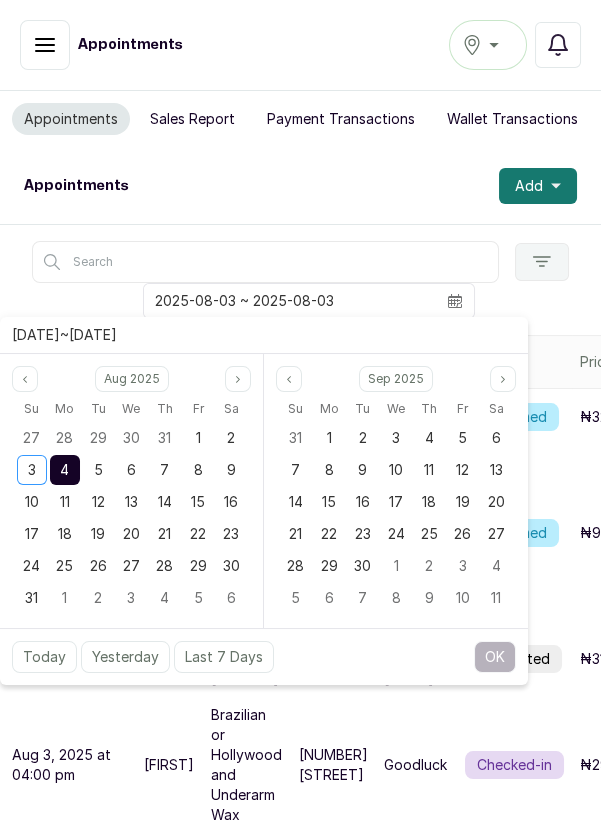 click on "4" at bounding box center (64, 469) 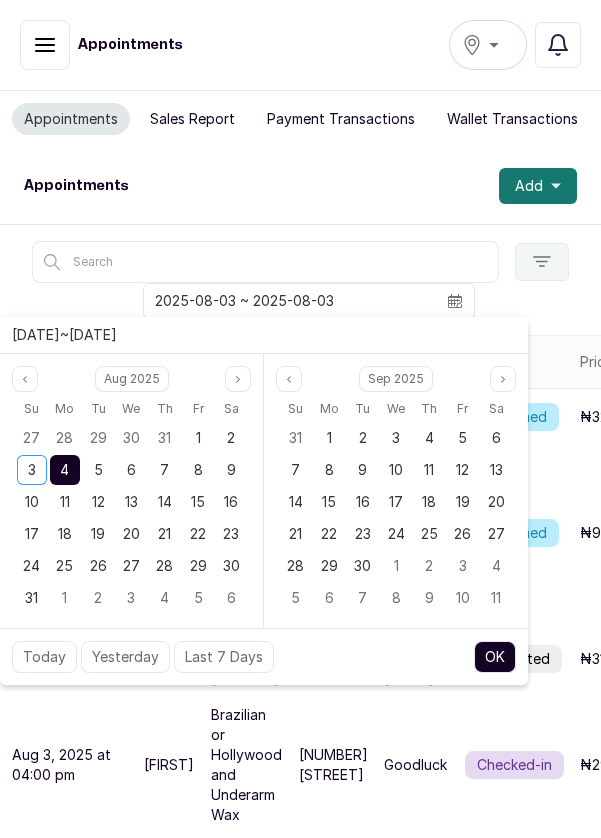 click on "OK" at bounding box center (495, 657) 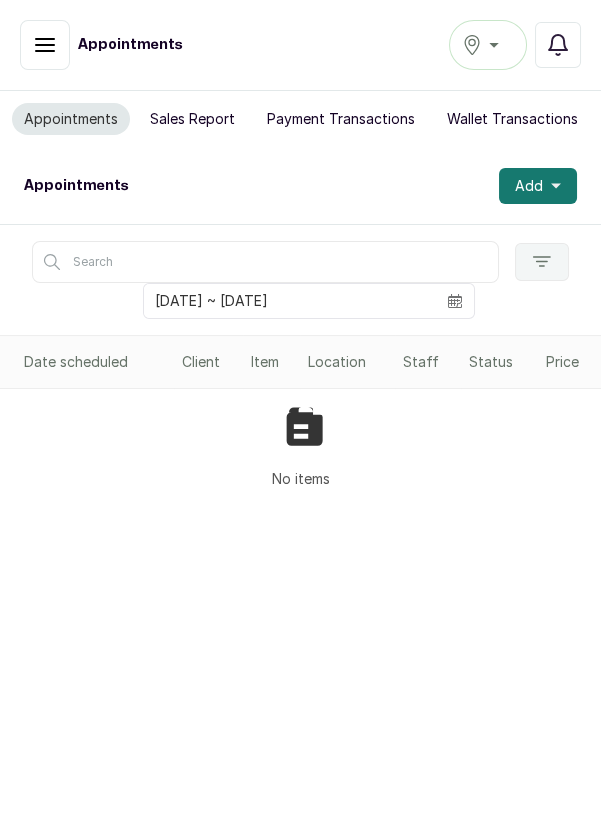 click on "Add" at bounding box center [529, 186] 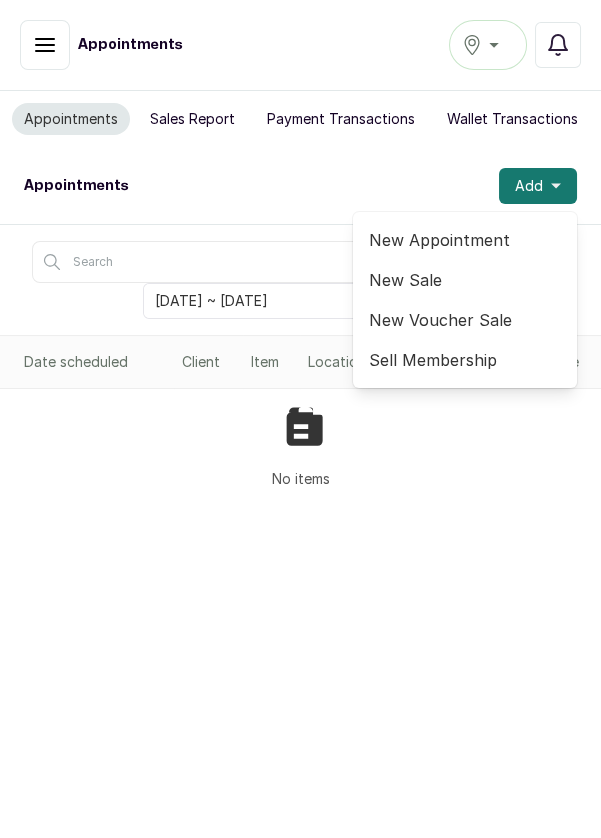 click on "New Appointment" at bounding box center [465, 240] 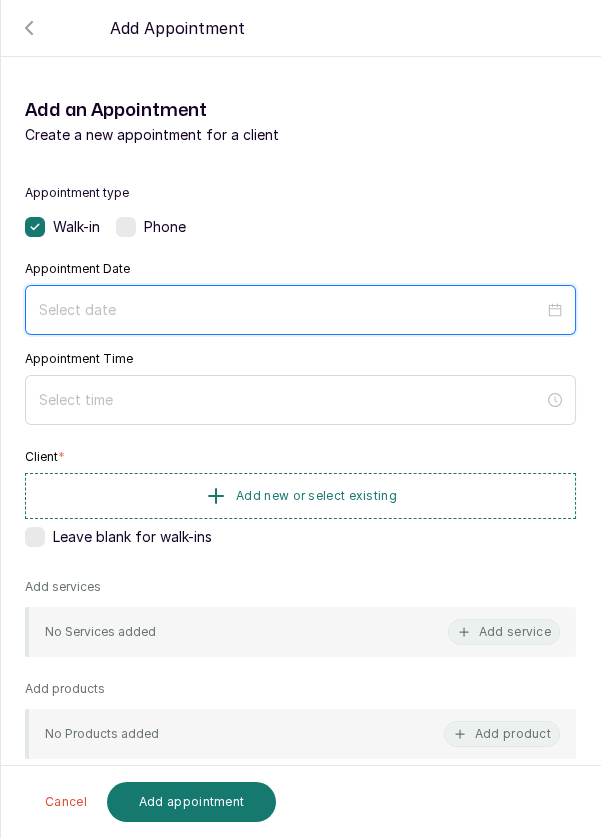click at bounding box center (291, 310) 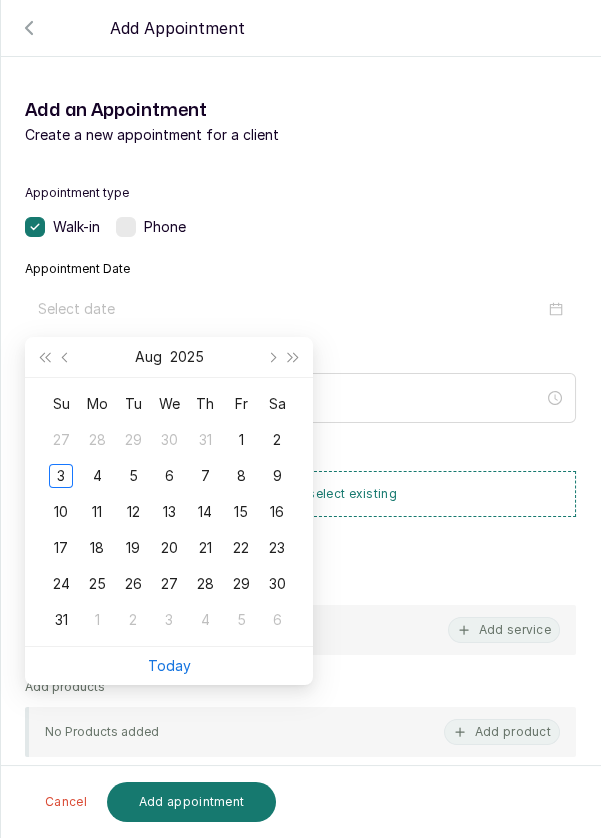 click on "4" at bounding box center [97, 476] 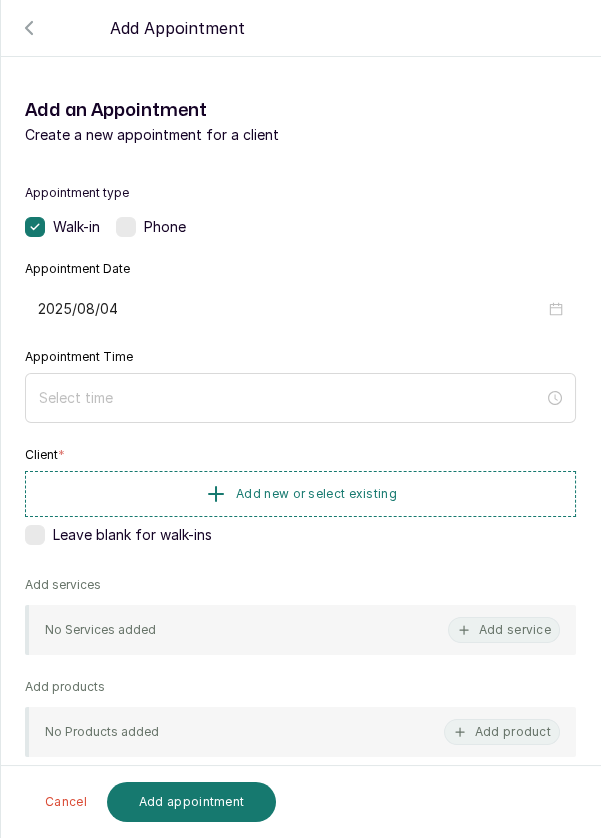 type on "2025/08/04" 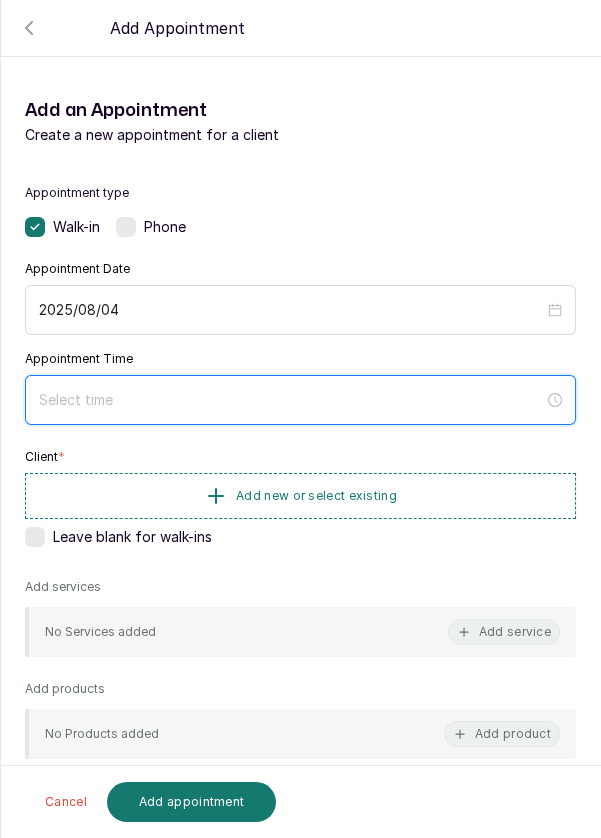 click at bounding box center (291, 400) 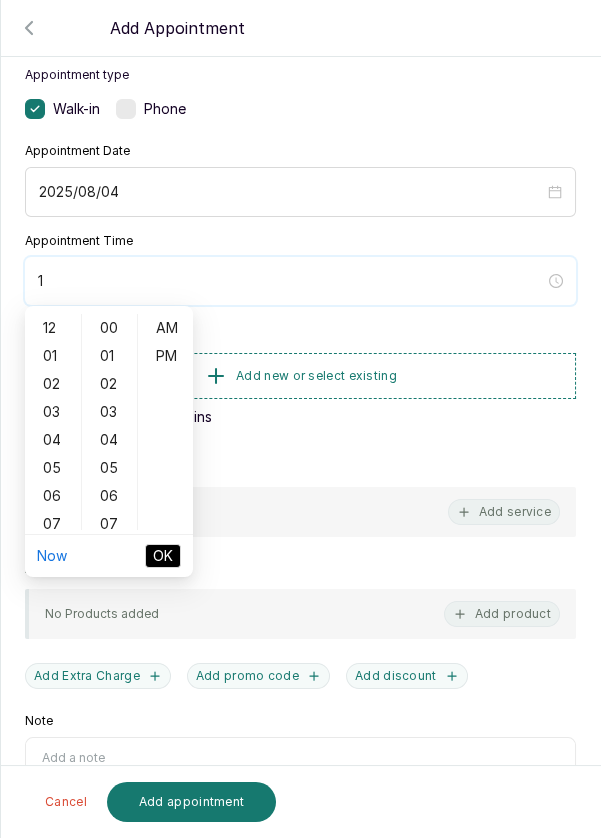 scroll, scrollTop: 120, scrollLeft: 0, axis: vertical 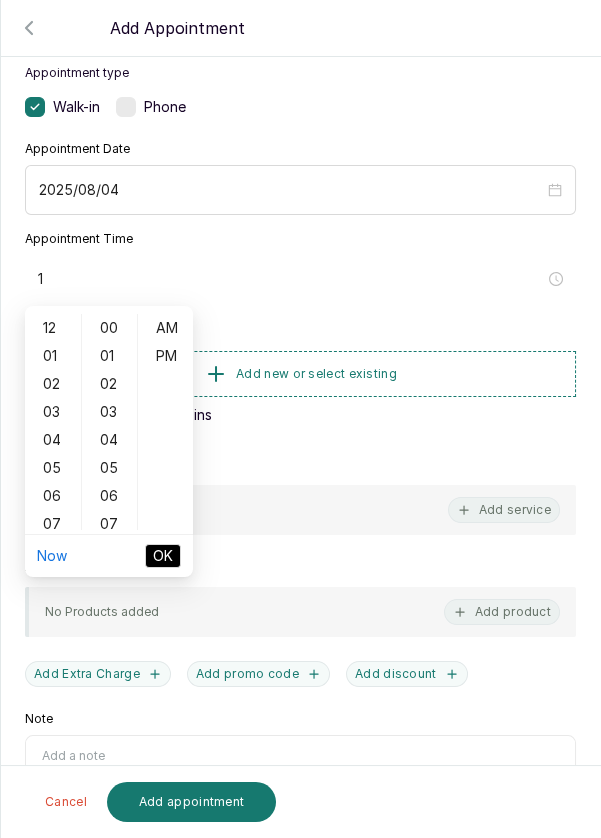 click on "01" at bounding box center (53, 356) 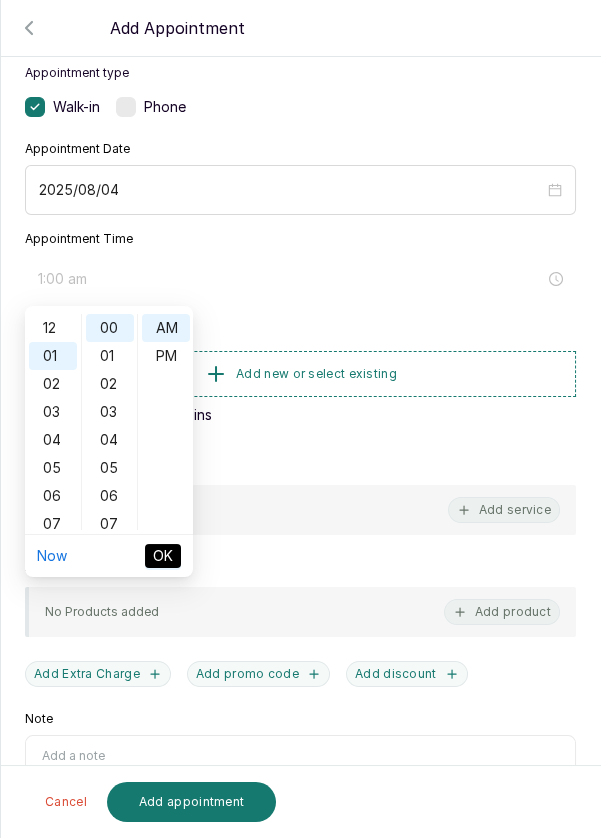 scroll, scrollTop: 27, scrollLeft: 0, axis: vertical 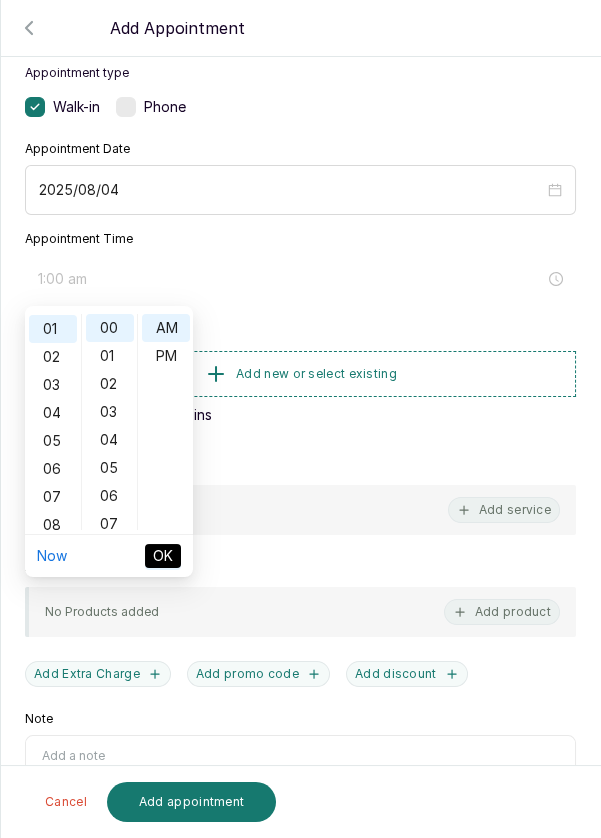 click on "PM" at bounding box center [166, 356] 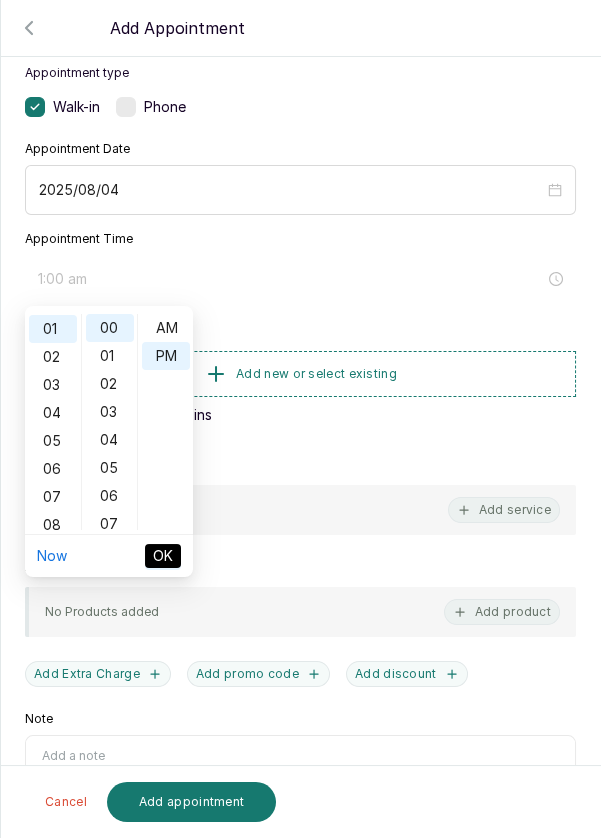 type on "1:00 pm" 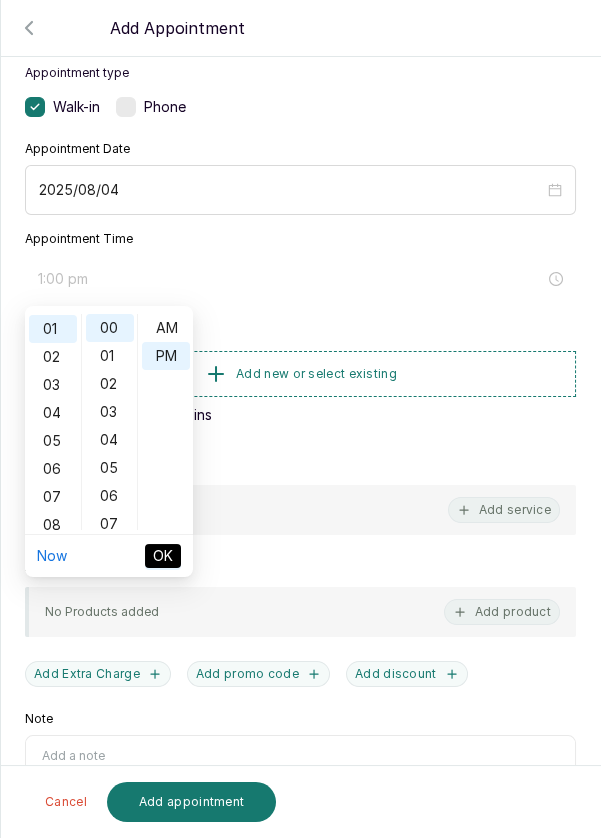 click on "OK" at bounding box center (163, 556) 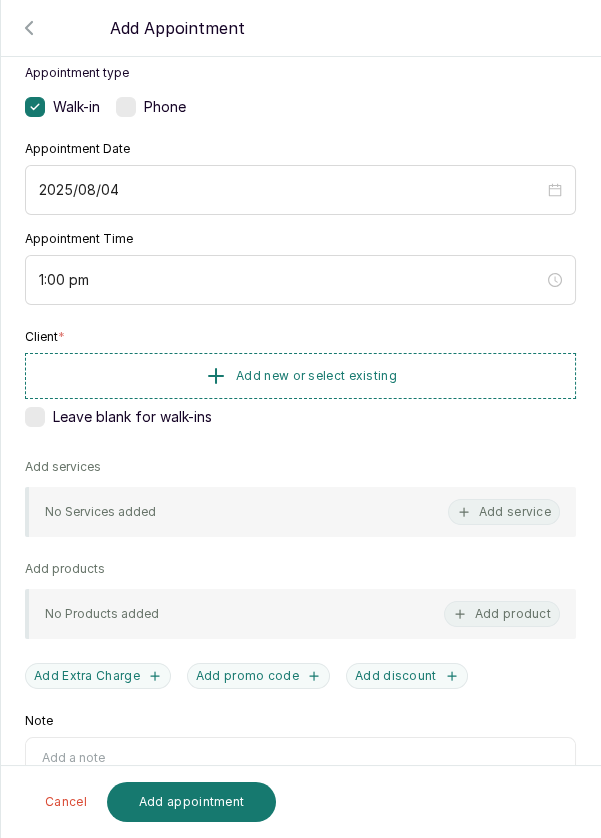 click on "Add new or select existing" at bounding box center (300, 376) 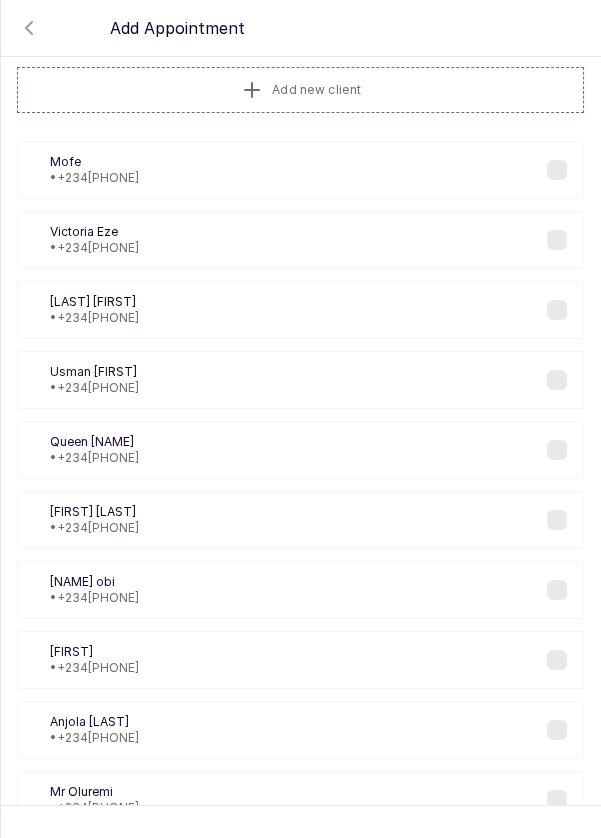 scroll, scrollTop: 40, scrollLeft: 0, axis: vertical 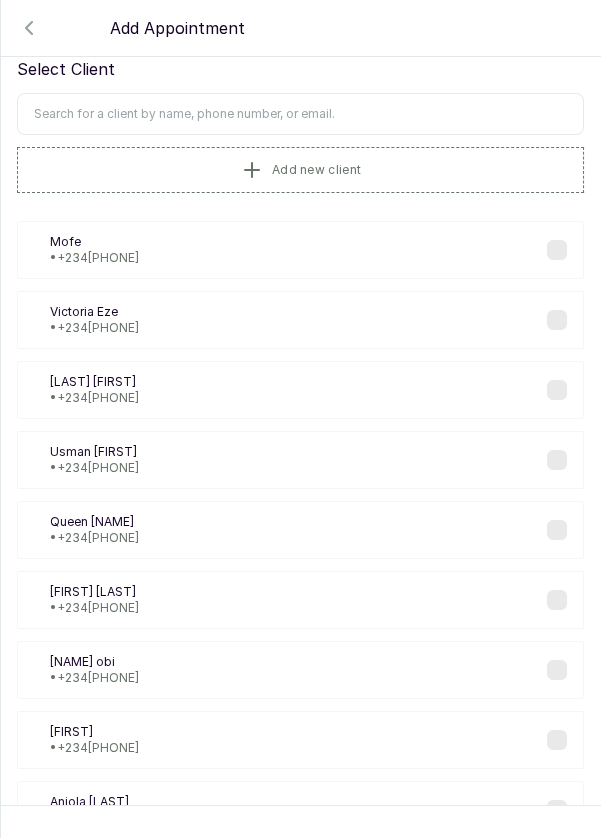 click at bounding box center [300, 114] 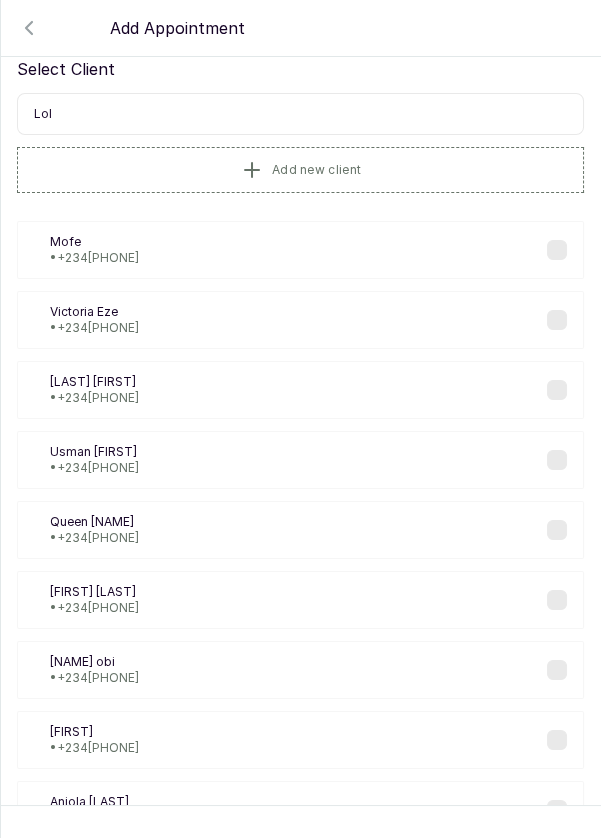 type on "Lola" 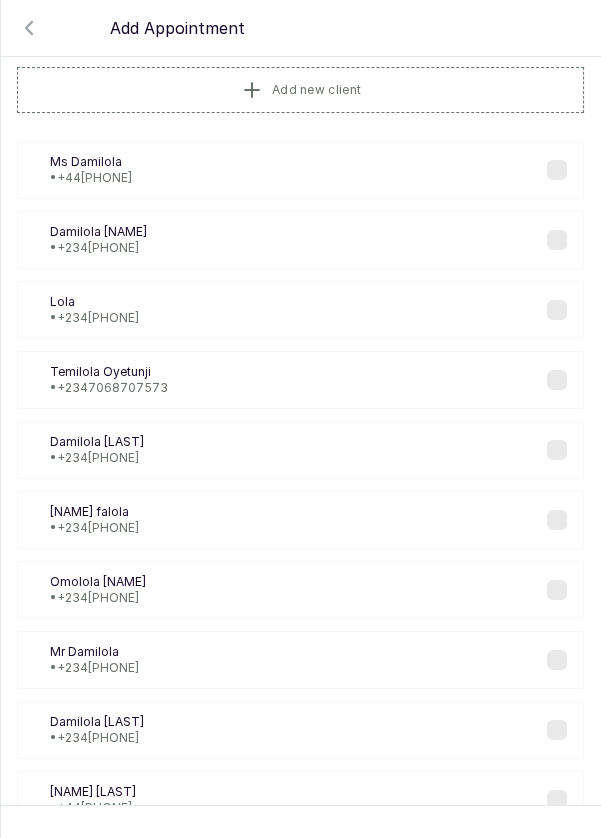 scroll, scrollTop: 120, scrollLeft: 0, axis: vertical 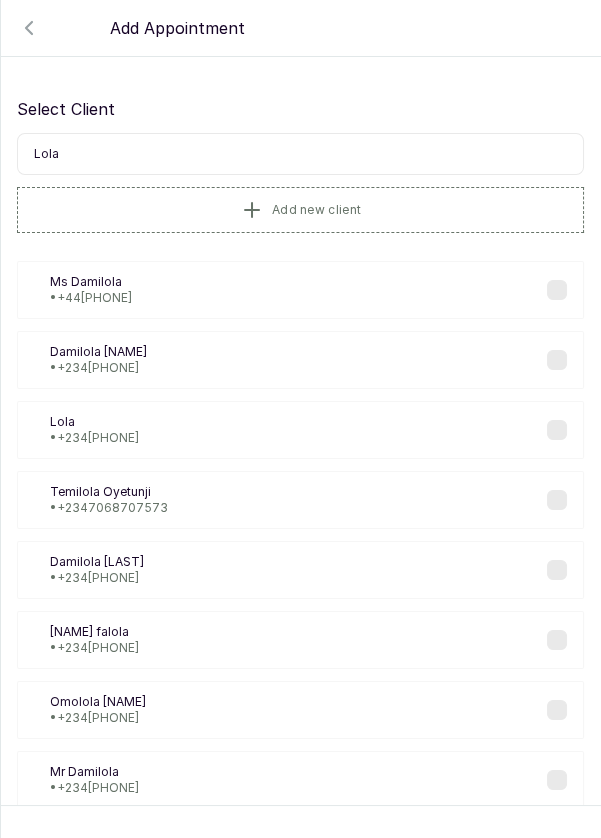 click on "Add new client" at bounding box center (300, 210) 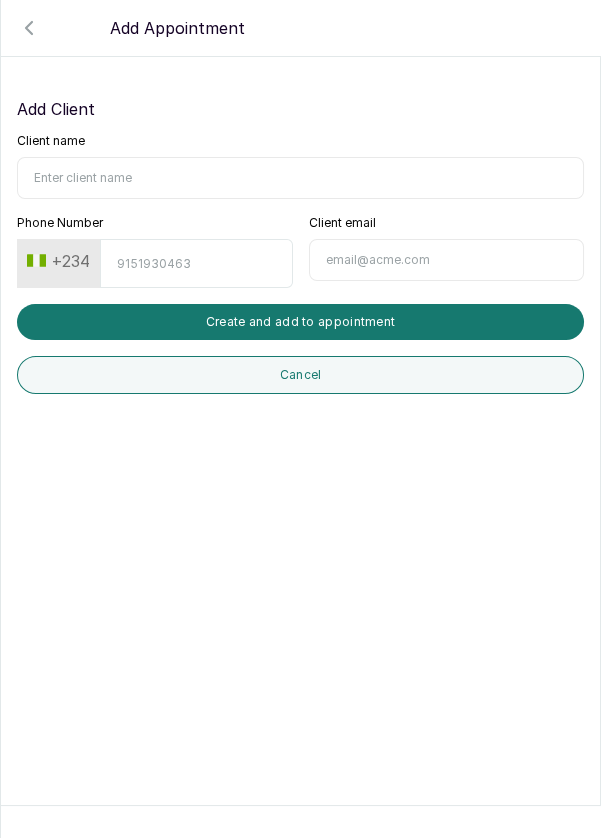 click on "Client name" at bounding box center [300, 178] 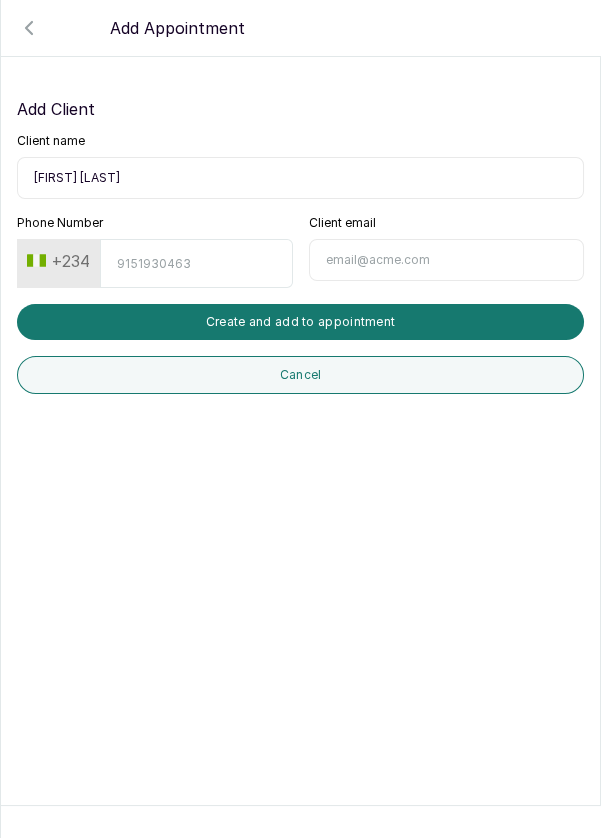 type on "[FIRST] [LAST]" 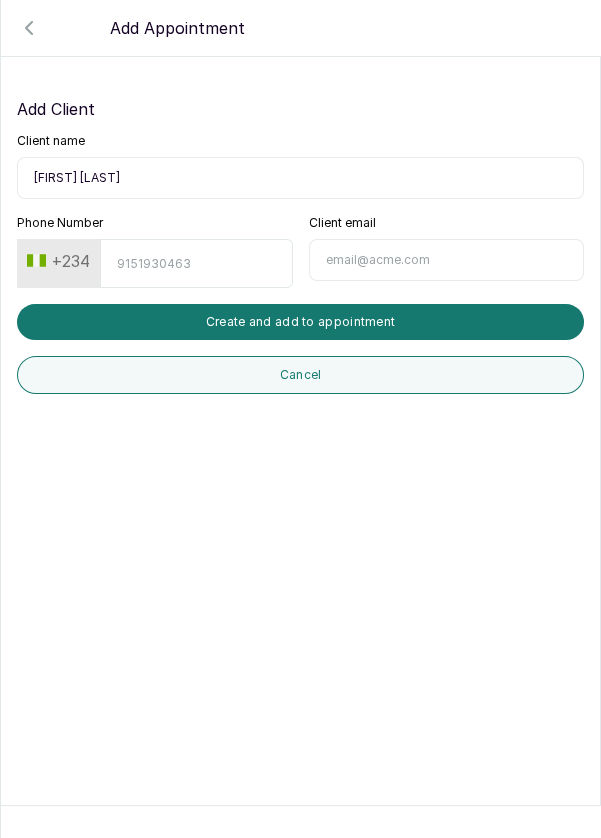 click on "Phone Number" at bounding box center [196, 263] 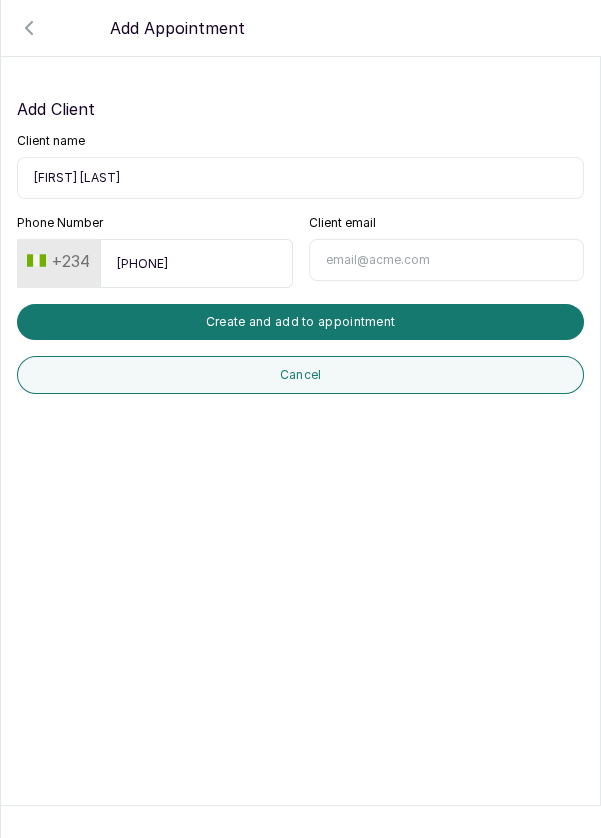 type on "[PHONE]" 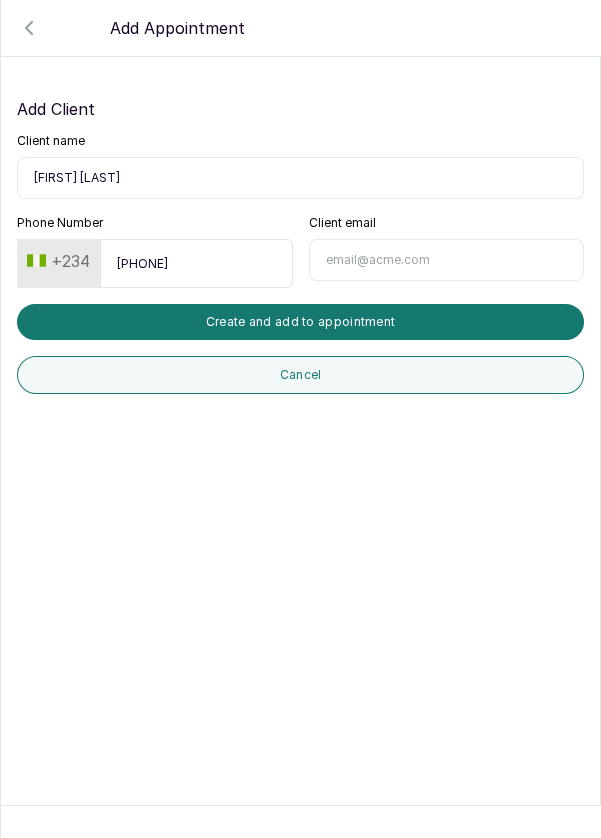 click on "Create and add to appointment" at bounding box center [300, 322] 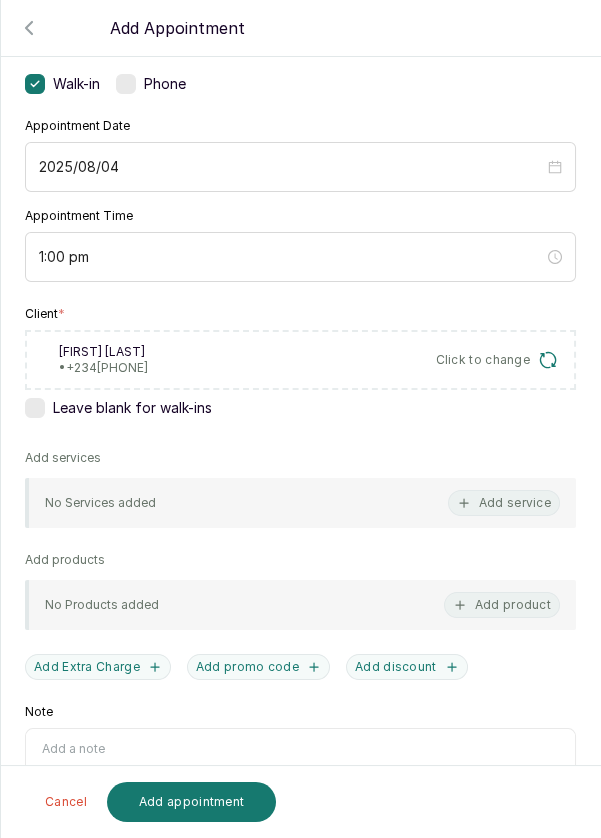 scroll, scrollTop: 145, scrollLeft: 0, axis: vertical 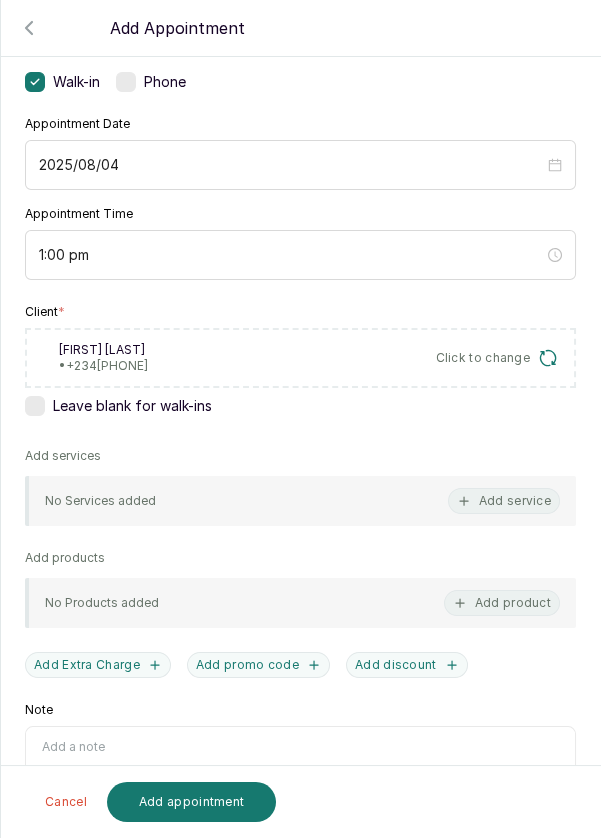 click on "Add service" at bounding box center (504, 501) 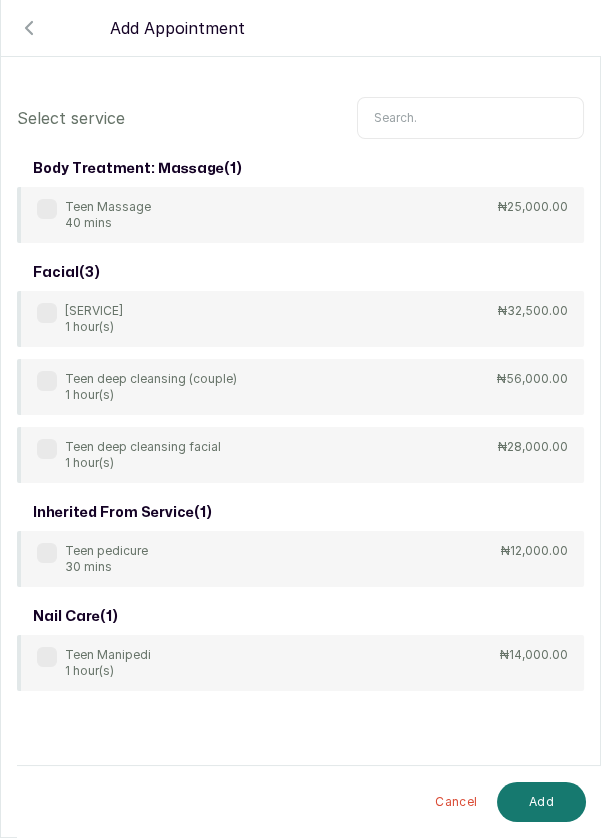 scroll, scrollTop: 0, scrollLeft: 0, axis: both 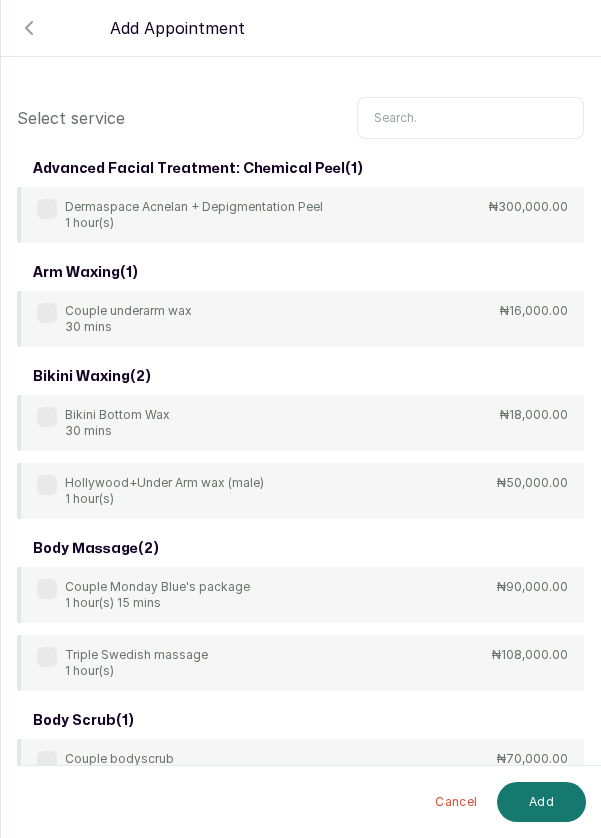 click at bounding box center [470, 118] 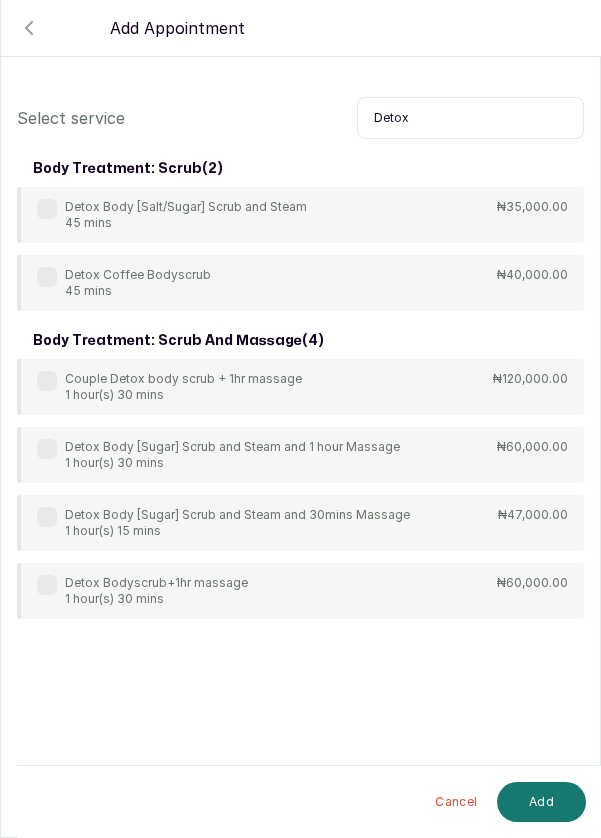 click on "Detox Body [Sugar] Scrub and Steam and 1 hour Massage  1 hour(s) 30 mins ₦60,000.00" at bounding box center [300, 455] 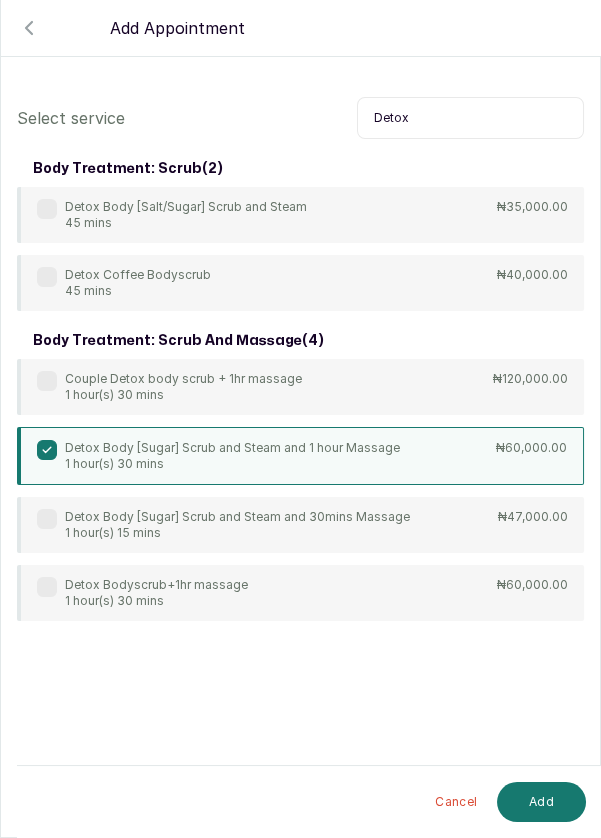 click on "Detox" at bounding box center [470, 118] 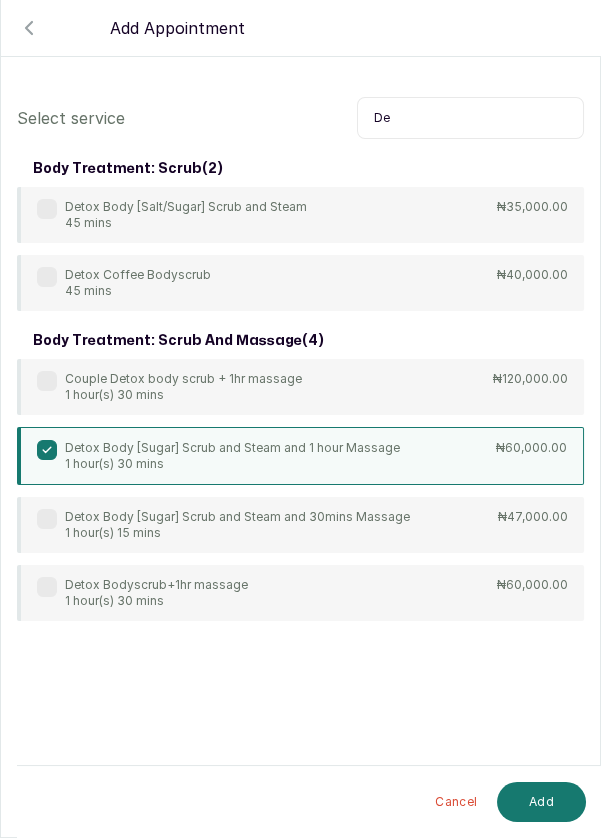 type on "D" 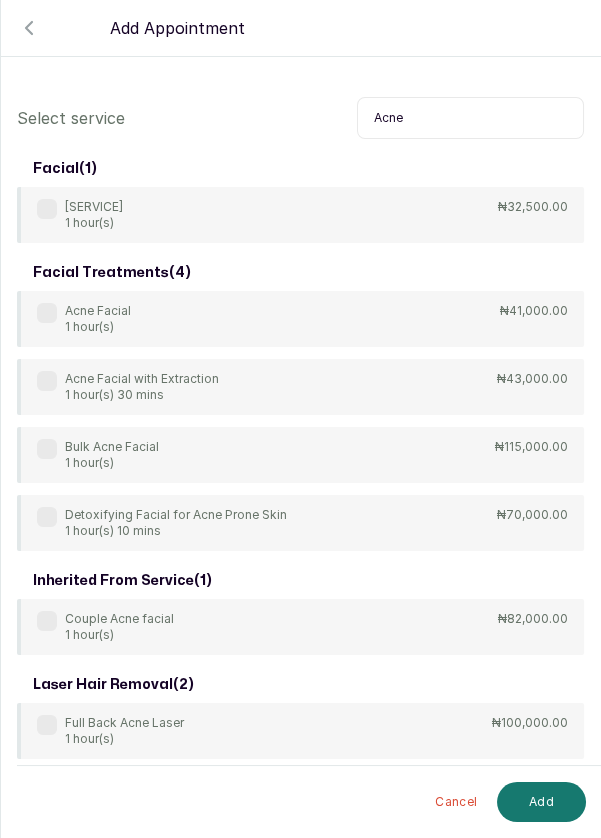 type on "Acne" 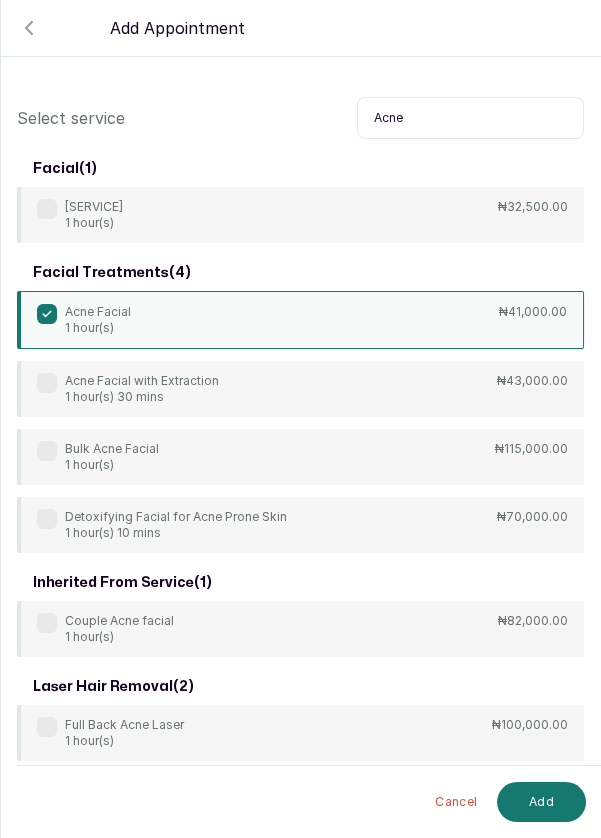 click on "Add" at bounding box center [541, 802] 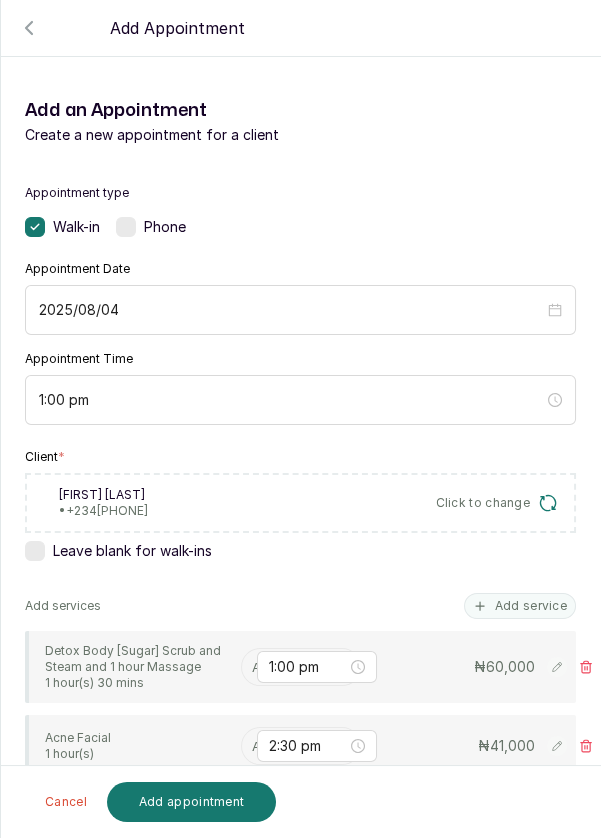 click at bounding box center (254, 667) 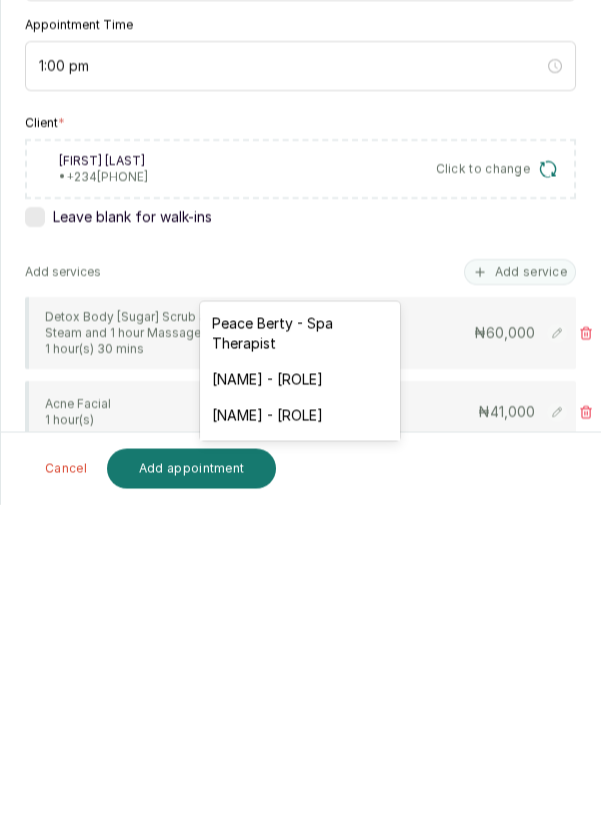 scroll, scrollTop: 78, scrollLeft: 0, axis: vertical 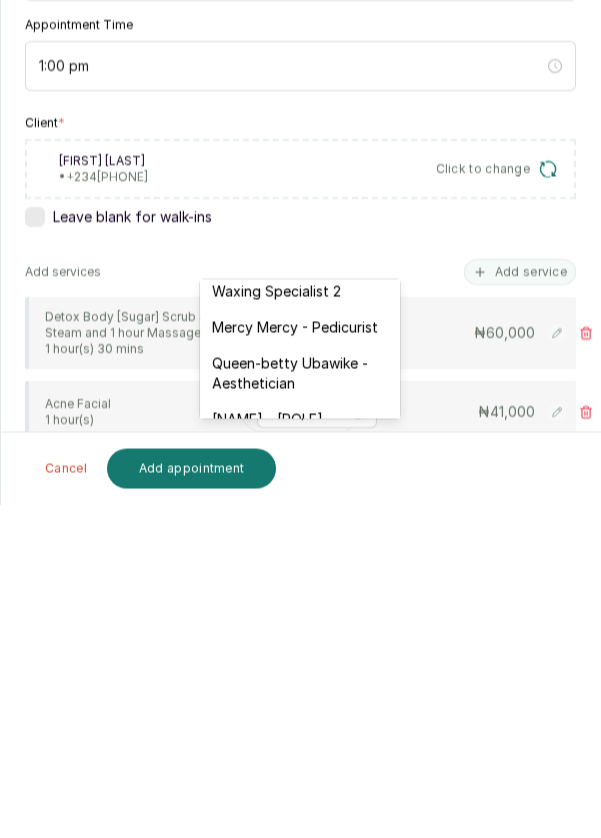 click on "[FIRST] [LAST] Edet - Waxing Specialist 2" at bounding box center [300, 615] 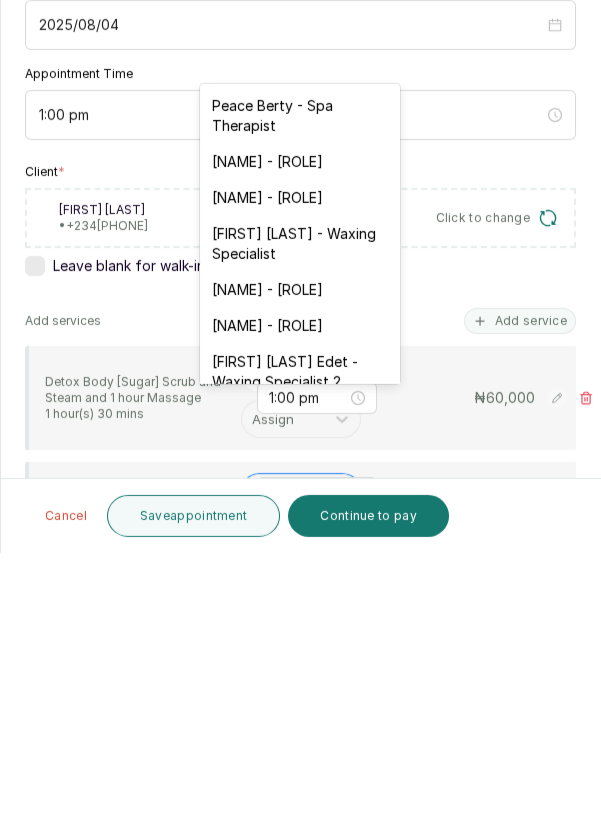 scroll, scrollTop: 96, scrollLeft: 0, axis: vertical 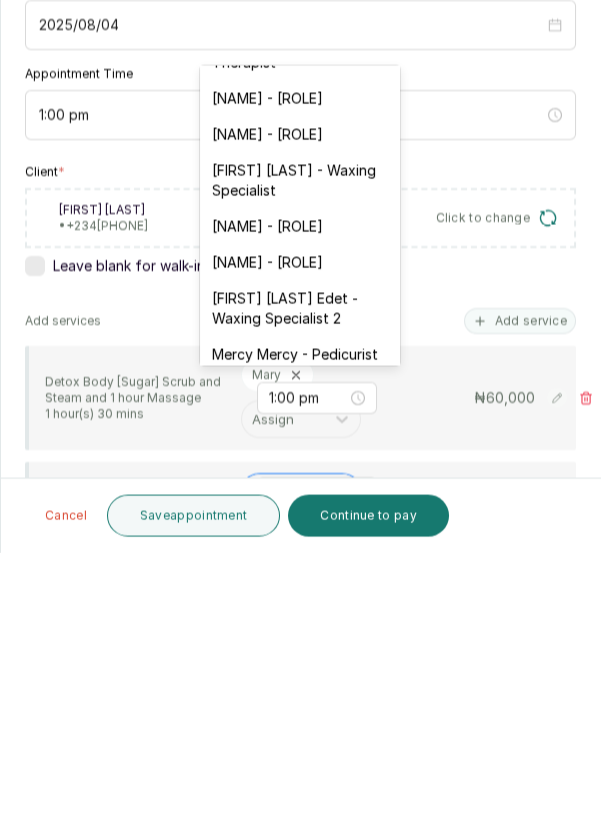click on "[FIRST] [LAST] - Waxing Specialist" at bounding box center [300, 466] 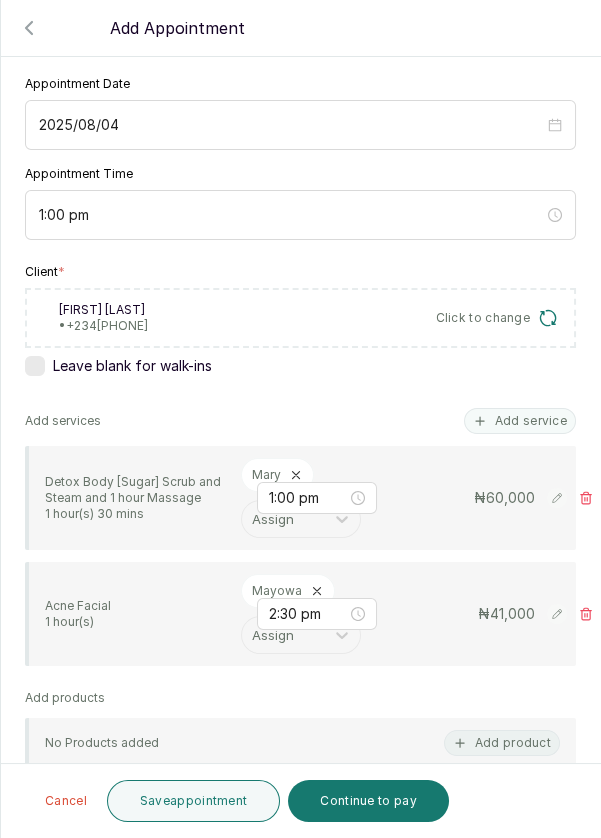 scroll, scrollTop: 190, scrollLeft: 0, axis: vertical 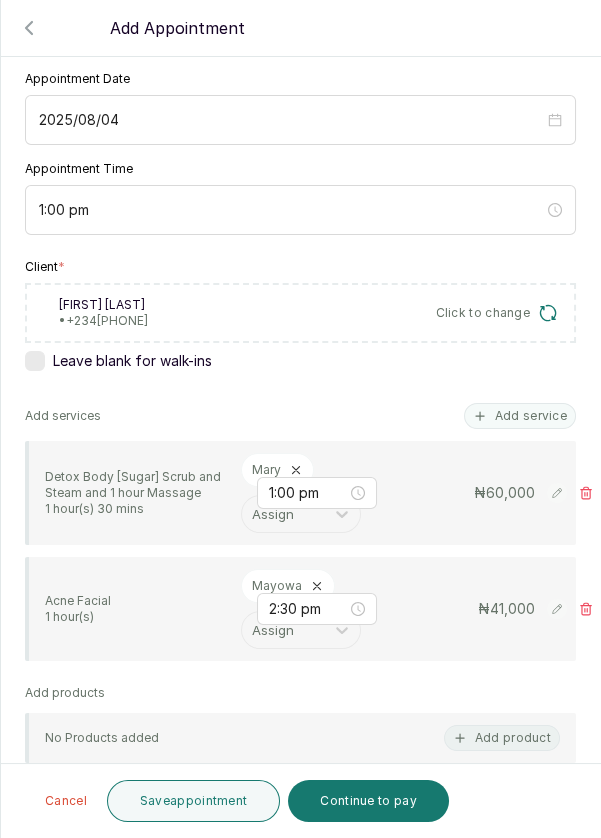click on "Save  appointment" at bounding box center (194, 801) 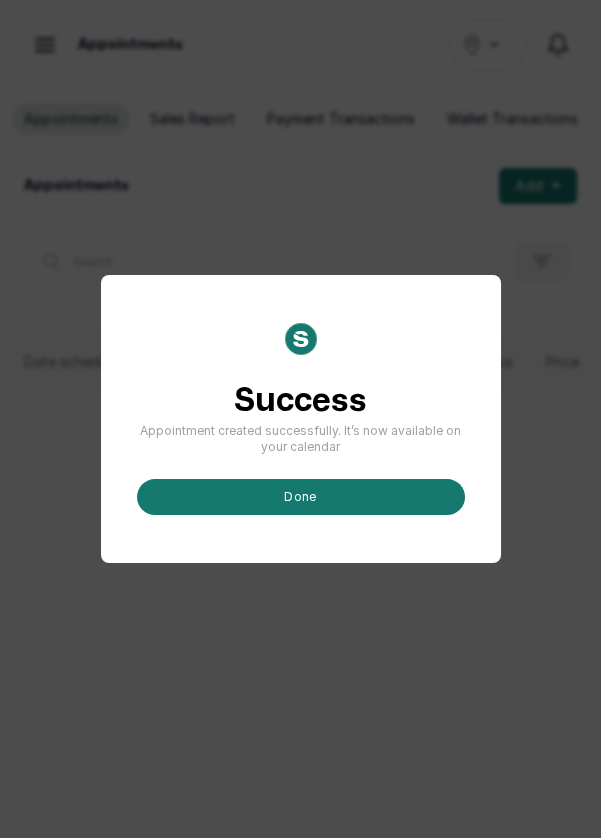 click on "done" at bounding box center [301, 497] 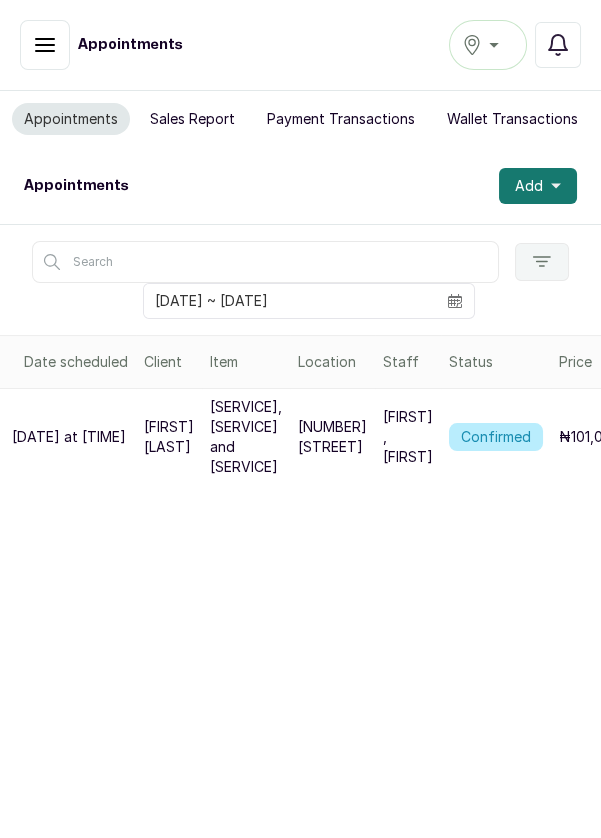 click 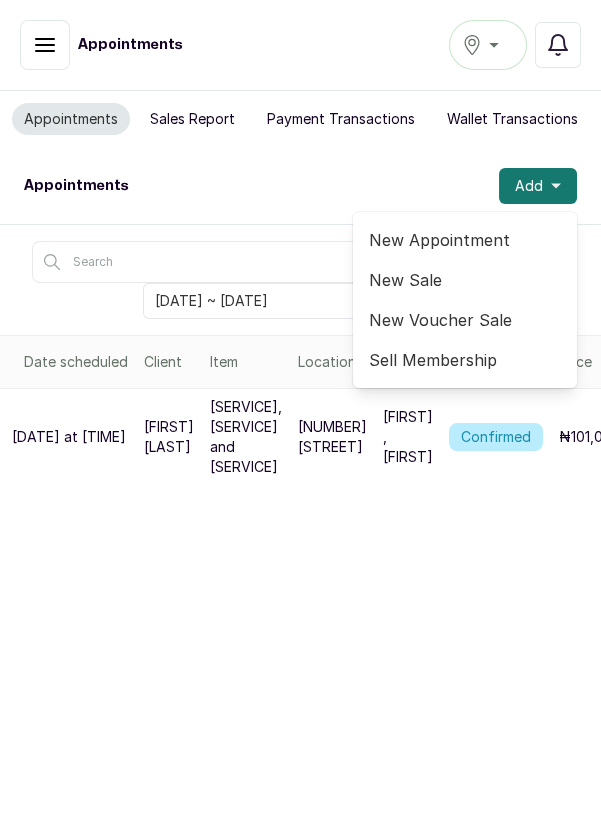 click on "New Appointment" at bounding box center [465, 240] 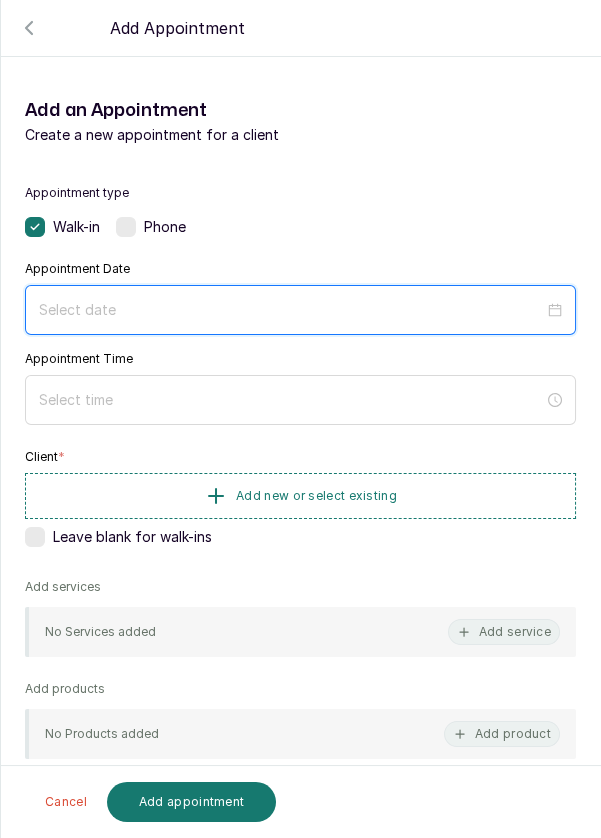 click at bounding box center (291, 310) 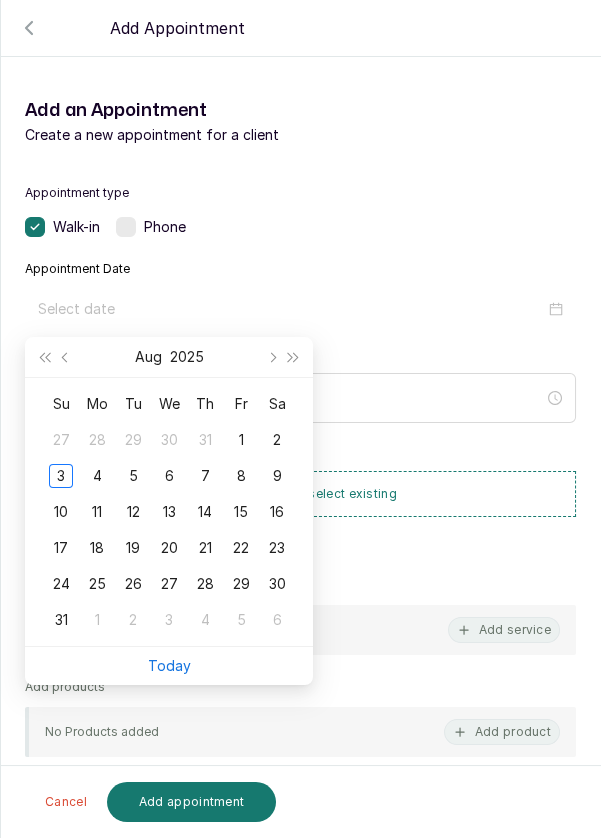 click on "4" at bounding box center [97, 476] 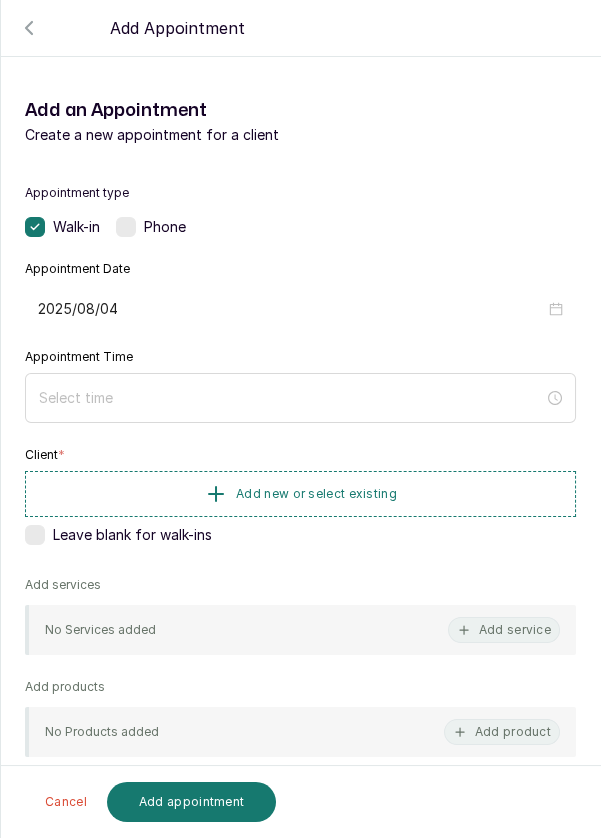type on "2025/08/04" 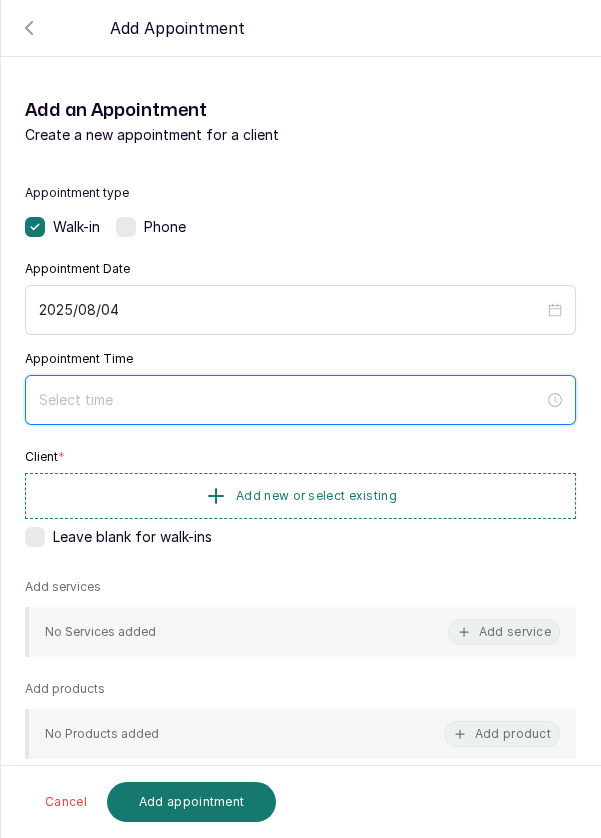 click at bounding box center (291, 400) 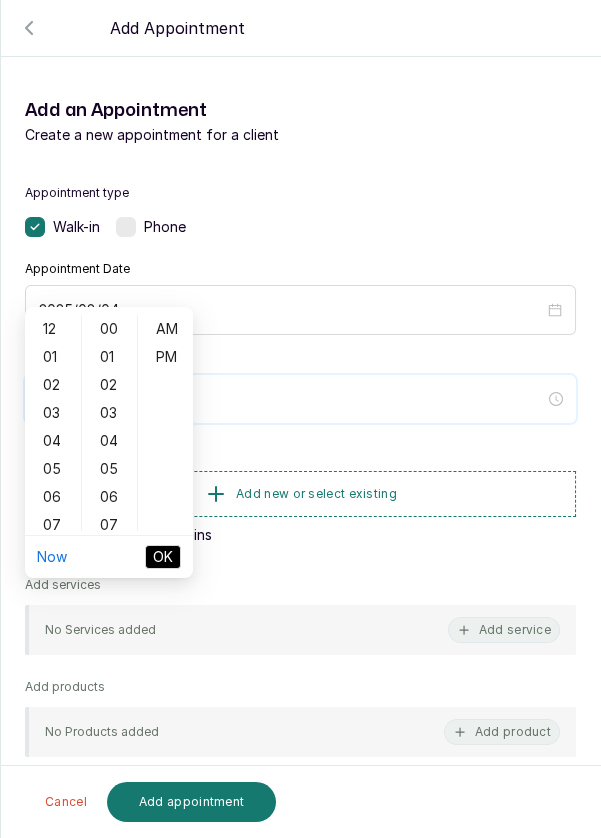 scroll, scrollTop: 120, scrollLeft: 0, axis: vertical 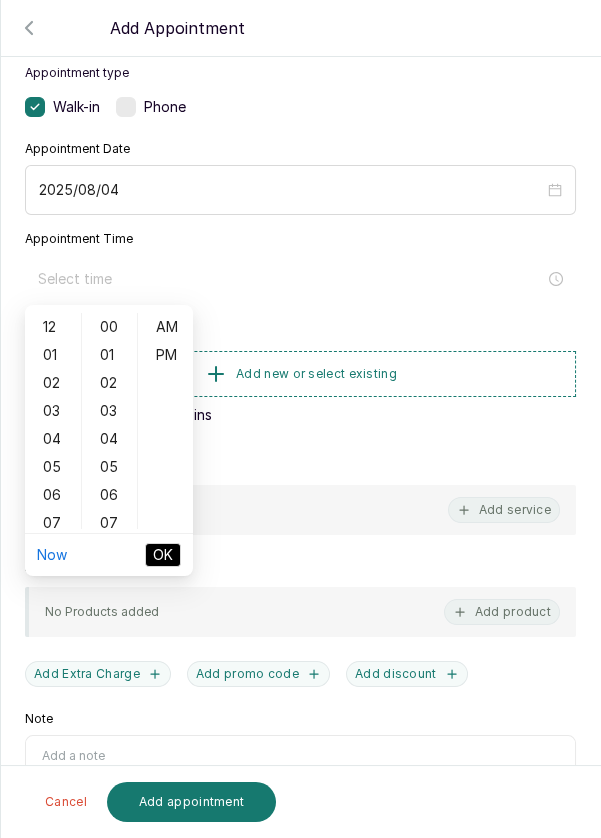 click on "03" at bounding box center (53, 411) 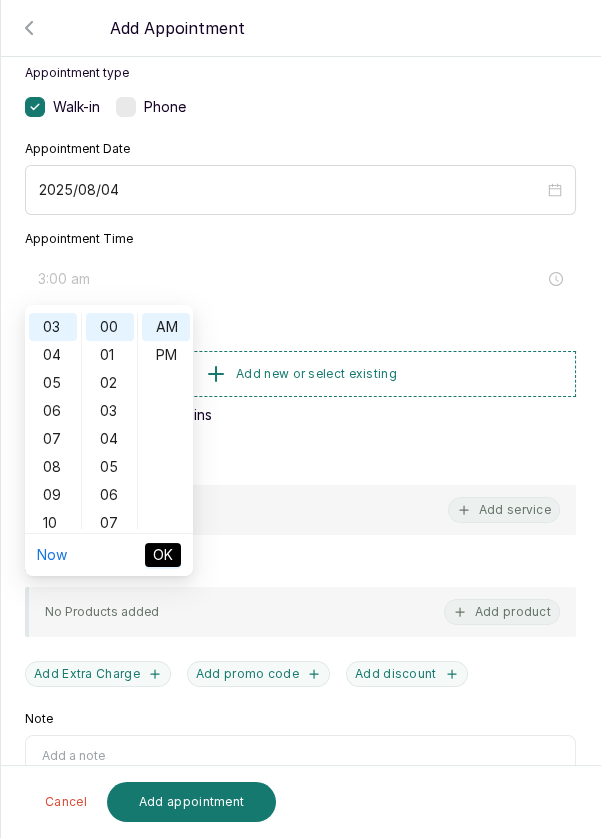 scroll, scrollTop: 84, scrollLeft: 0, axis: vertical 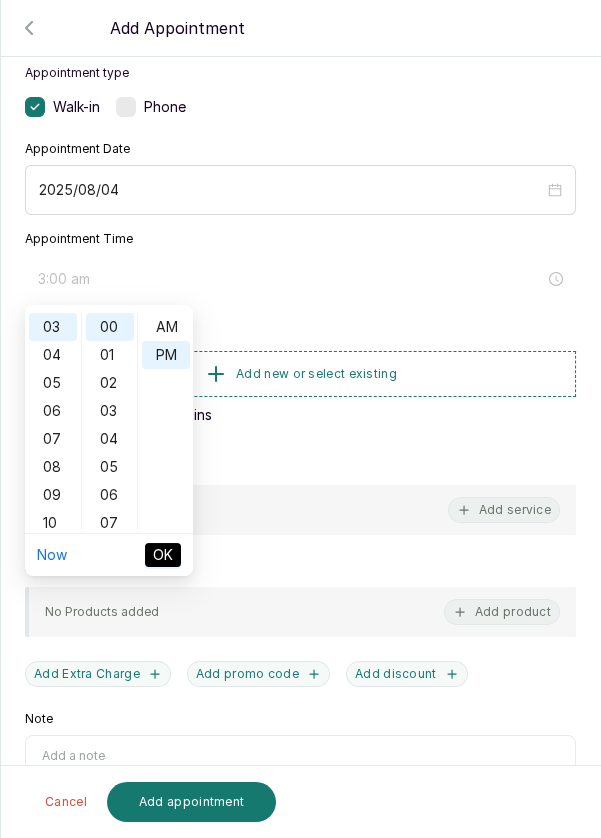 type on "3:00 pm" 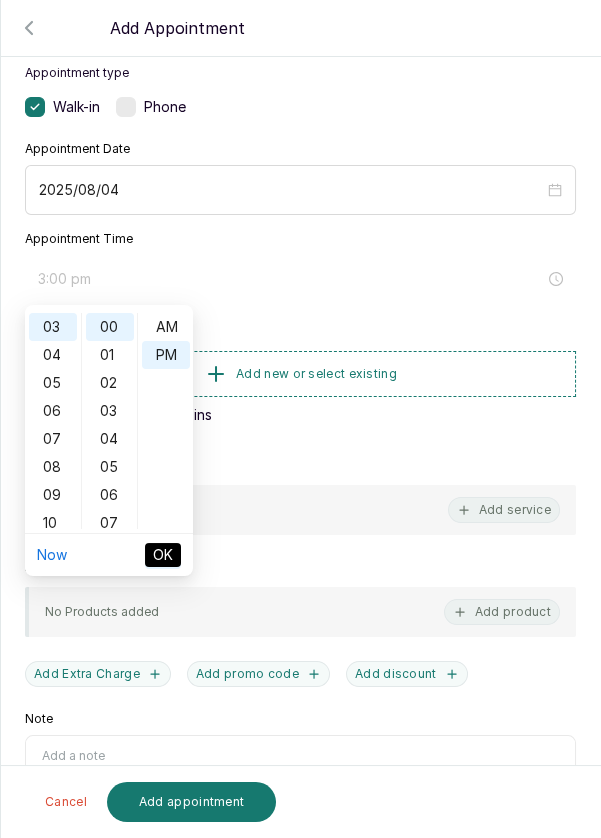 click on "OK" at bounding box center (163, 555) 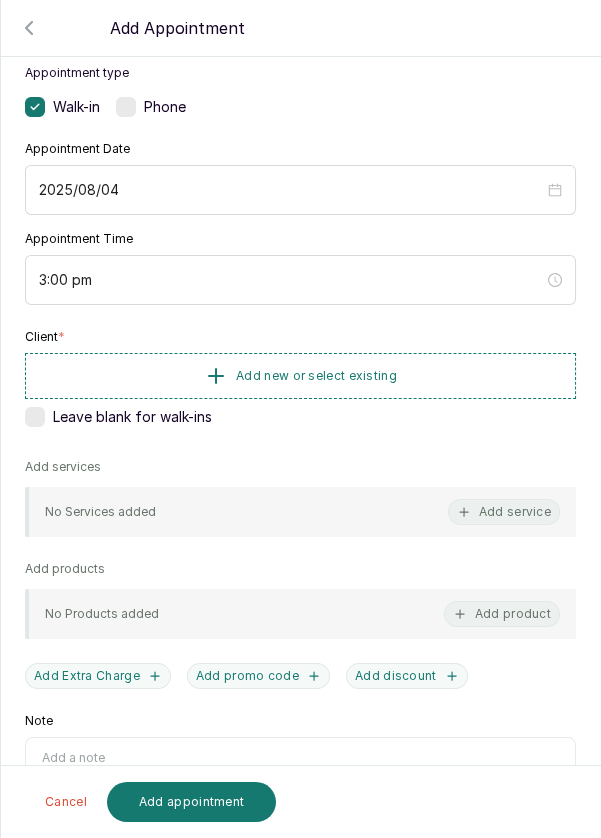 click on "Add new or select existing" at bounding box center [316, 376] 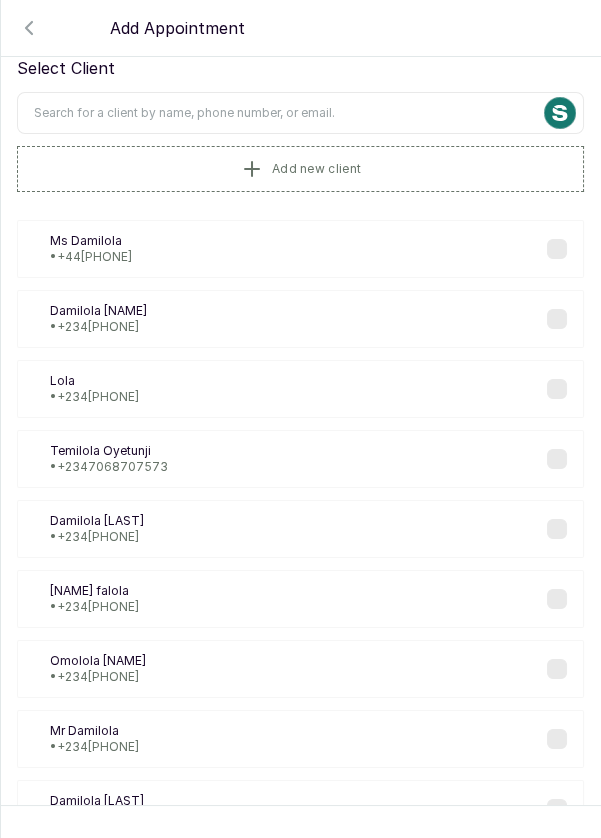 click at bounding box center [300, 113] 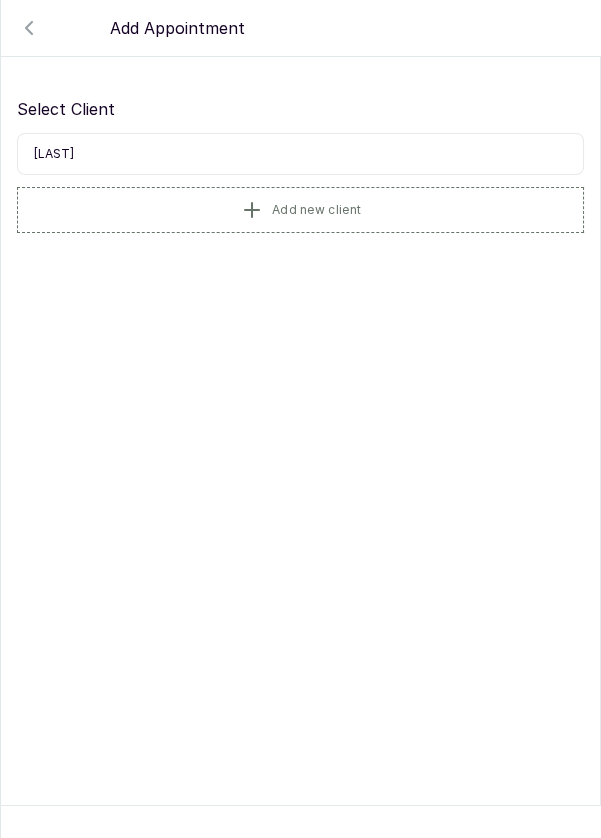 scroll, scrollTop: 0, scrollLeft: 0, axis: both 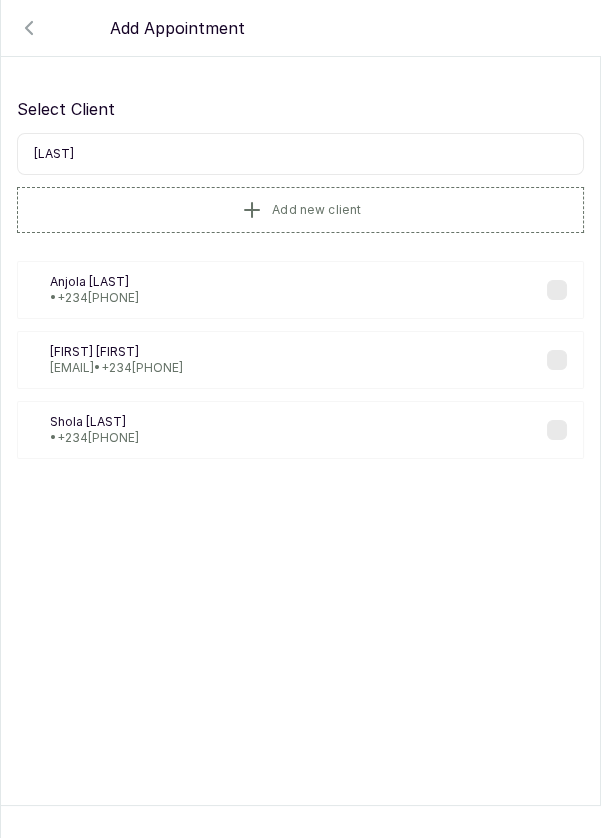 click on "[NAME] • [PHONE]" at bounding box center (300, 430) 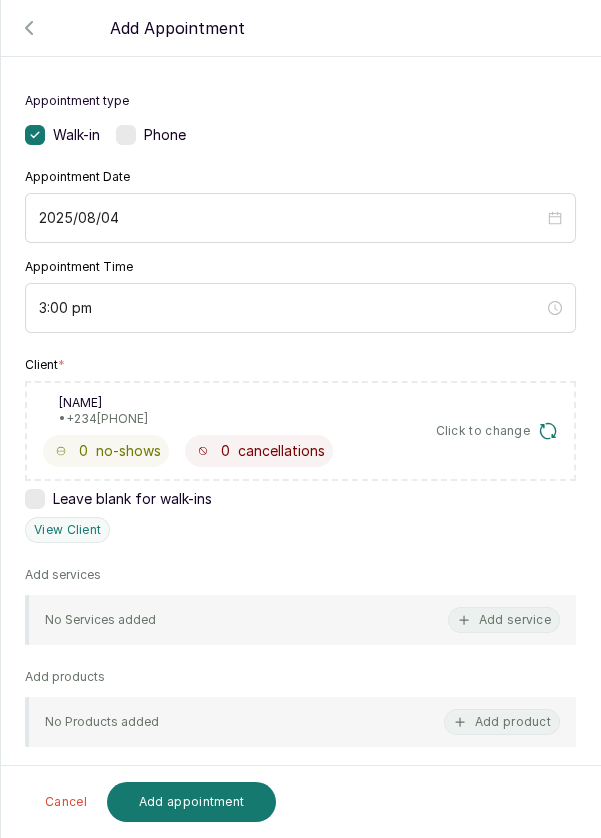 scroll, scrollTop: 106, scrollLeft: 0, axis: vertical 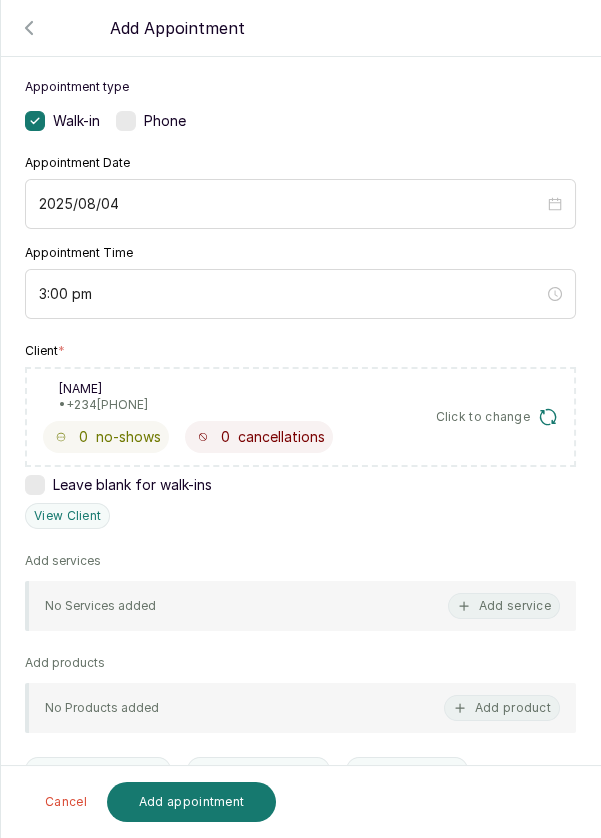 click on "Add service" at bounding box center (504, 606) 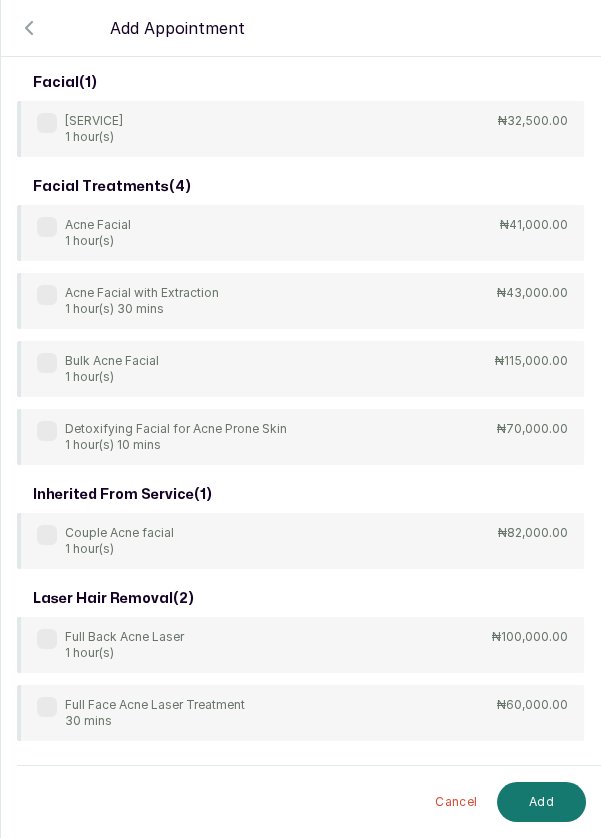 scroll, scrollTop: 0, scrollLeft: 0, axis: both 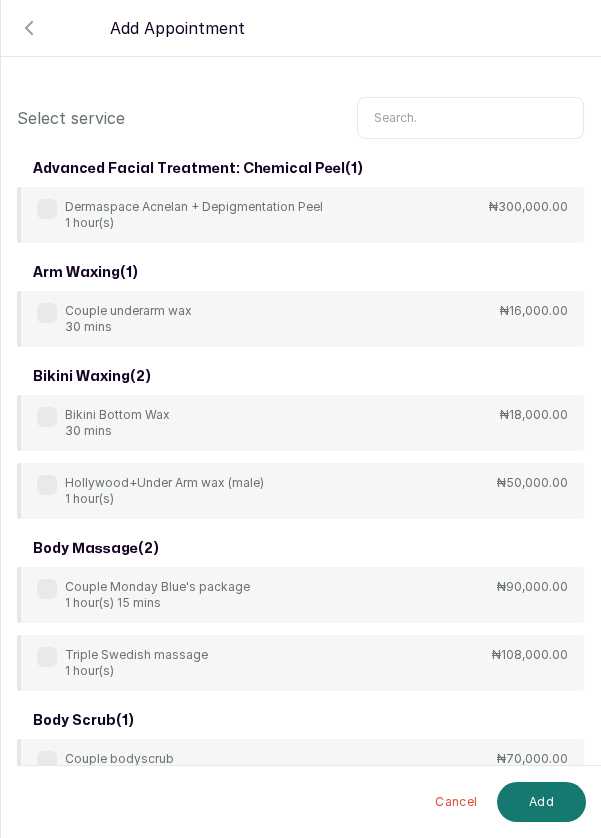 click at bounding box center [470, 118] 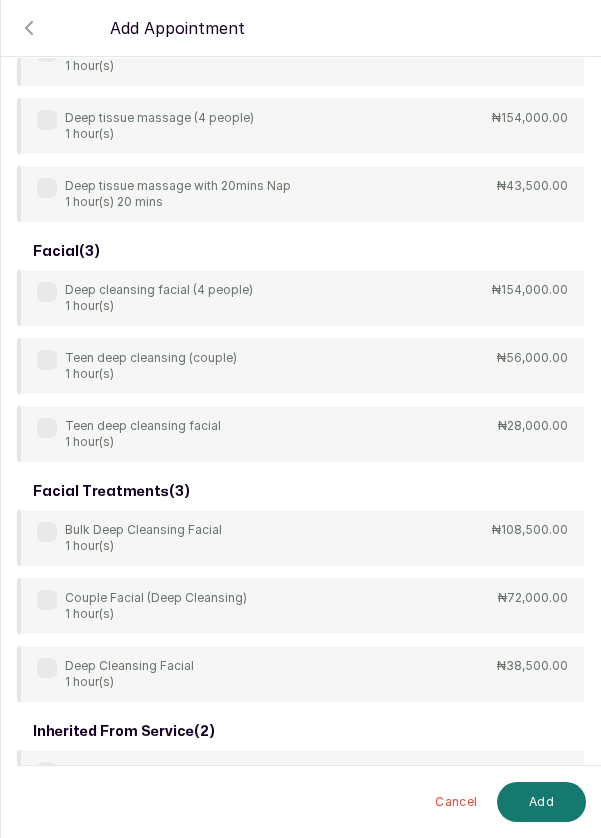 scroll, scrollTop: 600, scrollLeft: 0, axis: vertical 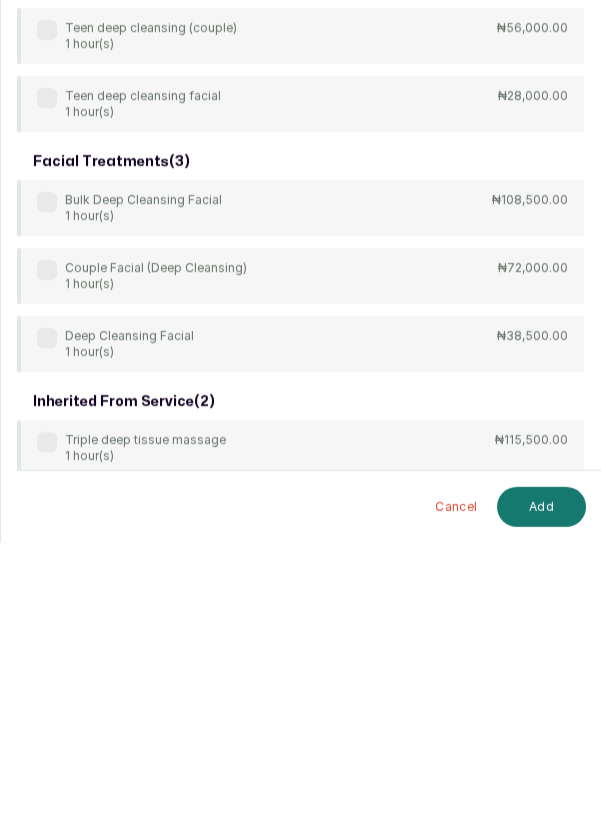 type on "Deep" 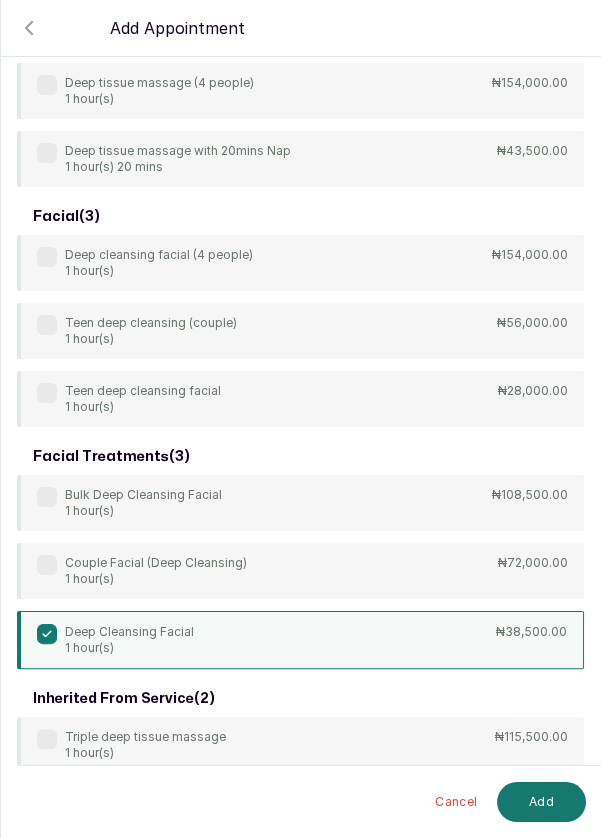 click on "Add" at bounding box center (541, 802) 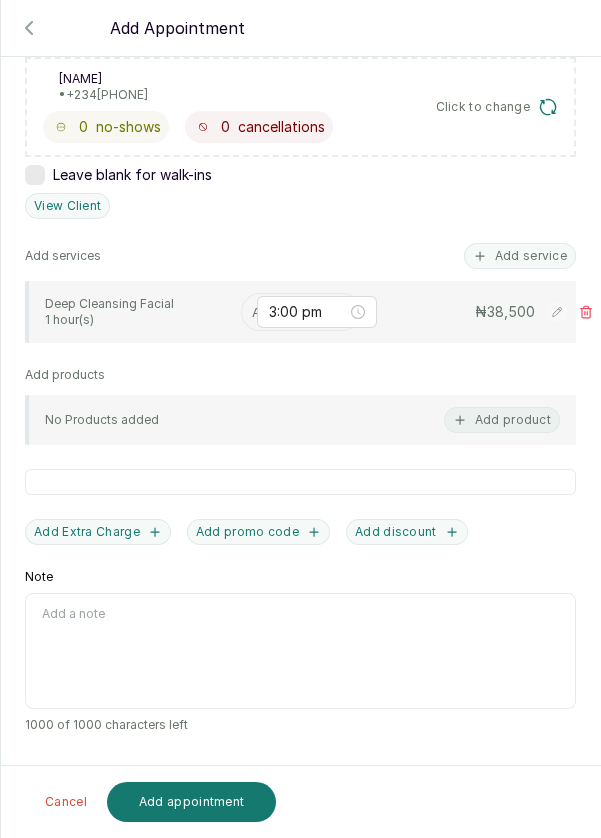 scroll, scrollTop: 313, scrollLeft: 0, axis: vertical 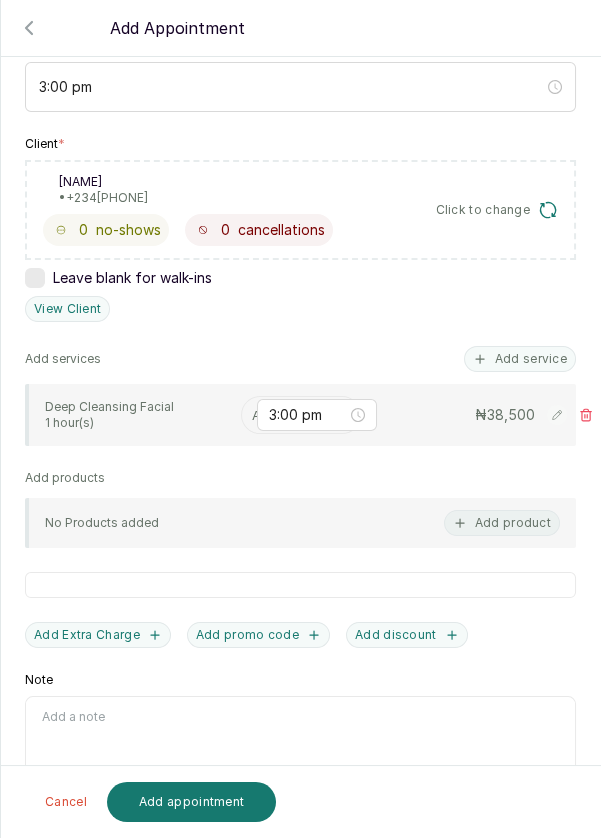 click at bounding box center [254, 415] 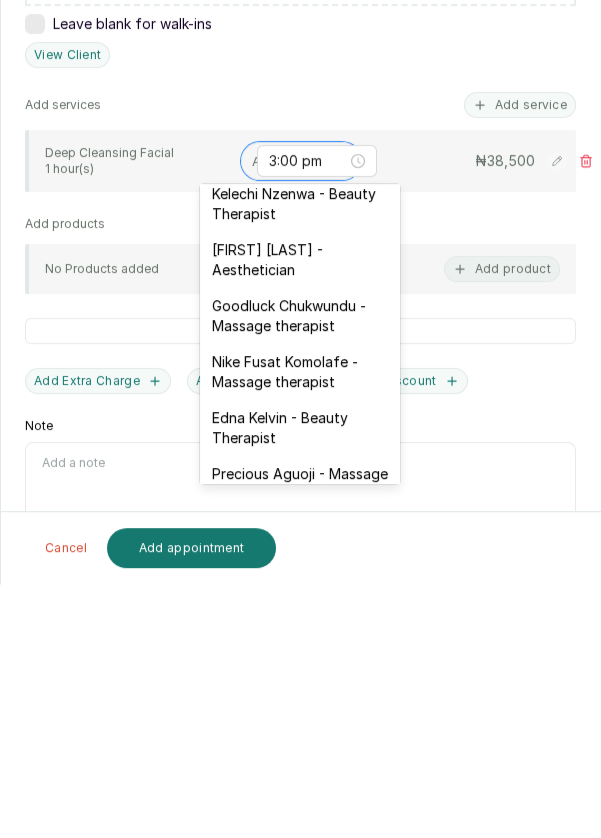 scroll, scrollTop: 456, scrollLeft: 0, axis: vertical 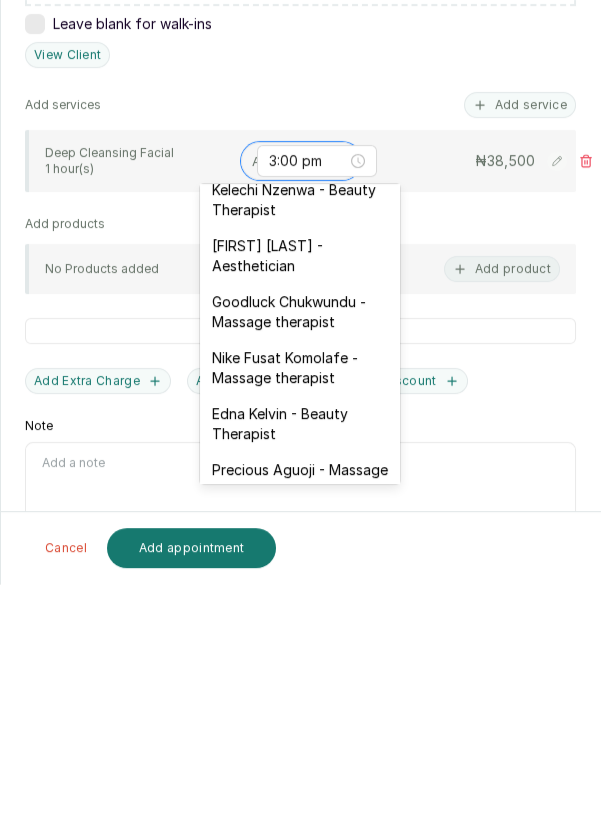 click on "[FIRST] [LAST] - Aesthetician" at bounding box center (300, 510) 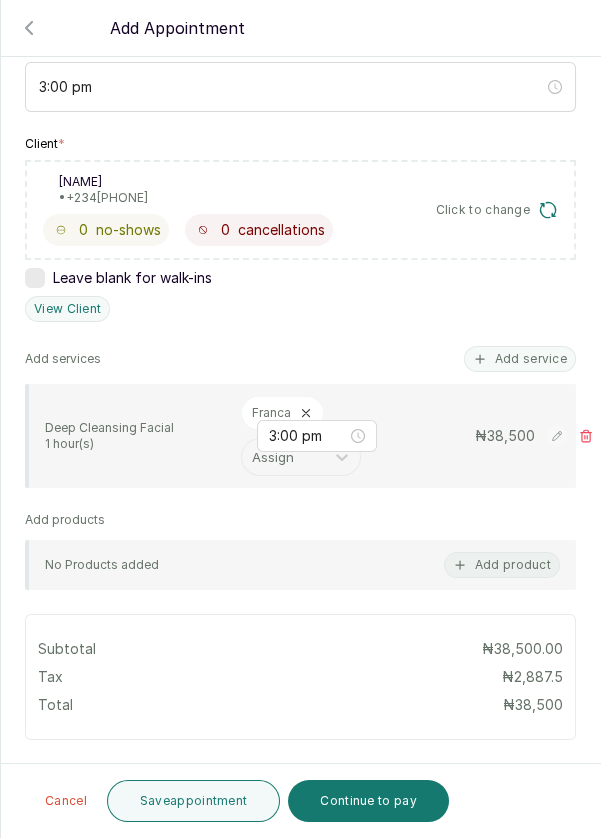 scroll, scrollTop: 355, scrollLeft: 0, axis: vertical 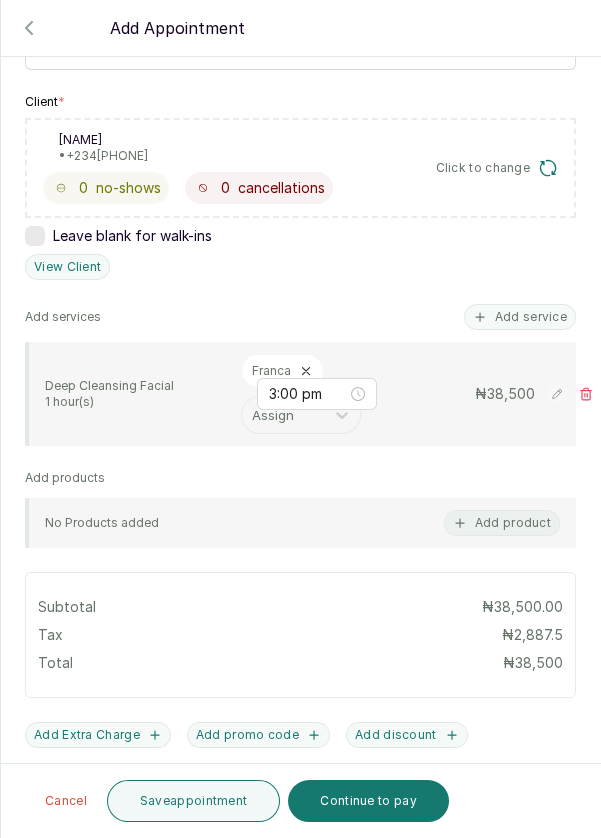 click on "Save  appointment" at bounding box center (194, 801) 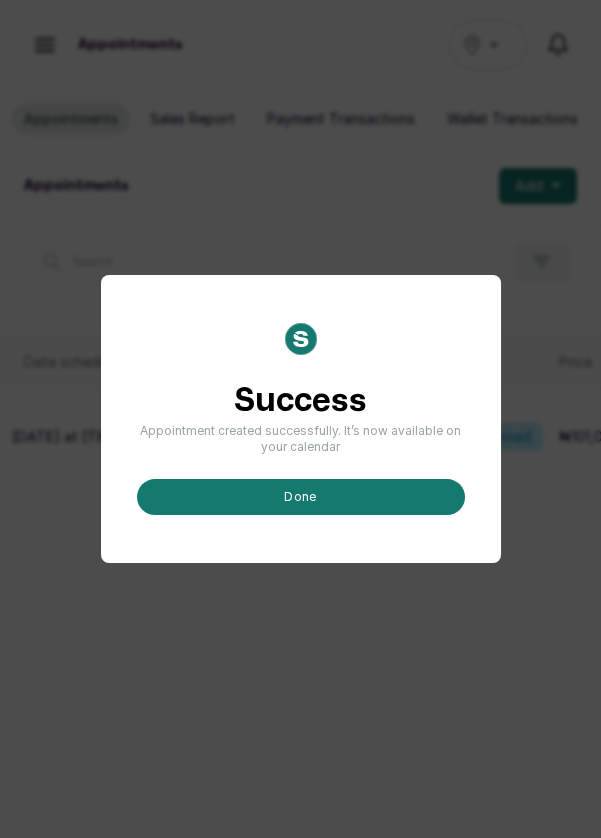 click on "done" at bounding box center [301, 497] 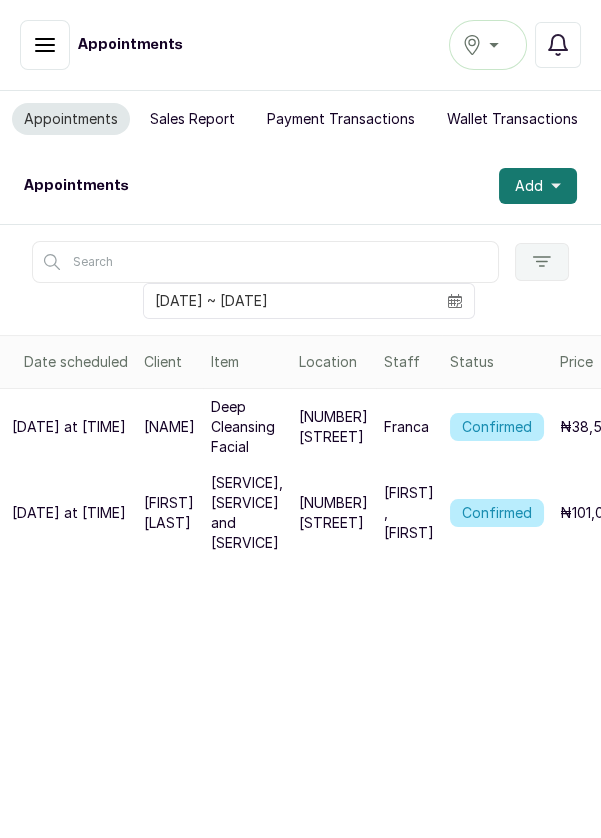 click on "Add" at bounding box center [538, 186] 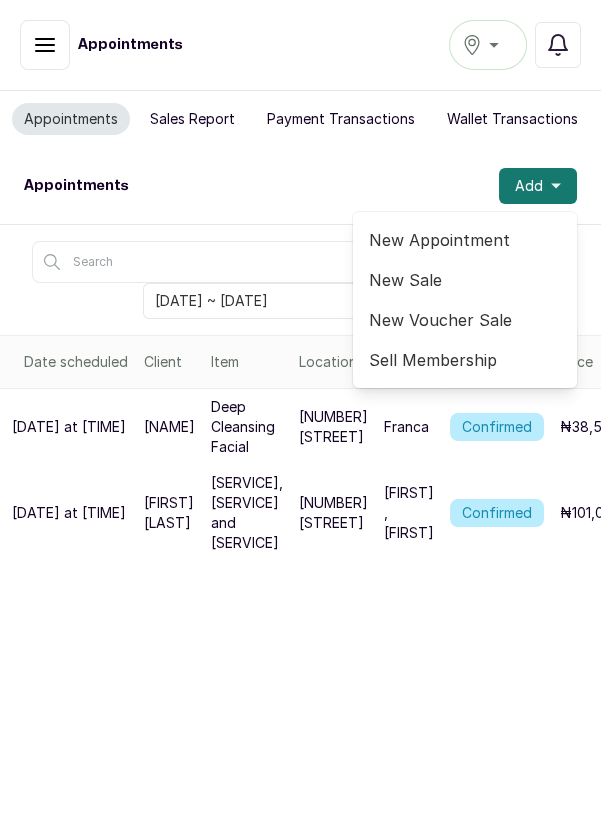 click on "New Appointment" at bounding box center [465, 240] 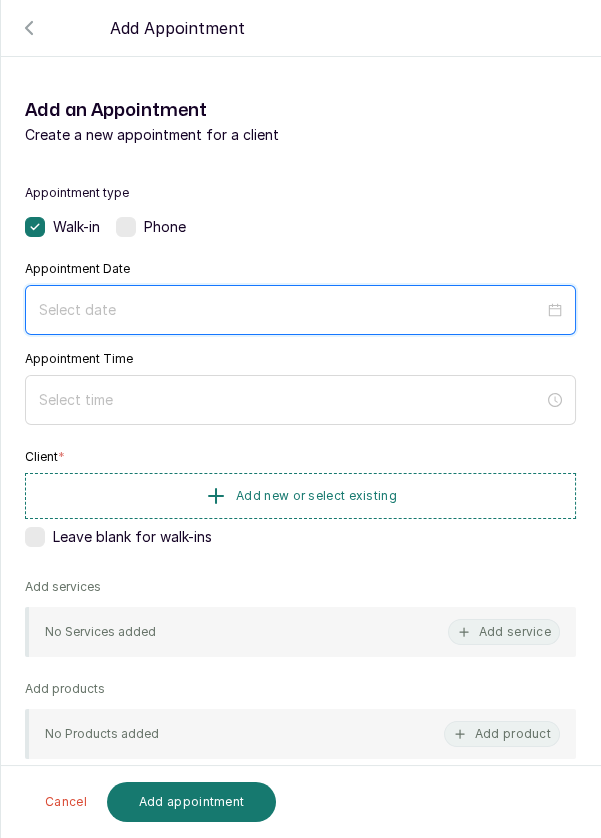 click at bounding box center [291, 310] 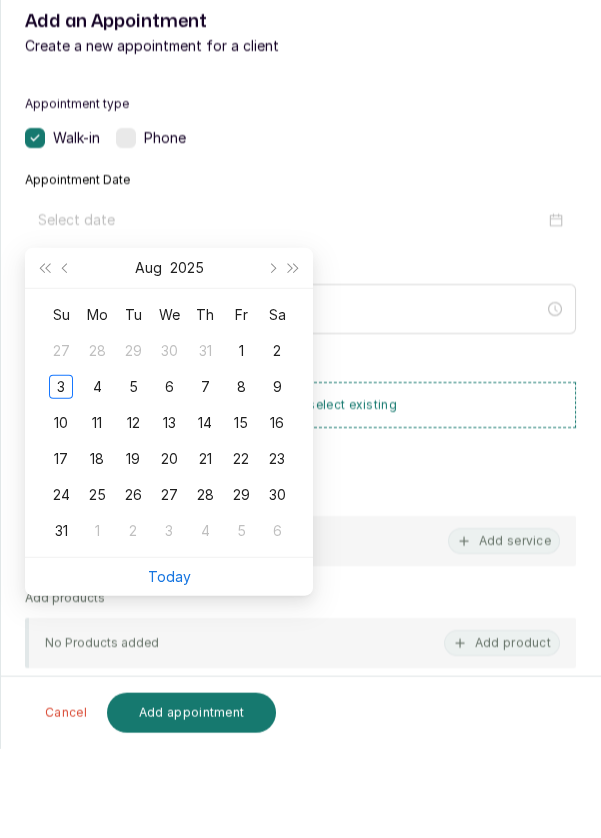 click on "4" at bounding box center (97, 476) 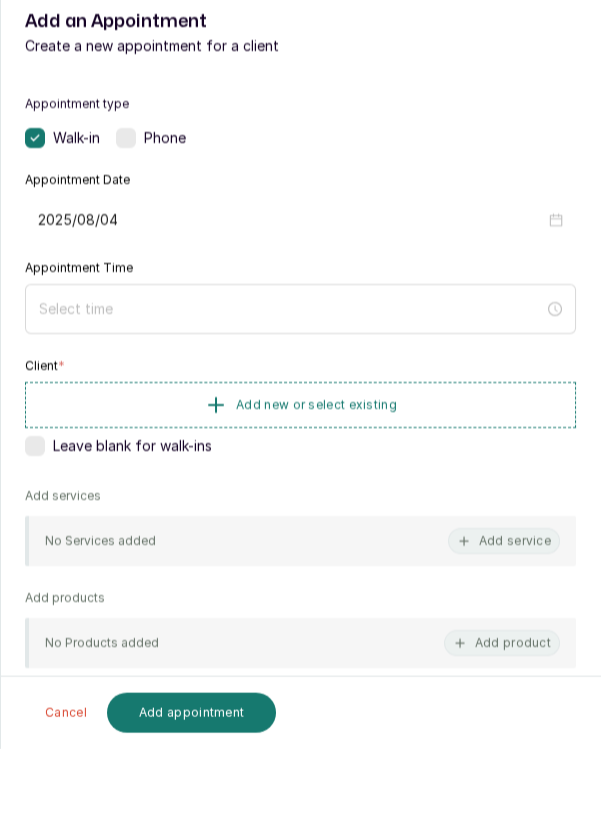 type on "2025/08/04" 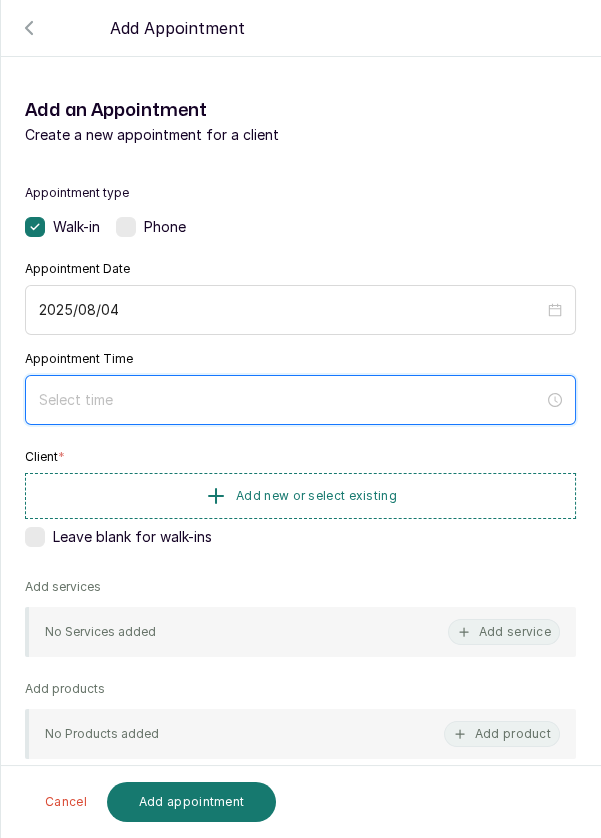 click at bounding box center (291, 400) 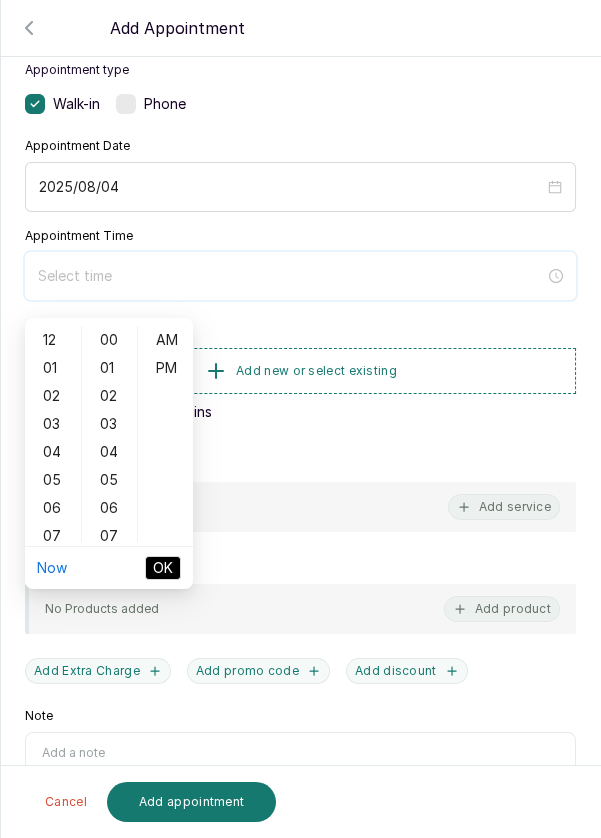scroll, scrollTop: 132, scrollLeft: 0, axis: vertical 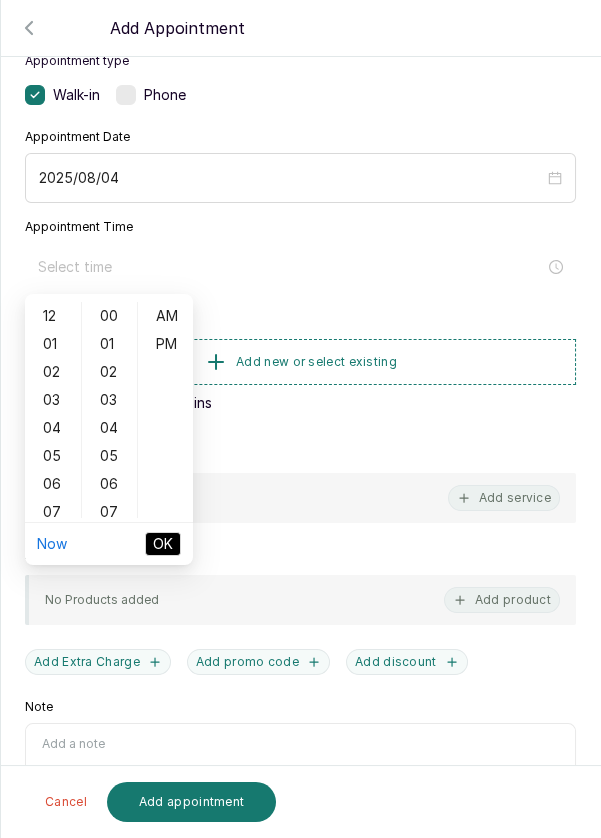 click on "05" at bounding box center [53, 456] 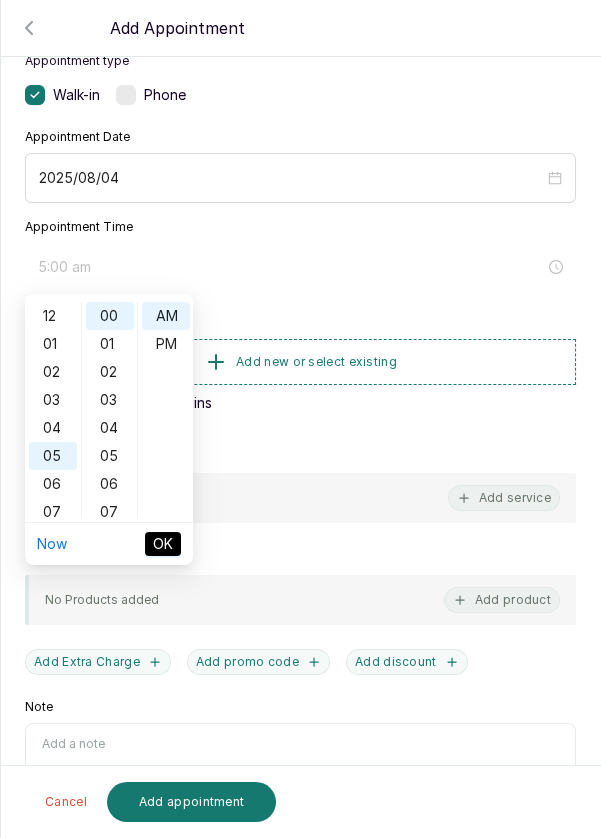 scroll, scrollTop: 119, scrollLeft: 0, axis: vertical 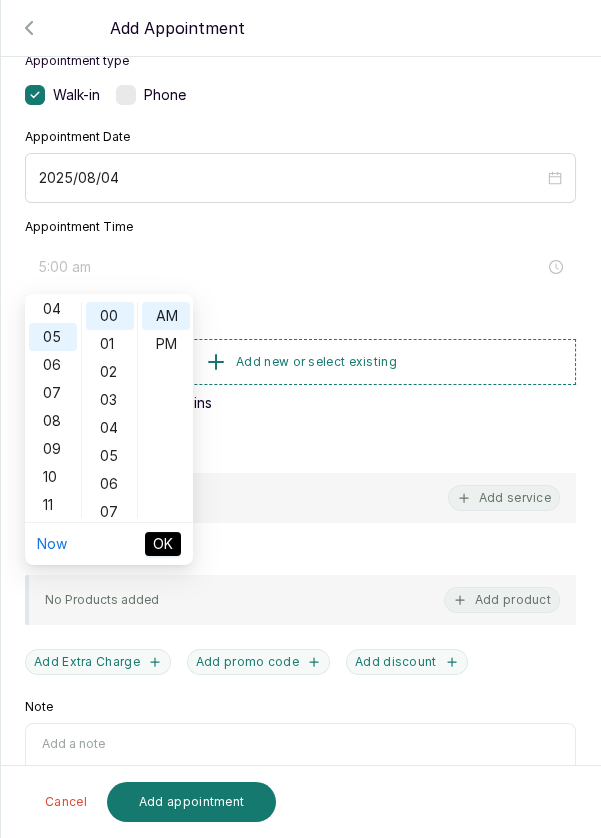 click on "PM" at bounding box center [166, 344] 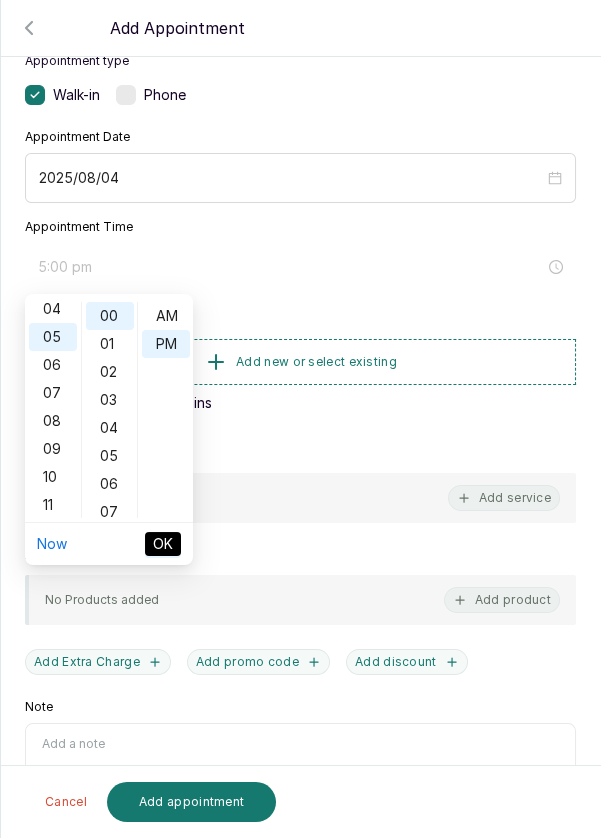 click on "OK" at bounding box center [163, 544] 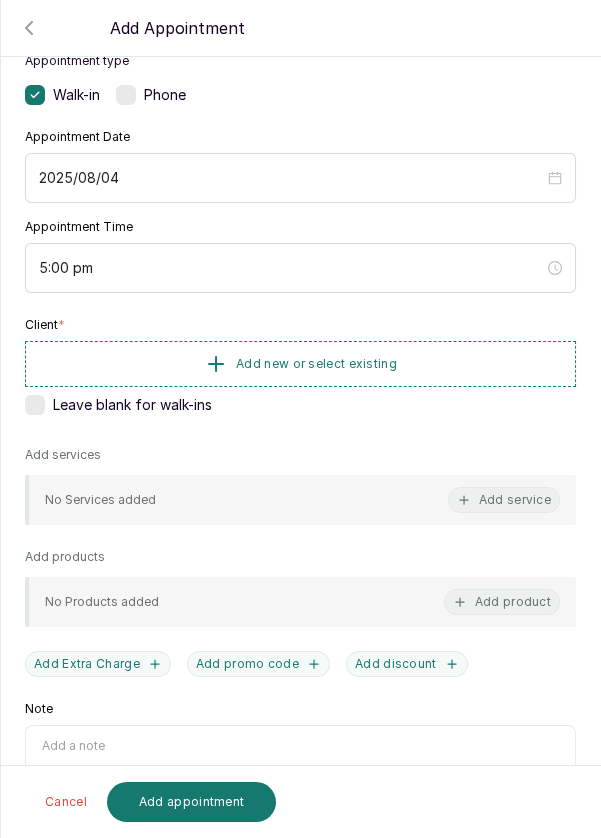 click on "Add new or select existing" at bounding box center (300, 364) 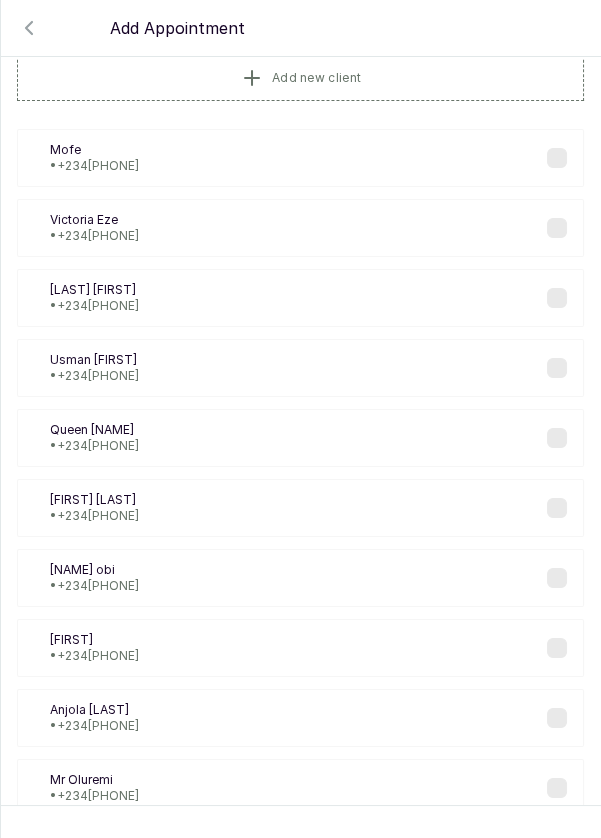 scroll, scrollTop: 52, scrollLeft: 0, axis: vertical 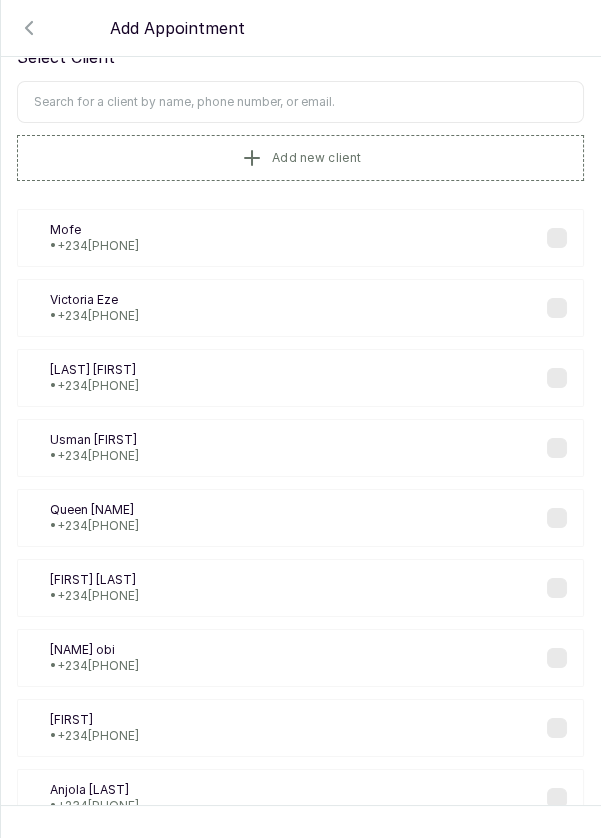 click at bounding box center [300, 102] 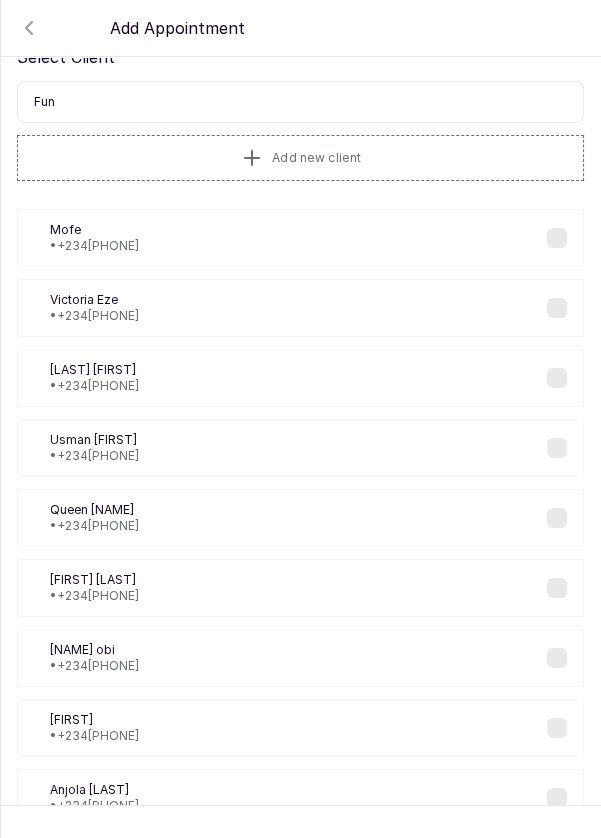 type on "[INITIALS]" 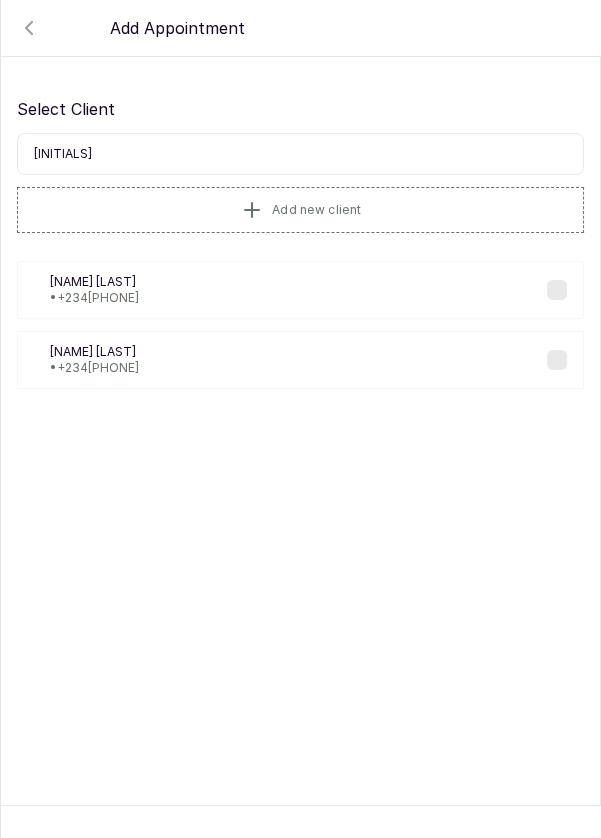 scroll, scrollTop: 0, scrollLeft: 0, axis: both 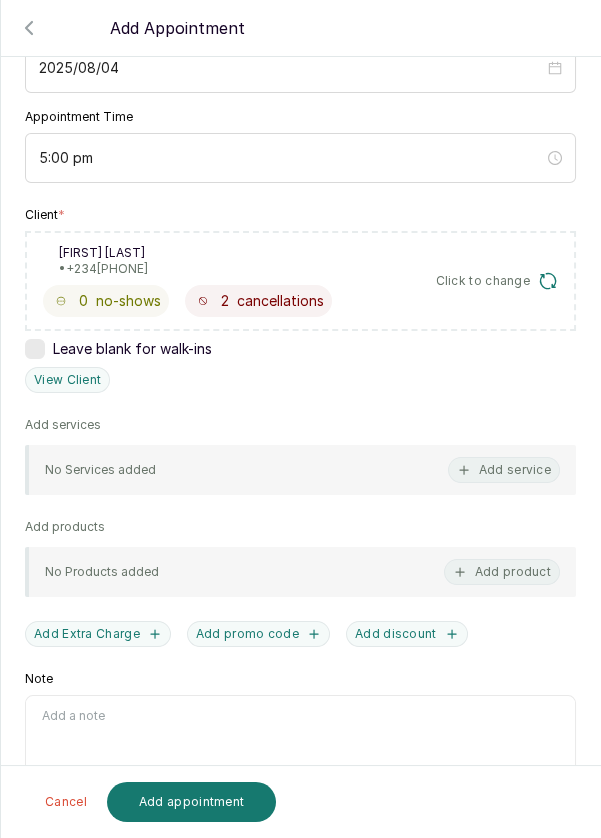 click on "Add service" at bounding box center (504, 470) 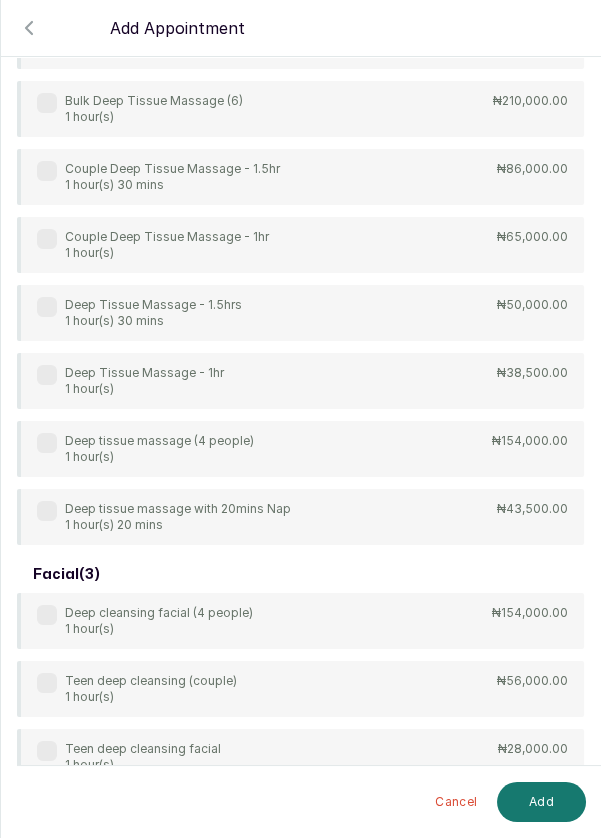 scroll, scrollTop: 80, scrollLeft: 0, axis: vertical 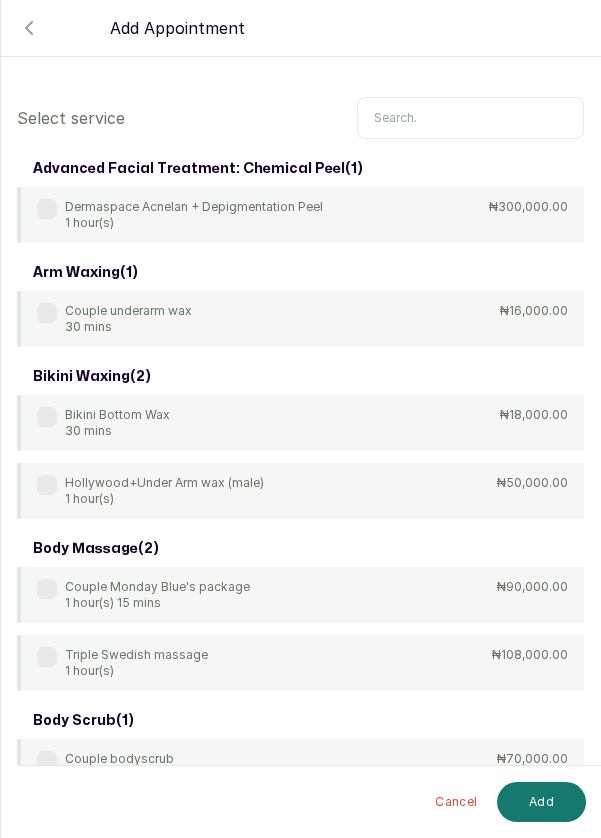 click at bounding box center [470, 118] 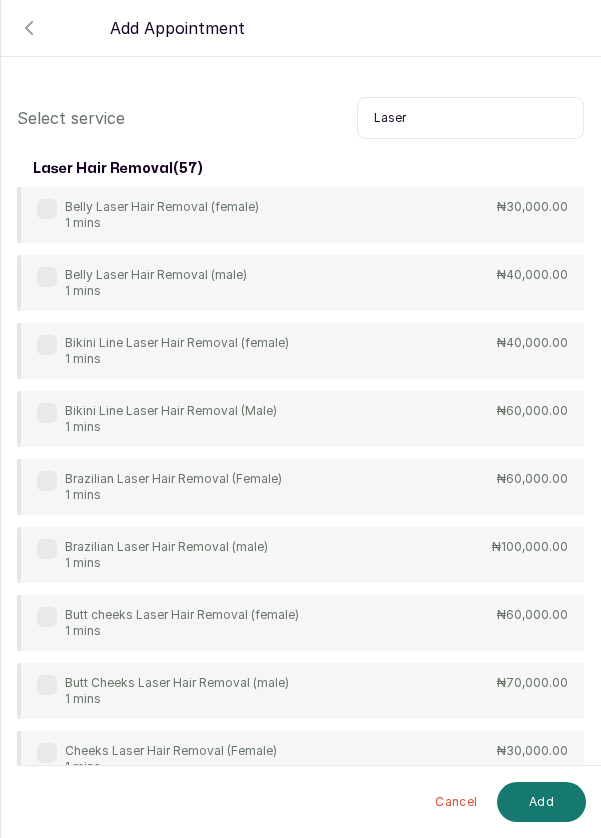 type on "Laser" 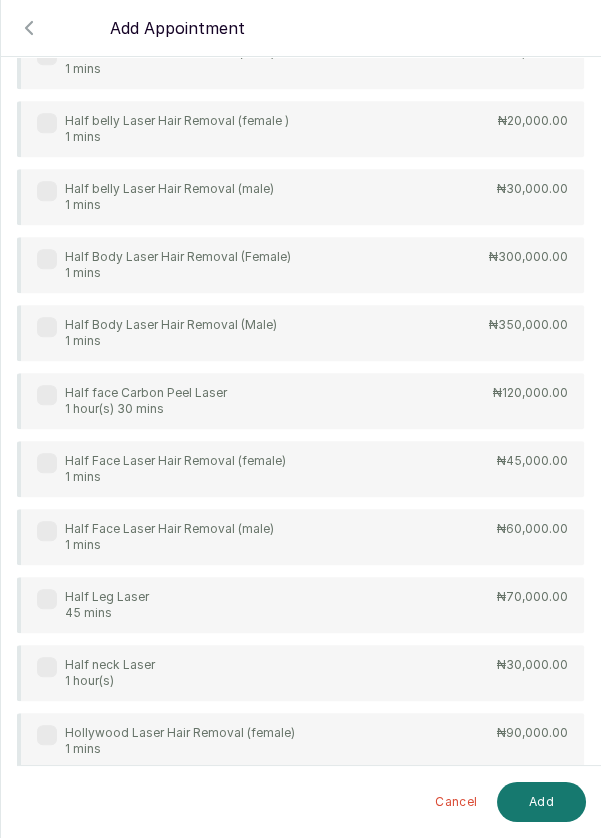 scroll, scrollTop: 2220, scrollLeft: 0, axis: vertical 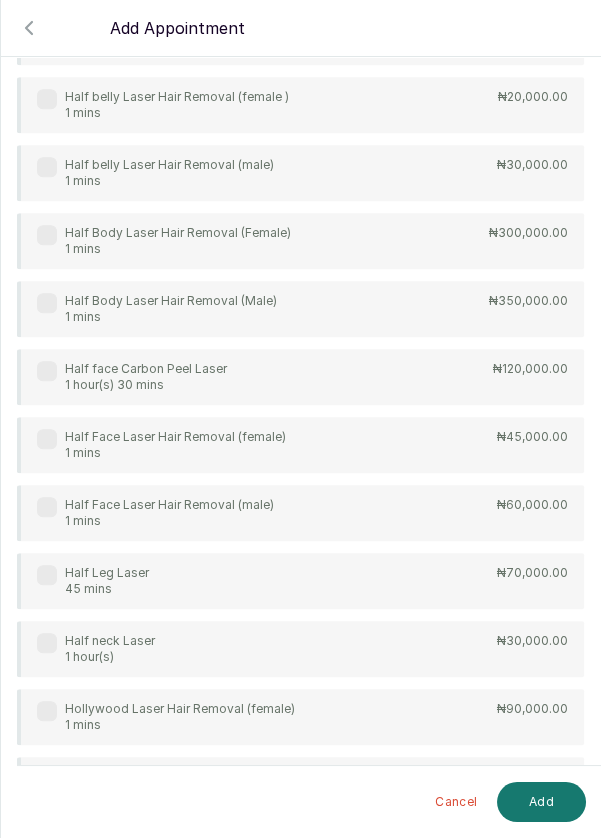 click on "Half Leg Laser 45 mins ₦70,000.00" at bounding box center (300, 581) 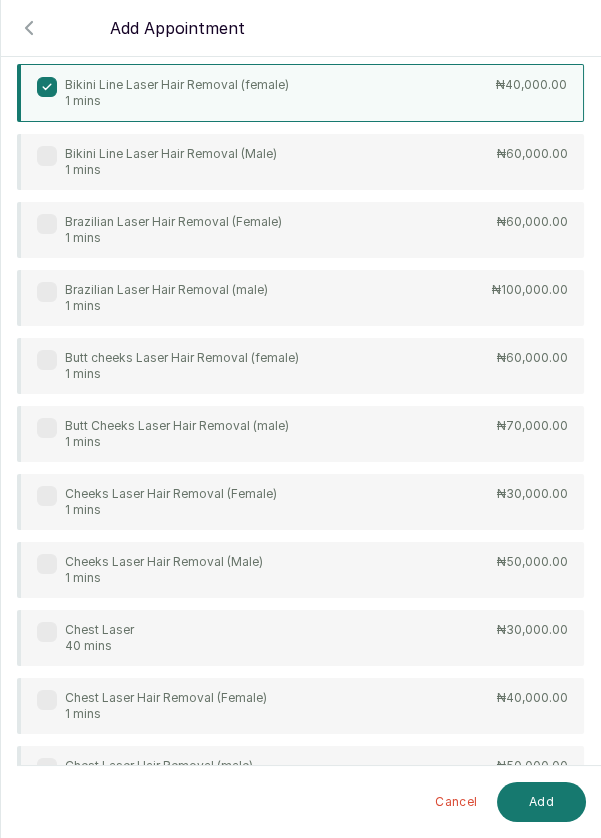 scroll, scrollTop: 252, scrollLeft: 0, axis: vertical 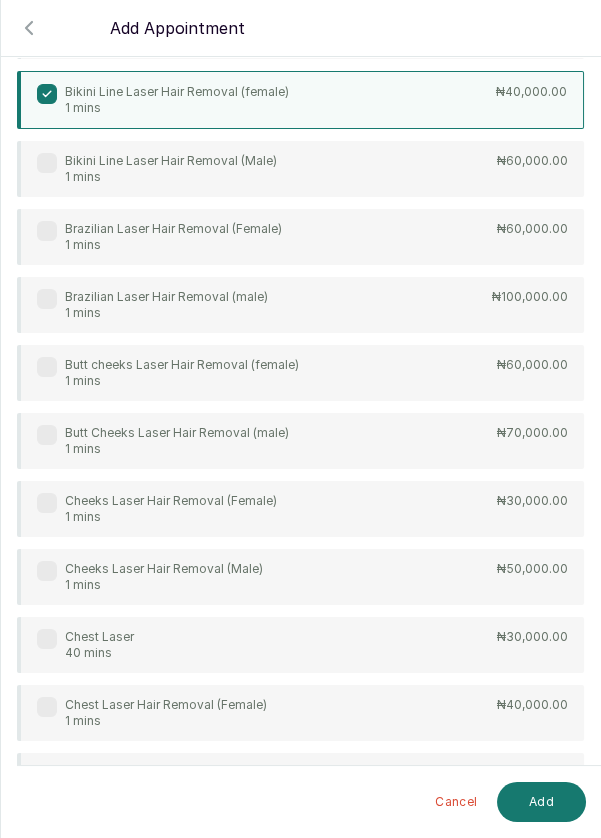 click on "Brazilian  Laser Hair Removal (Female) 1 mins ₦60,000.00" at bounding box center (300, 237) 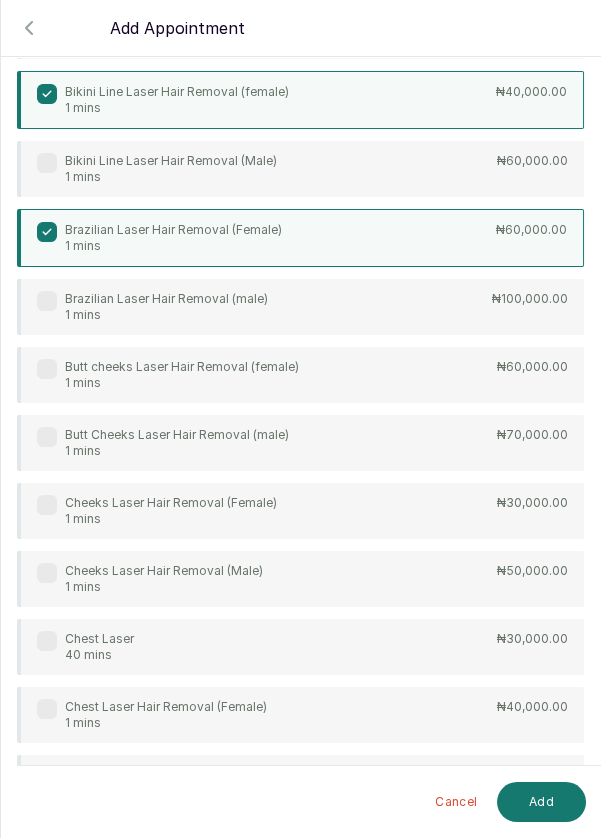 click on "Brazilian  Laser Hair Removal (Female) 1 mins ₦60,000.00" at bounding box center [300, 238] 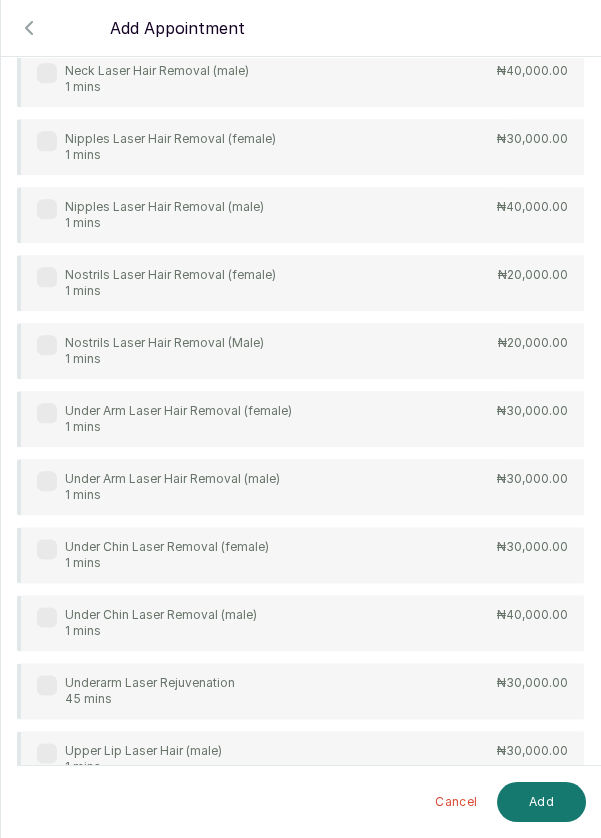 scroll, scrollTop: 3215, scrollLeft: 0, axis: vertical 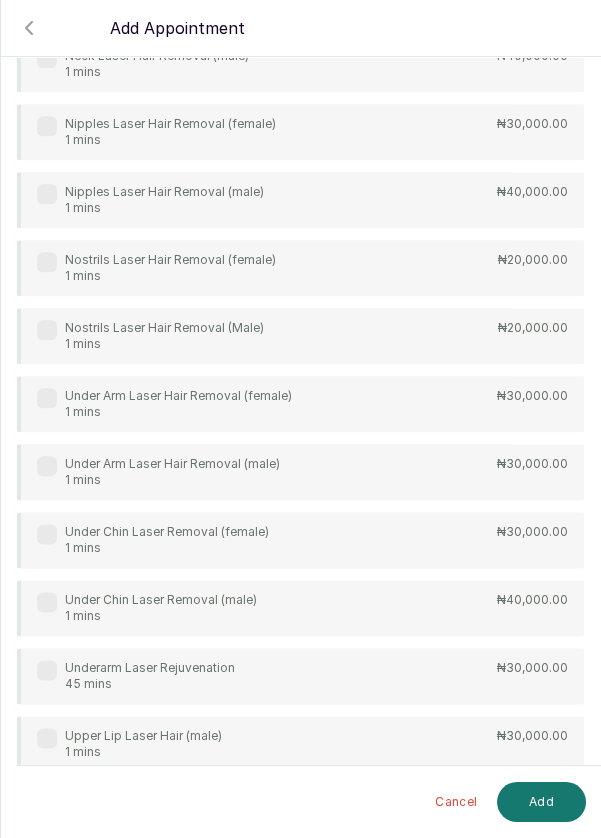 click on "Under Arm Laser Hair Removal (female) 1 mins ₦30,000.00" at bounding box center [300, 404] 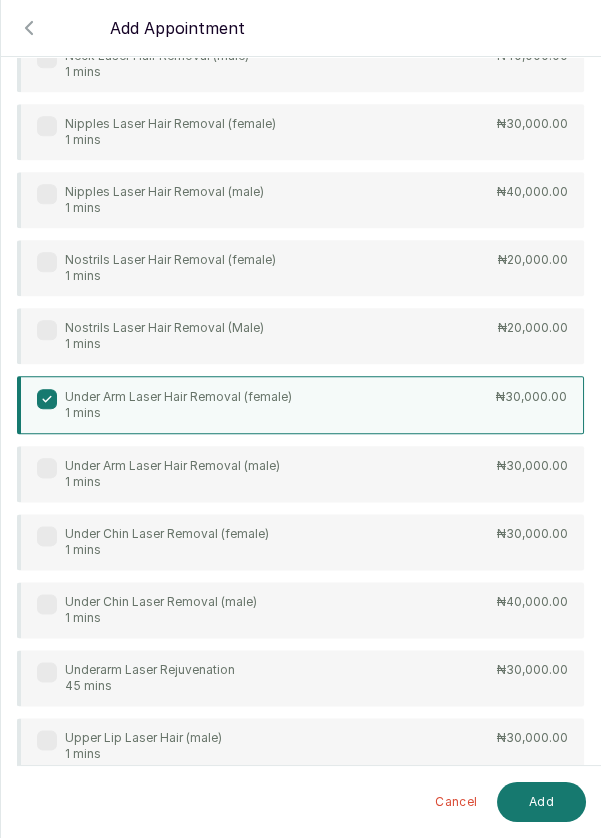 scroll, scrollTop: 0, scrollLeft: 0, axis: both 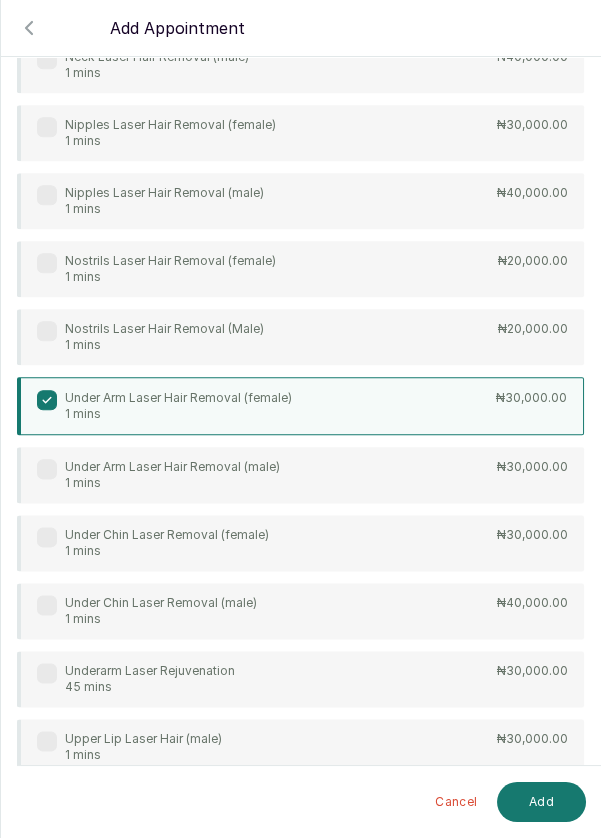 click on "Add" at bounding box center [541, 802] 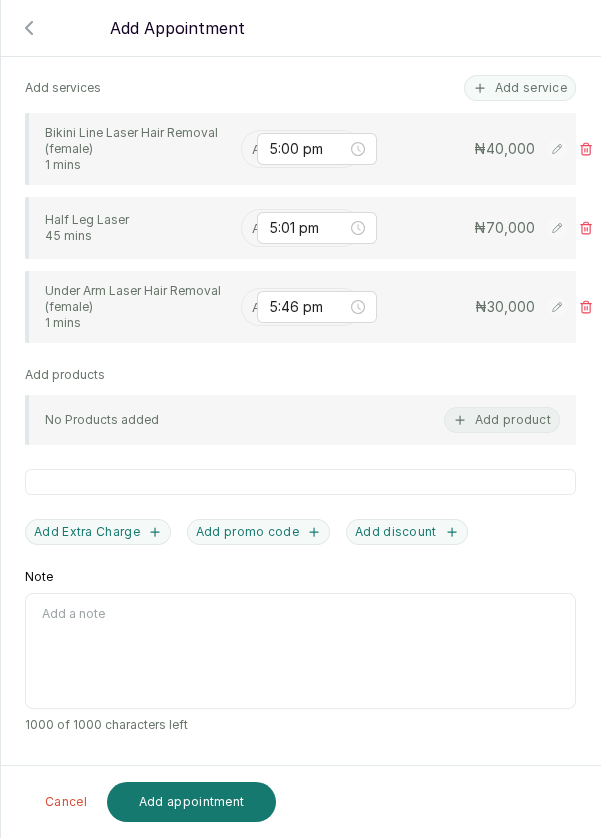scroll, scrollTop: 482, scrollLeft: 0, axis: vertical 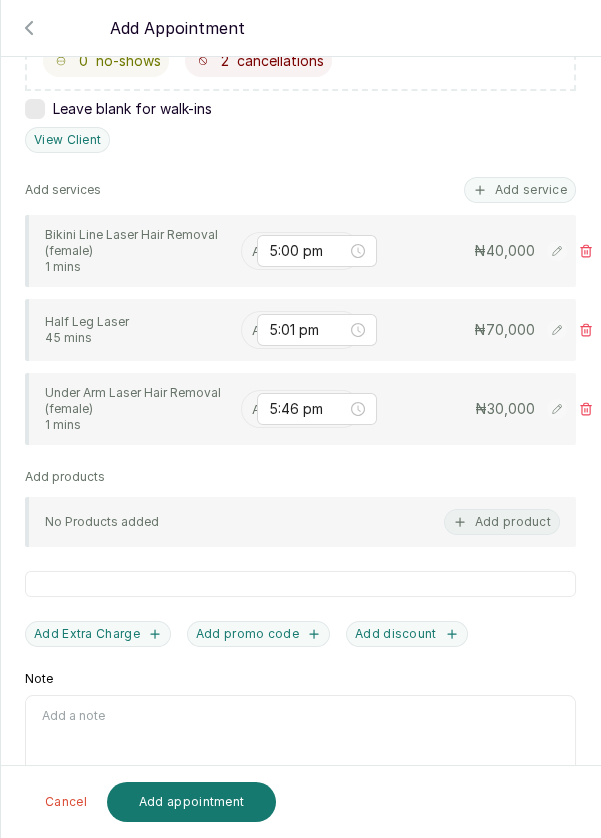 click at bounding box center (254, 251) 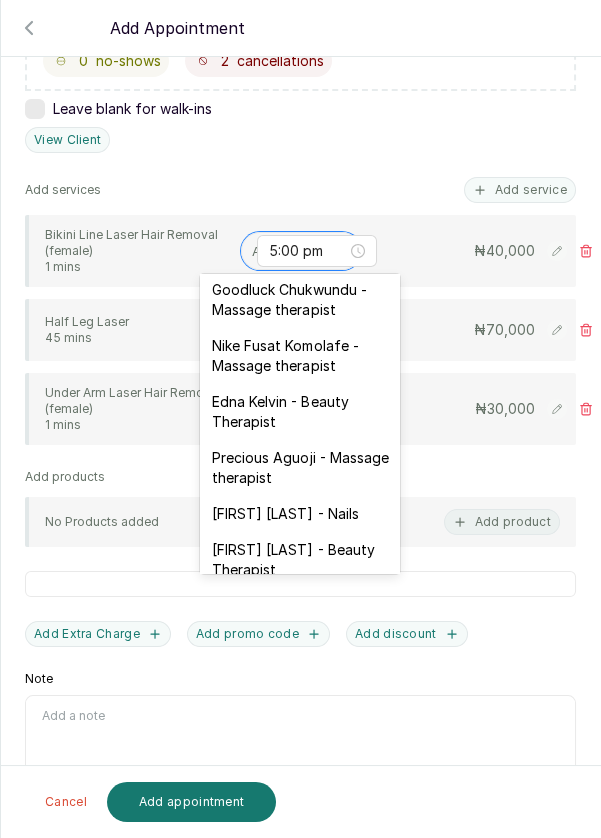 scroll, scrollTop: 551, scrollLeft: 0, axis: vertical 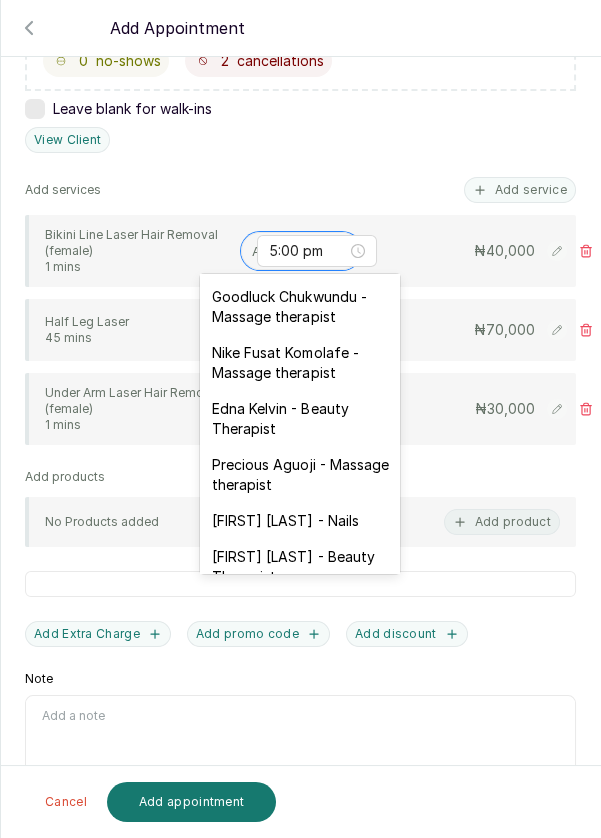 click on "[FIRST] [LAST] - Aesthetician" at bounding box center [300, 251] 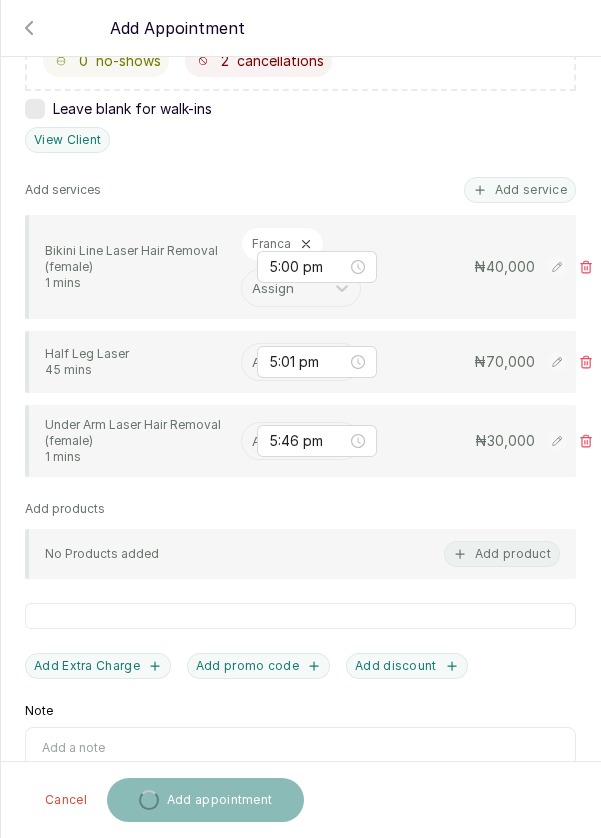 click at bounding box center (254, 362) 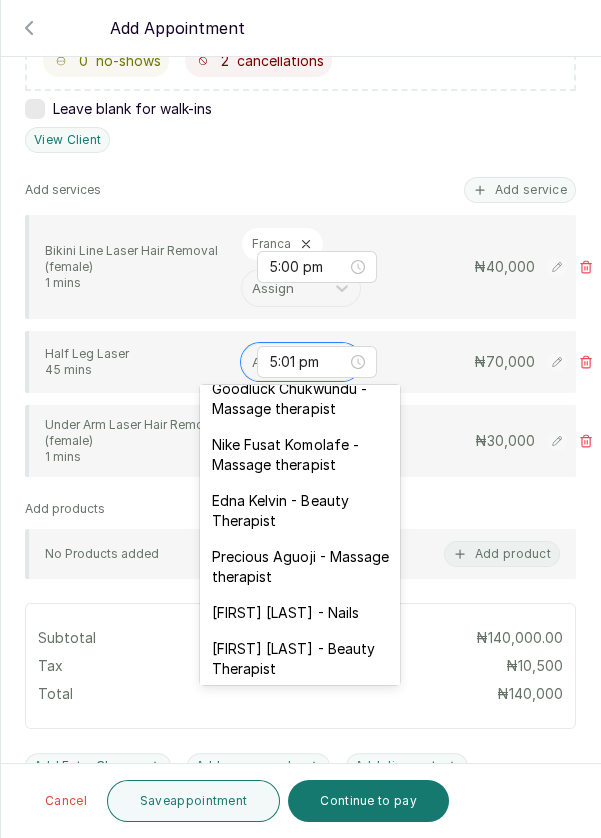 scroll, scrollTop: 563, scrollLeft: 0, axis: vertical 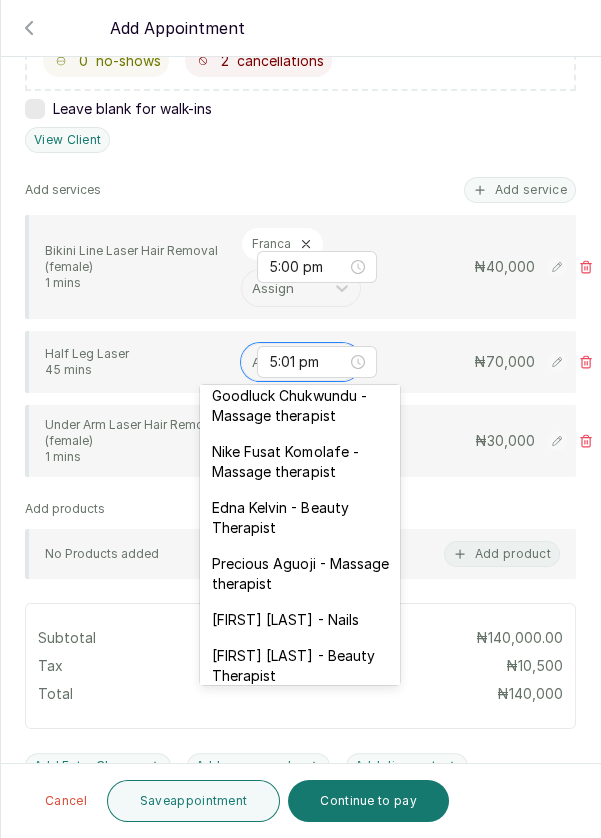 click on "[FIRST] [LAST] - Aesthetician" at bounding box center [300, 350] 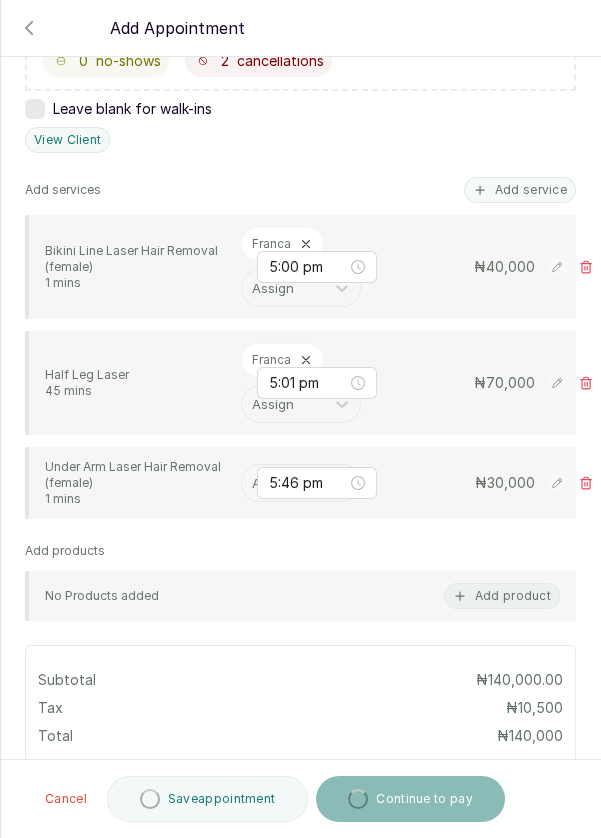 click at bounding box center [254, 483] 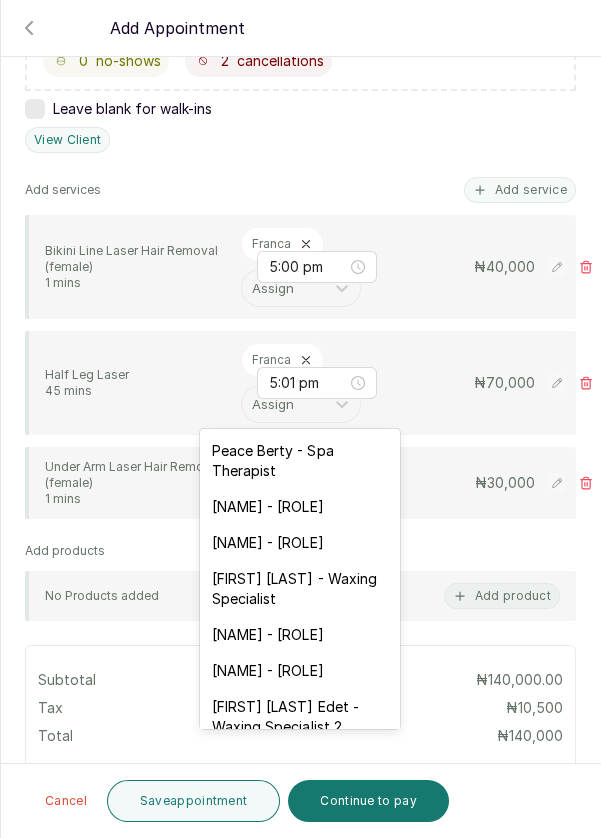 scroll, scrollTop: 655, scrollLeft: 0, axis: vertical 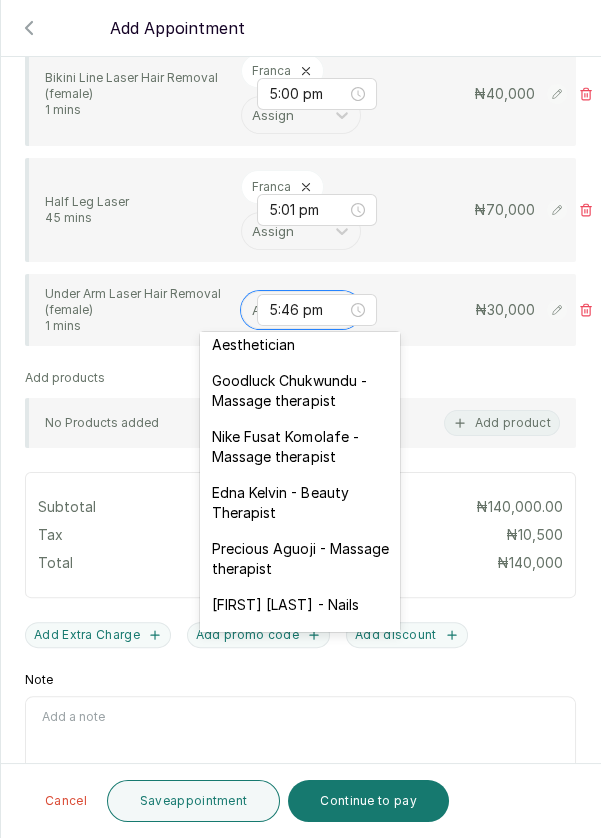 click on "[FIRST] [LAST] - Aesthetician" at bounding box center (300, 335) 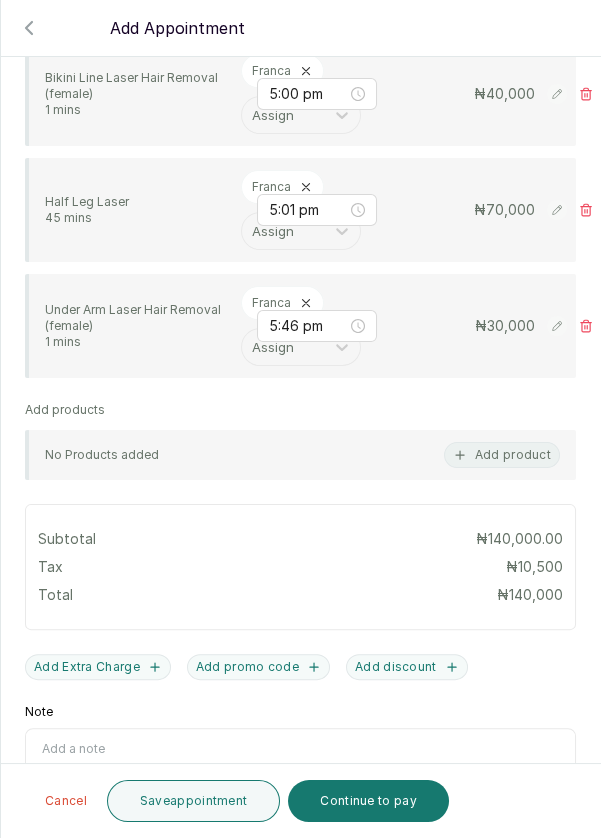 scroll, scrollTop: 686, scrollLeft: 0, axis: vertical 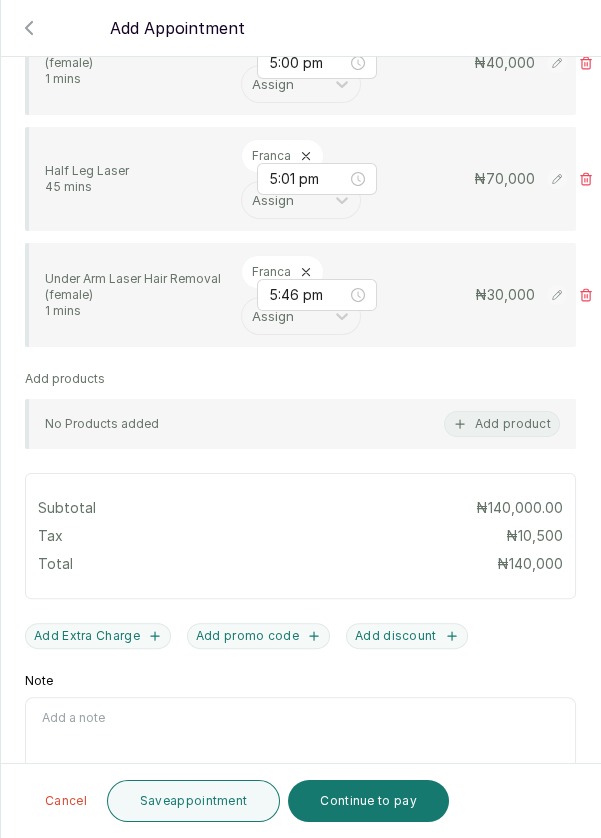 click on "Save  appointment" at bounding box center [194, 801] 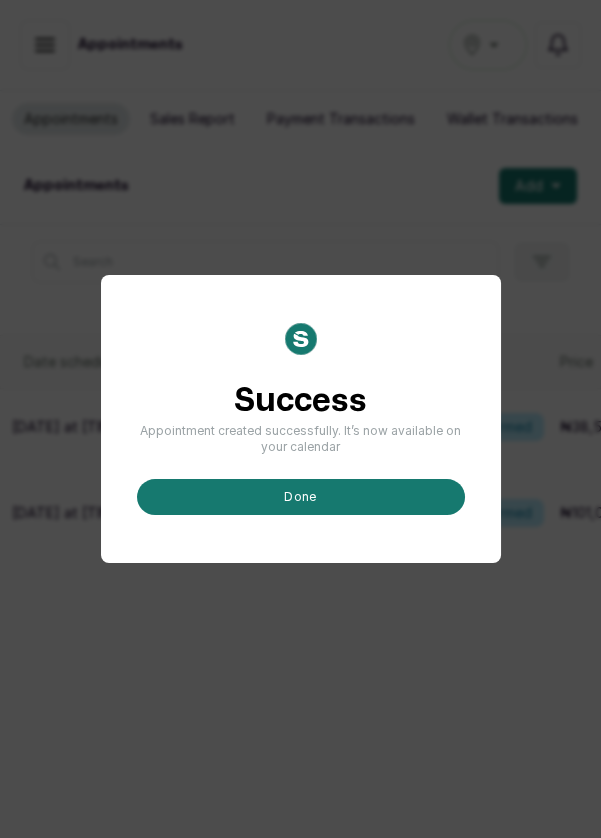 click on "done" at bounding box center [301, 497] 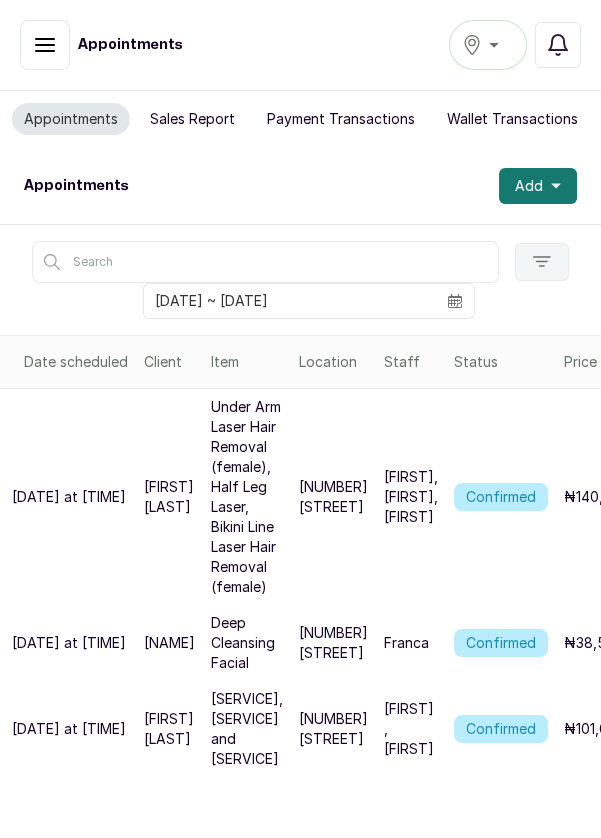scroll, scrollTop: 0, scrollLeft: 0, axis: both 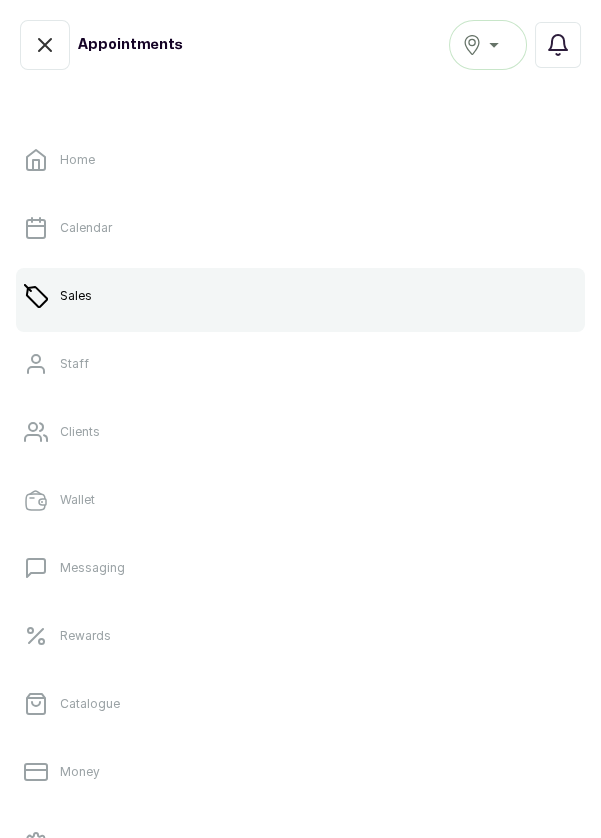 click on "Calendar" at bounding box center (86, 228) 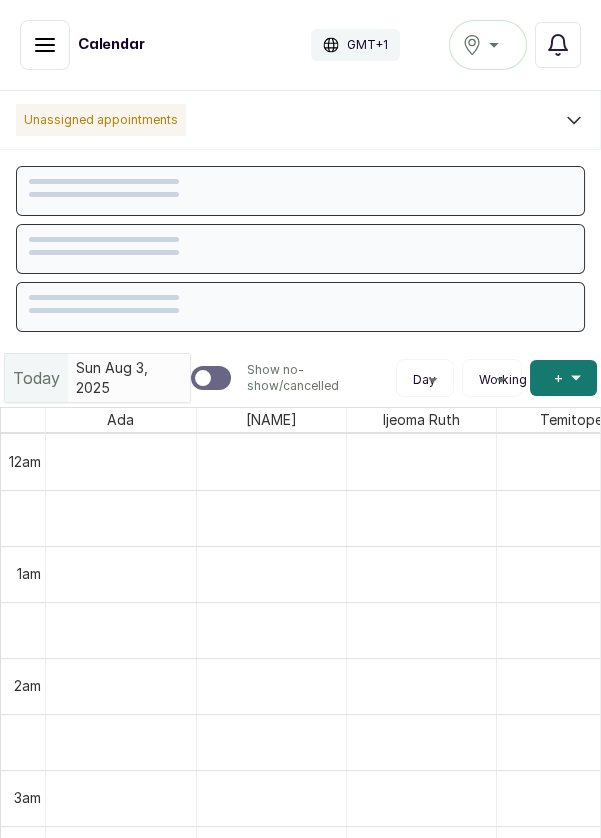 scroll, scrollTop: 673, scrollLeft: 0, axis: vertical 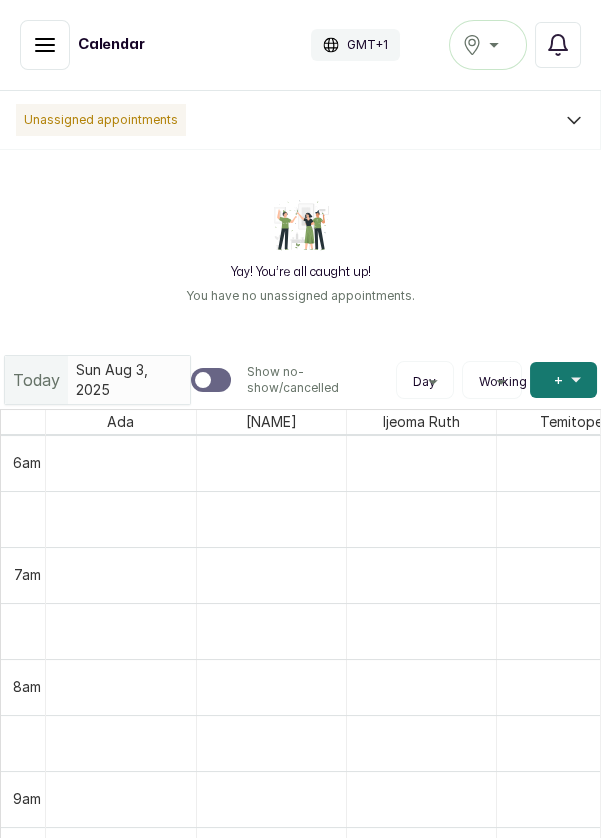 click on "Show no-show/cancelled" at bounding box center (45, 45) 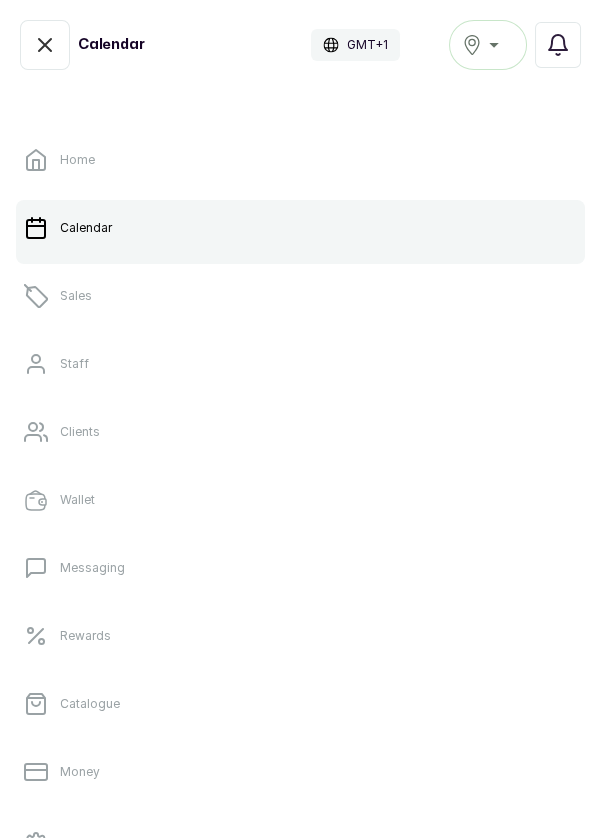 click on "Sales" at bounding box center [300, 296] 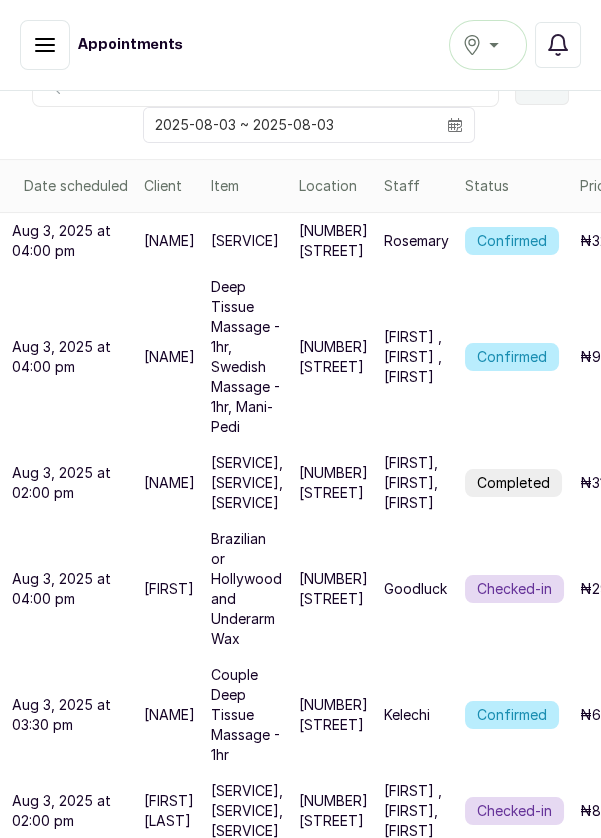 scroll, scrollTop: 337, scrollLeft: 0, axis: vertical 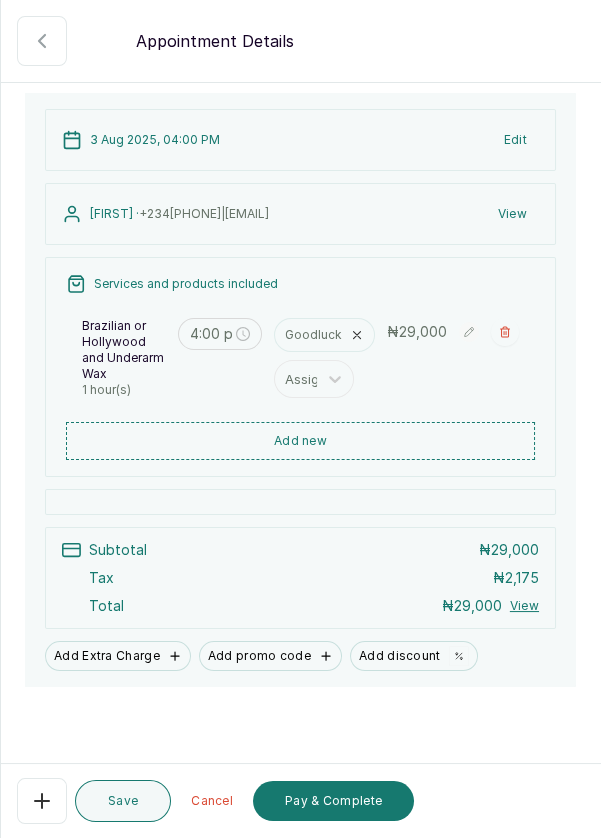 click on "Pay & Complete" at bounding box center [333, 801] 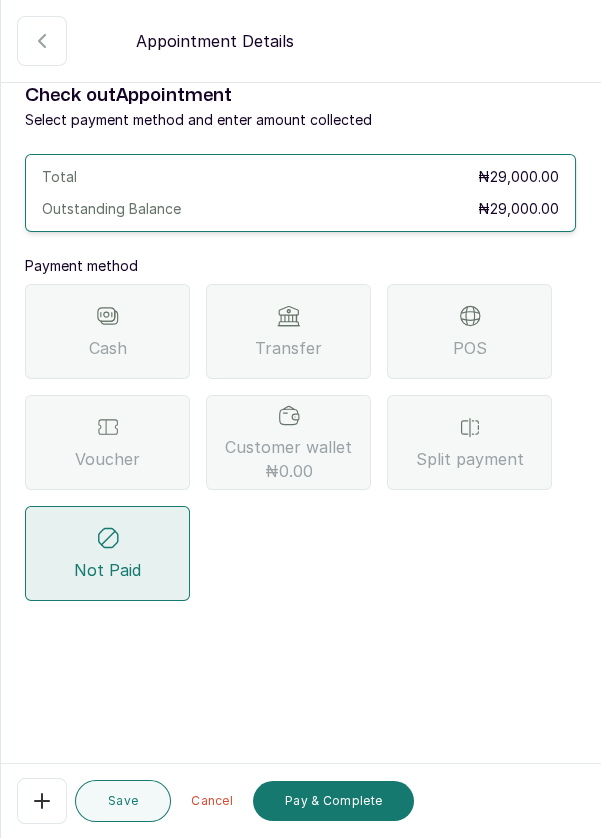 scroll, scrollTop: 0, scrollLeft: 0, axis: both 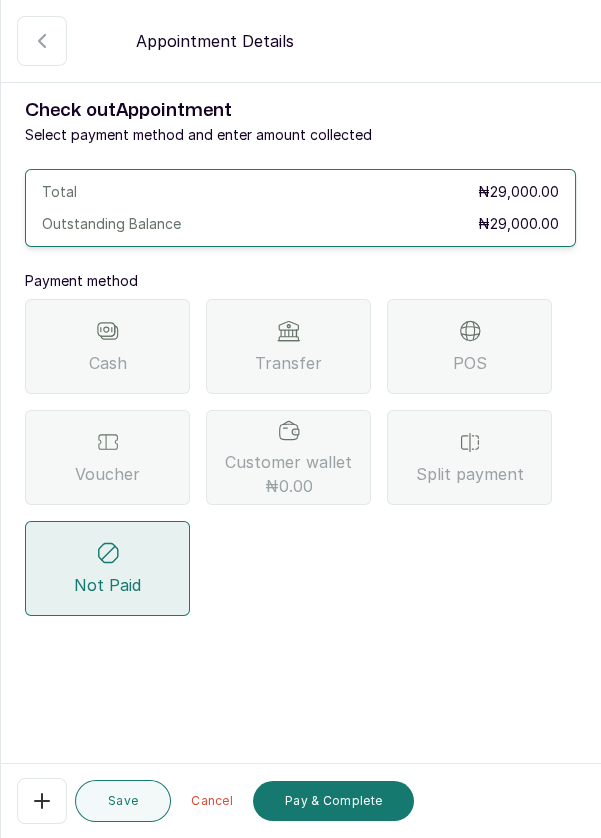 click on "POS" at bounding box center (469, 346) 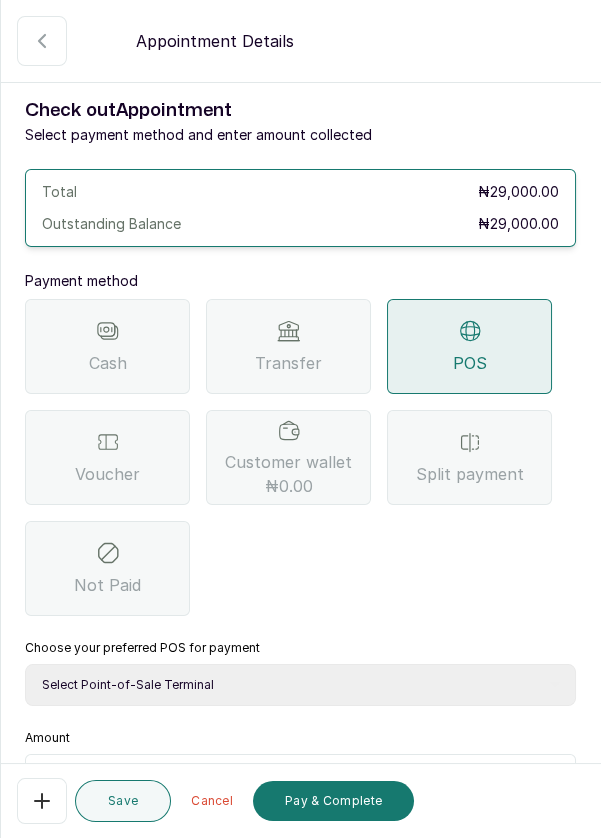 click on "Select Point-of-Sale Terminal Pos- Flutterwave  Zenith Bank POS - Paga Paga POS - Access Access Bank POS - Sterling Sterling Bank" at bounding box center (300, 685) 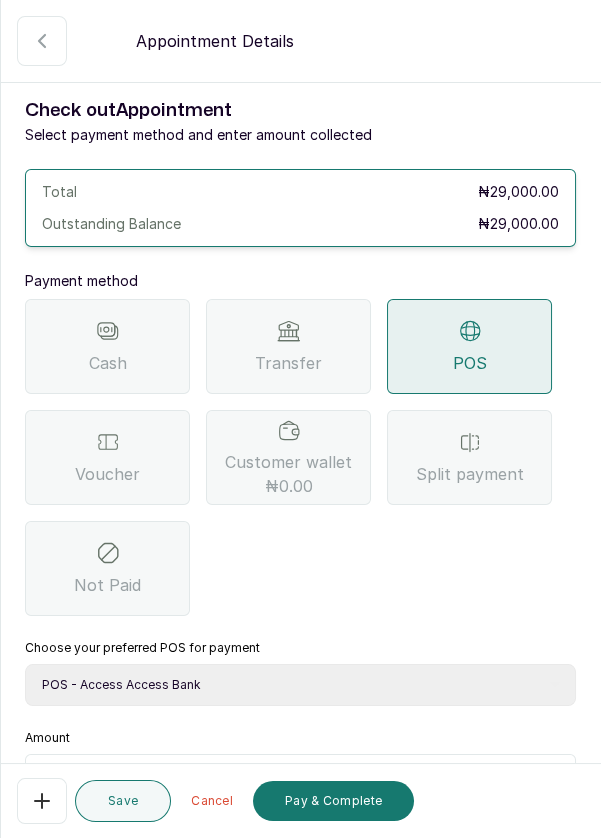 click at bounding box center (313, 779) 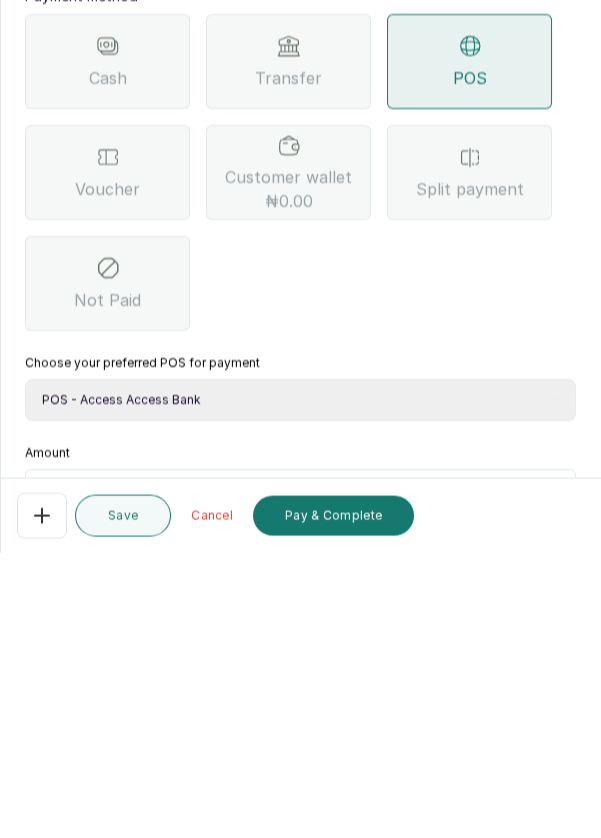 scroll, scrollTop: 96, scrollLeft: 0, axis: vertical 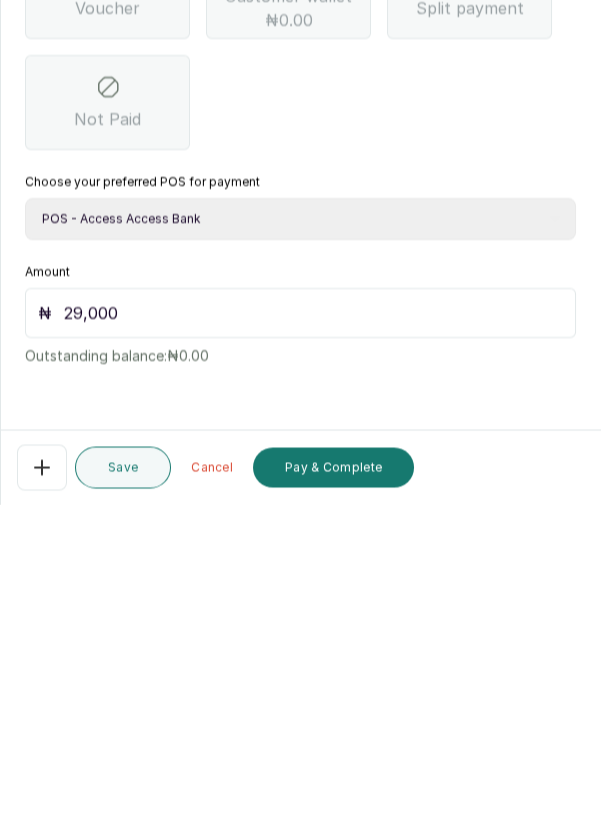 click on "Pay & Complete" at bounding box center (333, 801) 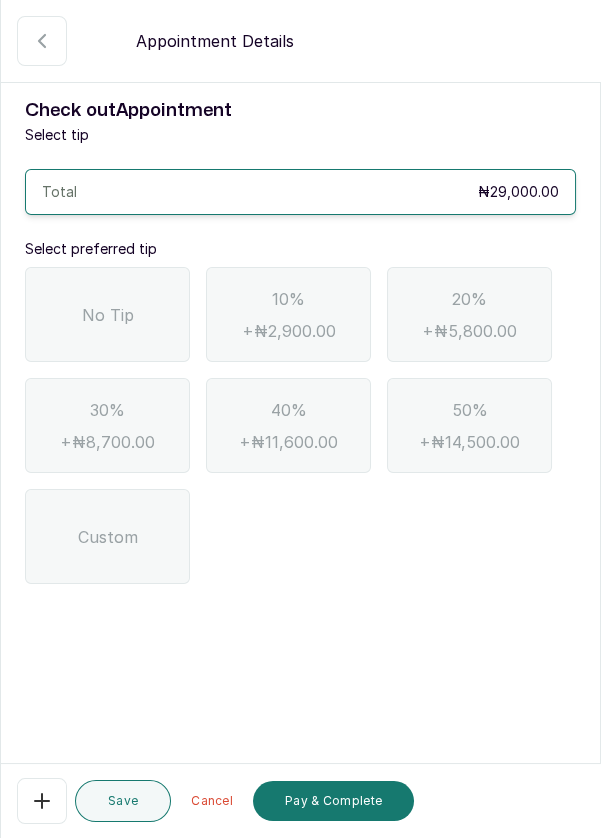 scroll, scrollTop: 0, scrollLeft: 0, axis: both 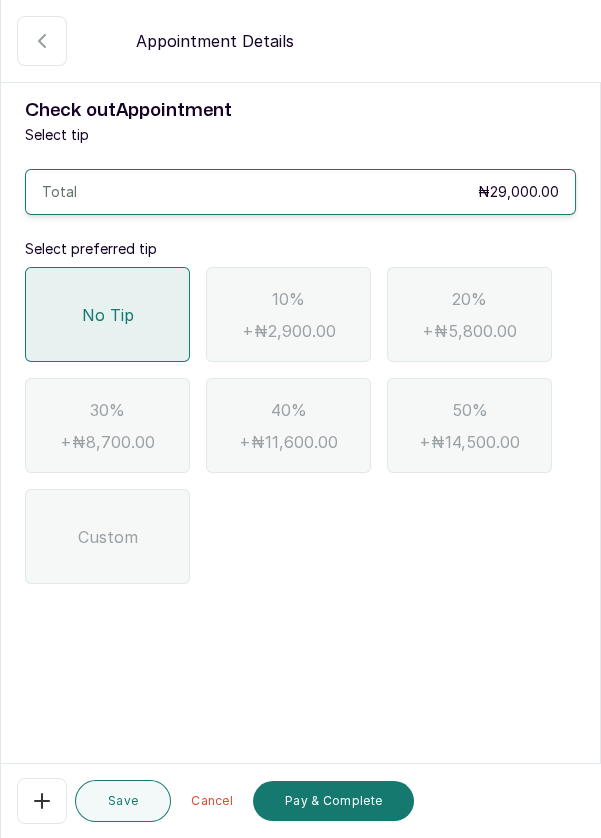 click on "Pay & Complete" at bounding box center (333, 801) 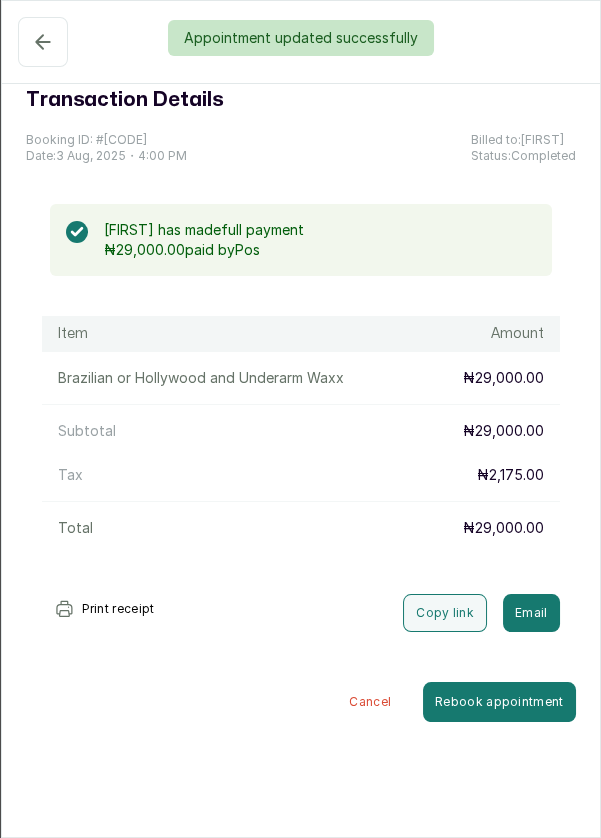click on "Appointment updated successfully" at bounding box center (300, 38) 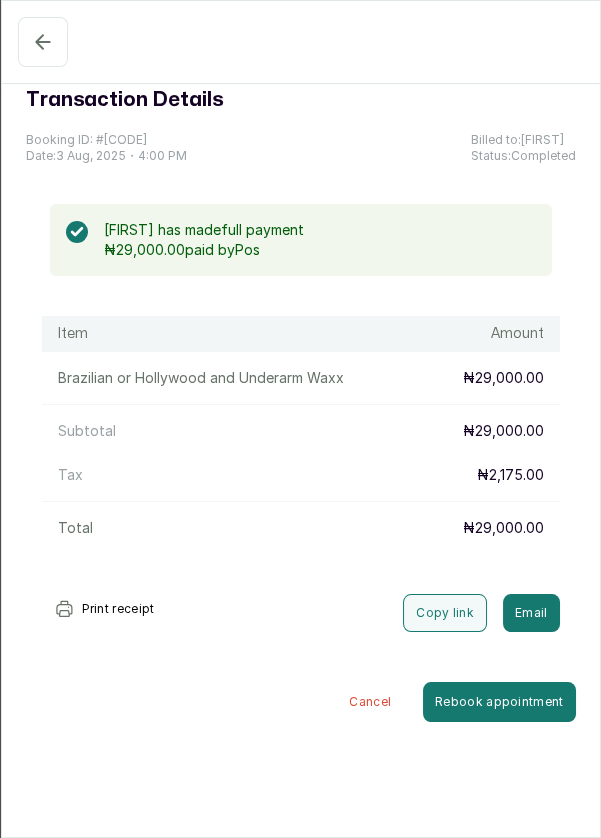 click 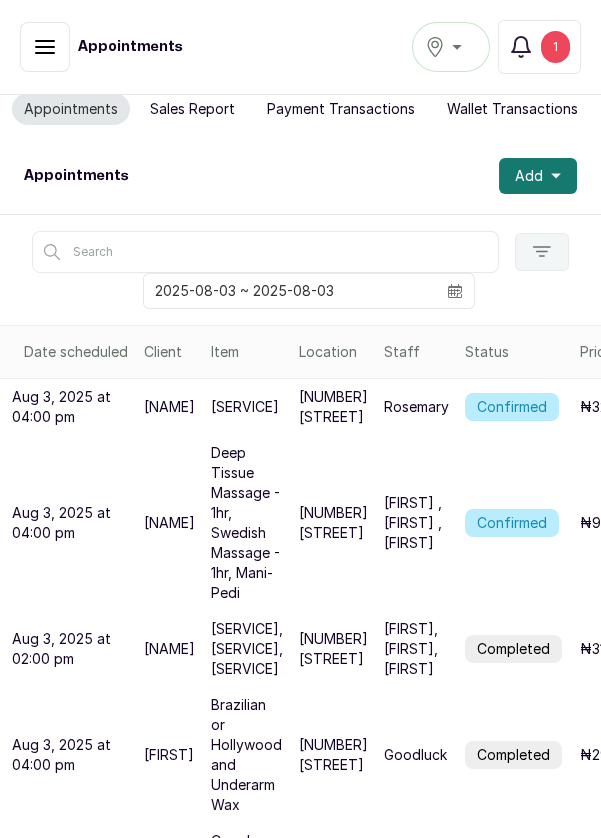 scroll, scrollTop: 0, scrollLeft: 0, axis: both 